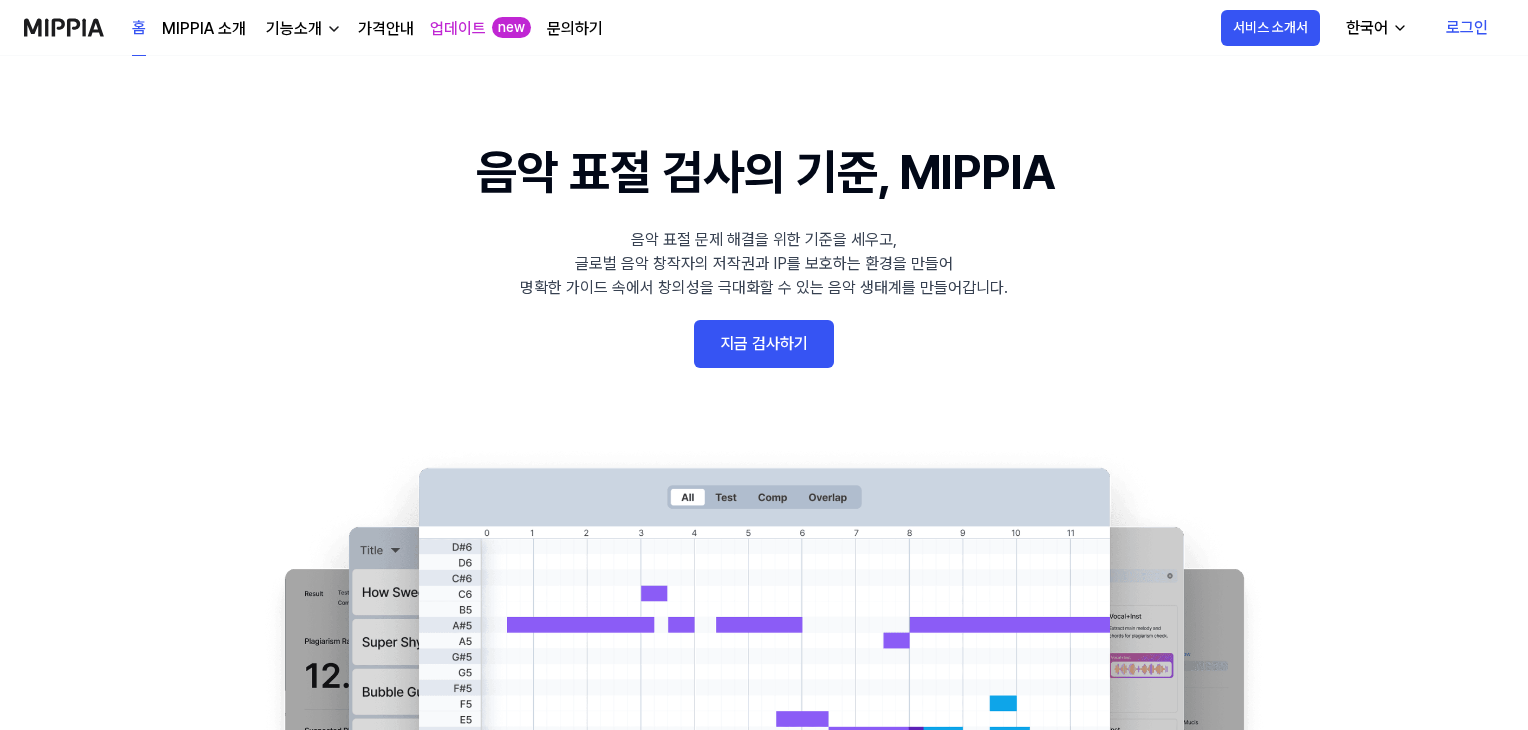 scroll, scrollTop: 101, scrollLeft: 0, axis: vertical 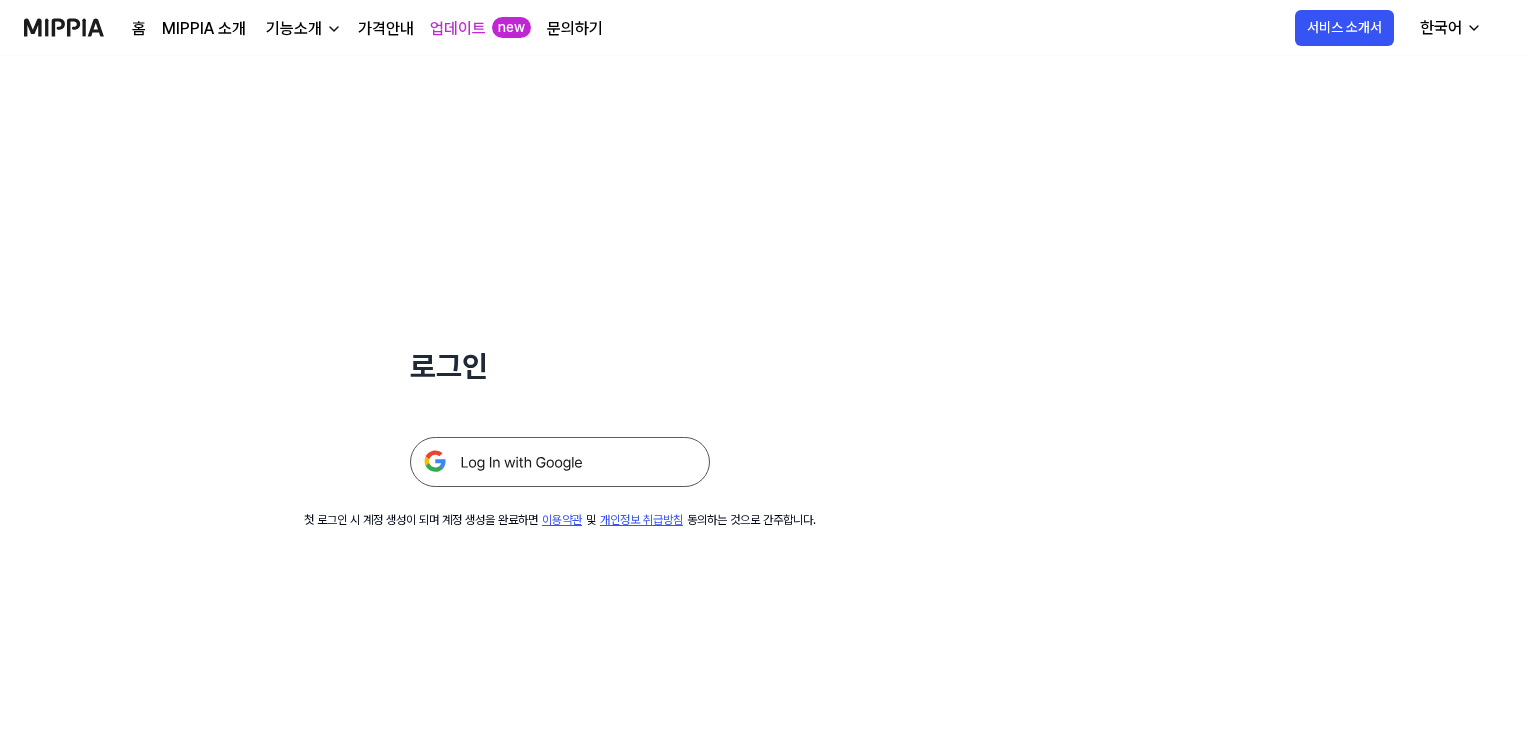 click at bounding box center [560, 462] 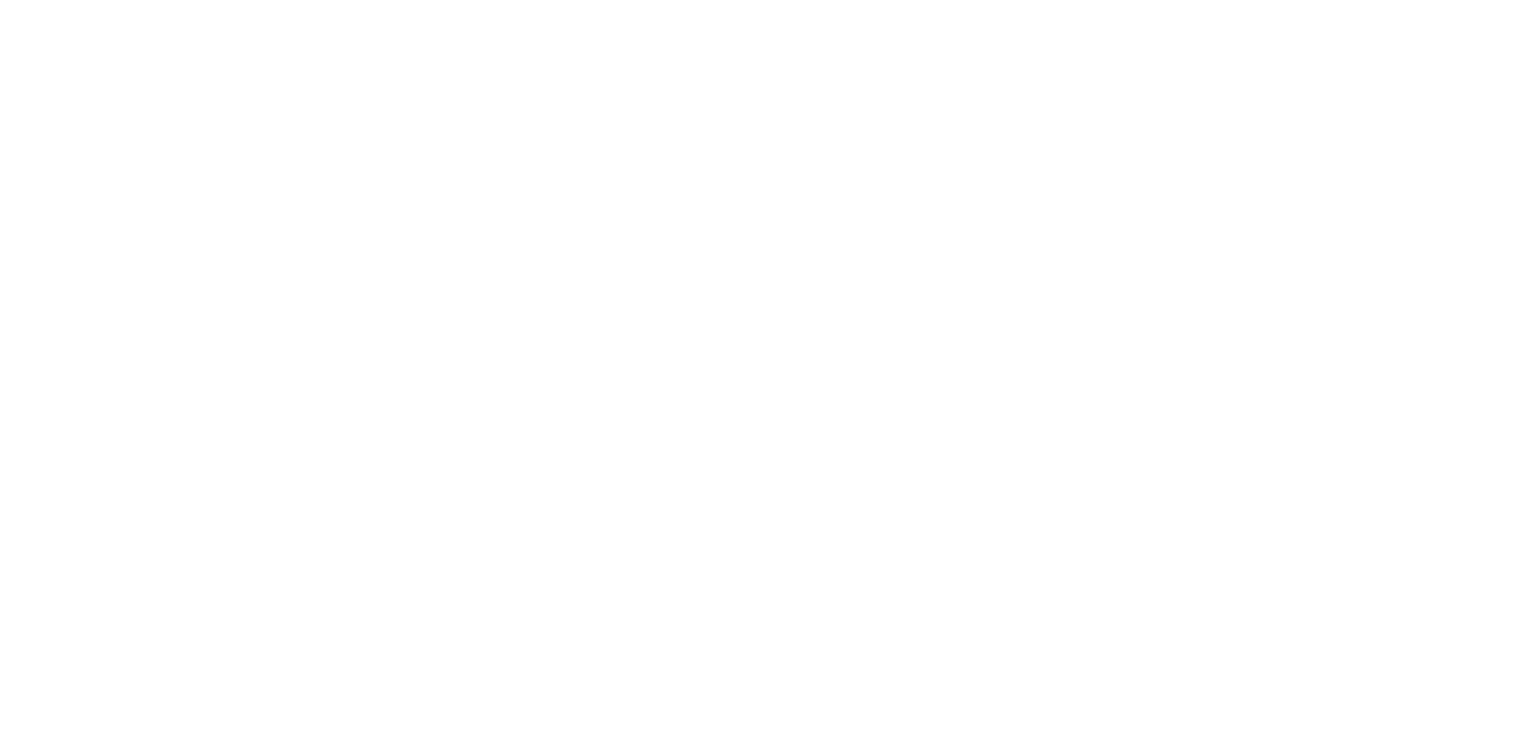 scroll, scrollTop: 0, scrollLeft: 0, axis: both 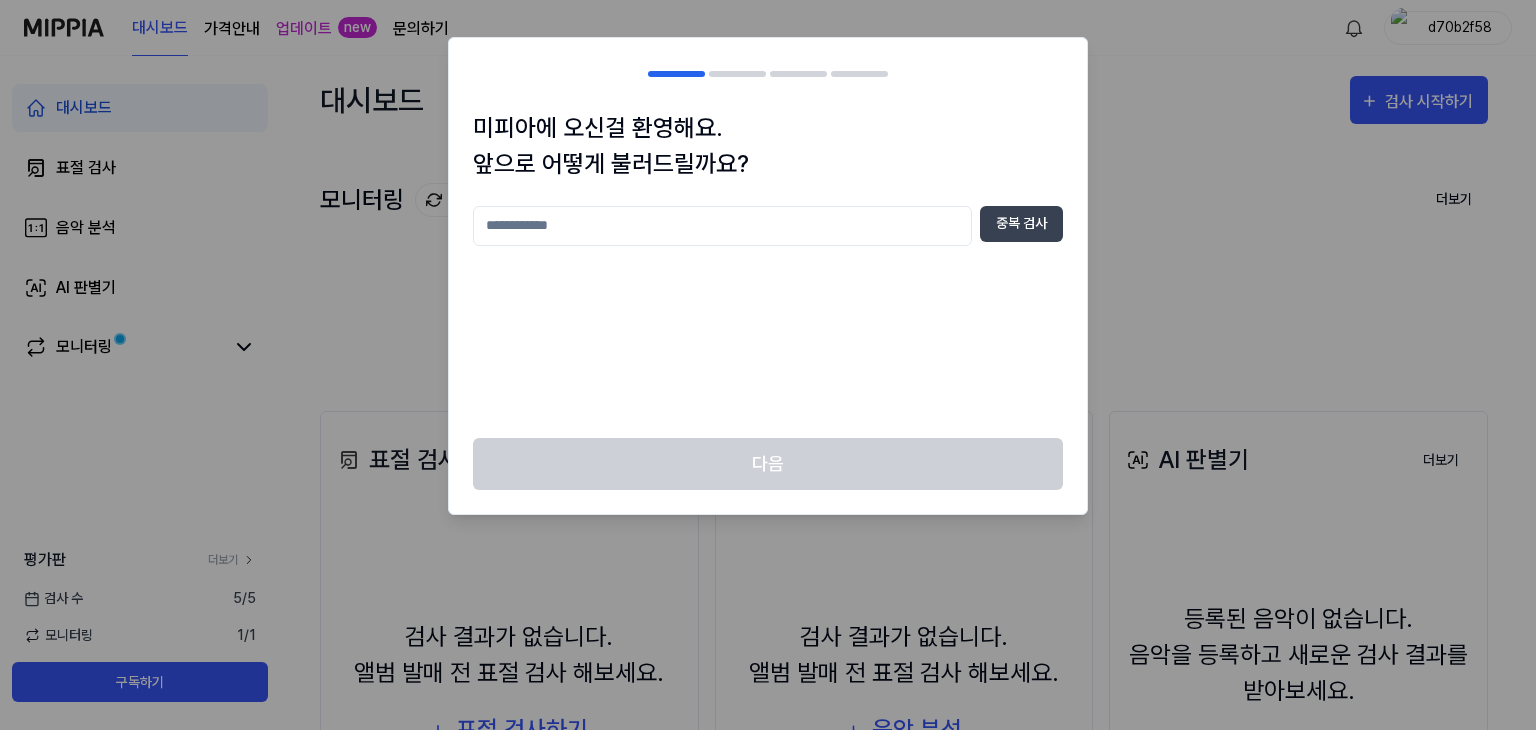 click at bounding box center (768, 365) 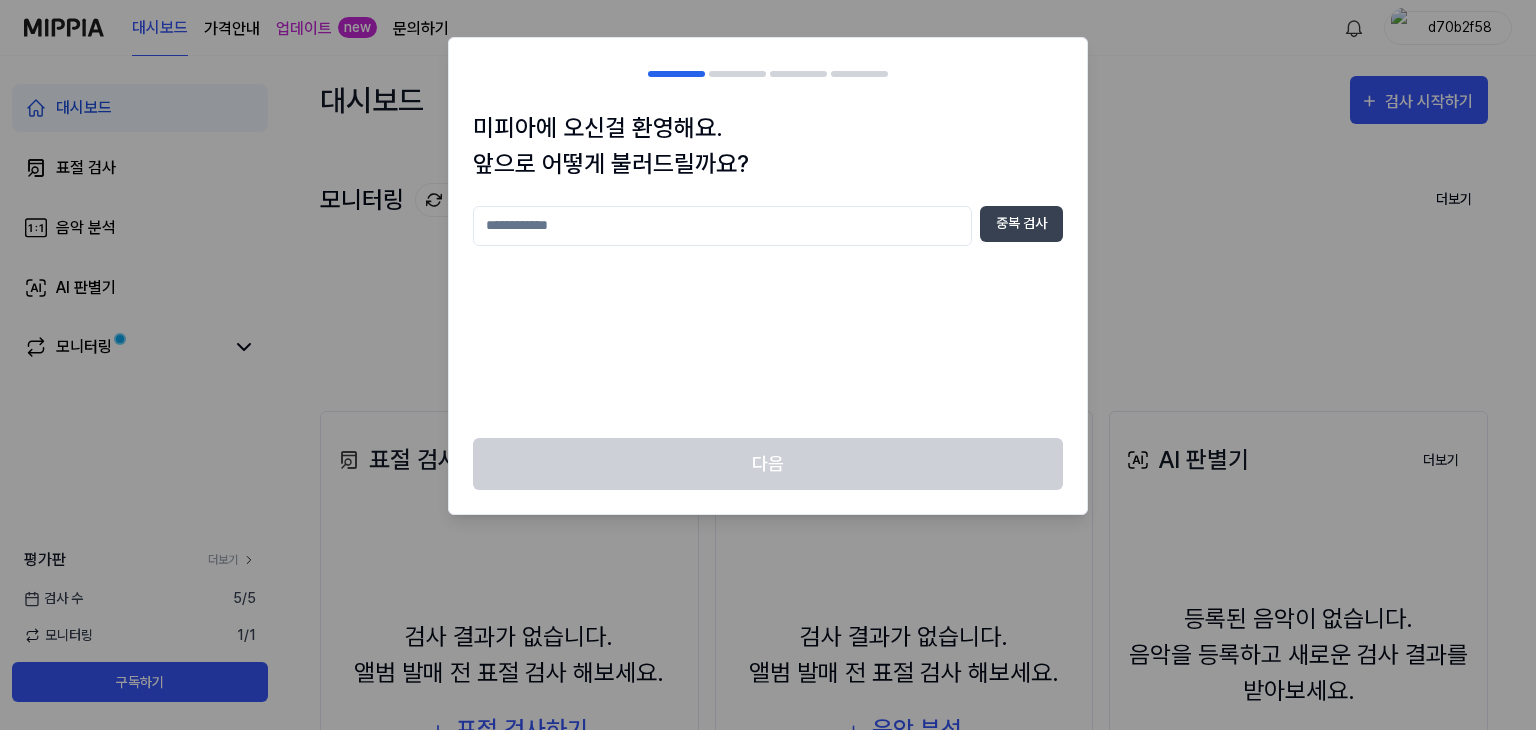 click at bounding box center [722, 226] 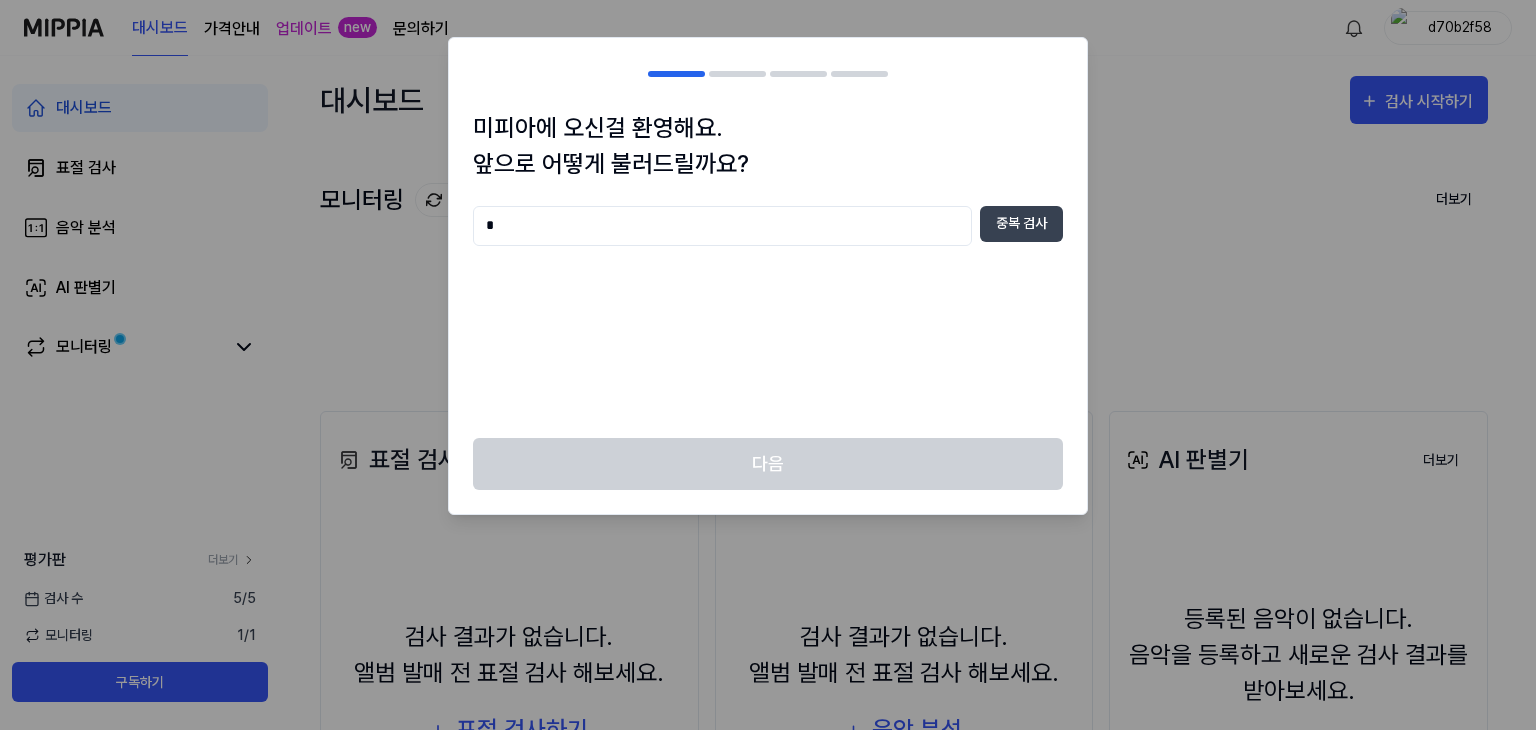 type on "*" 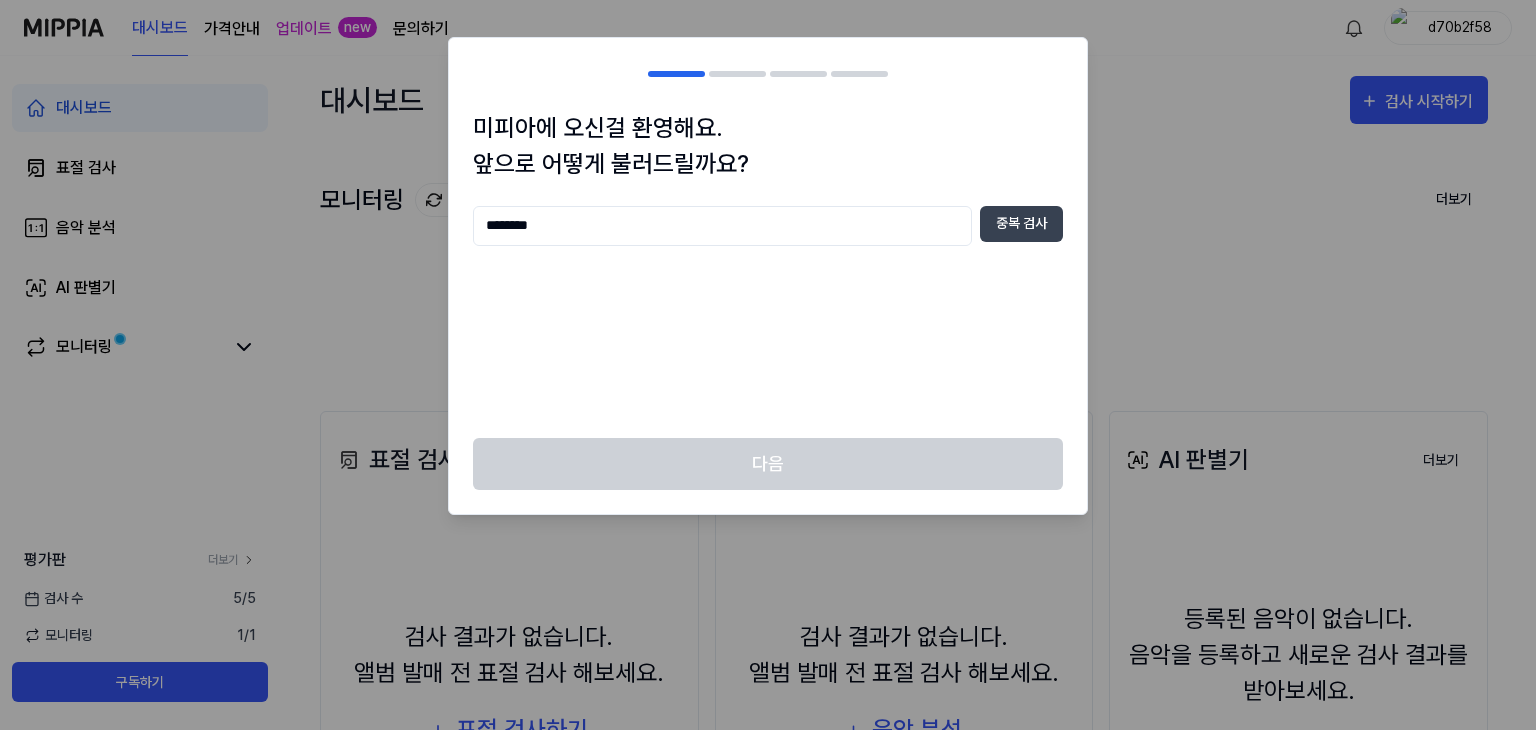 type on "********" 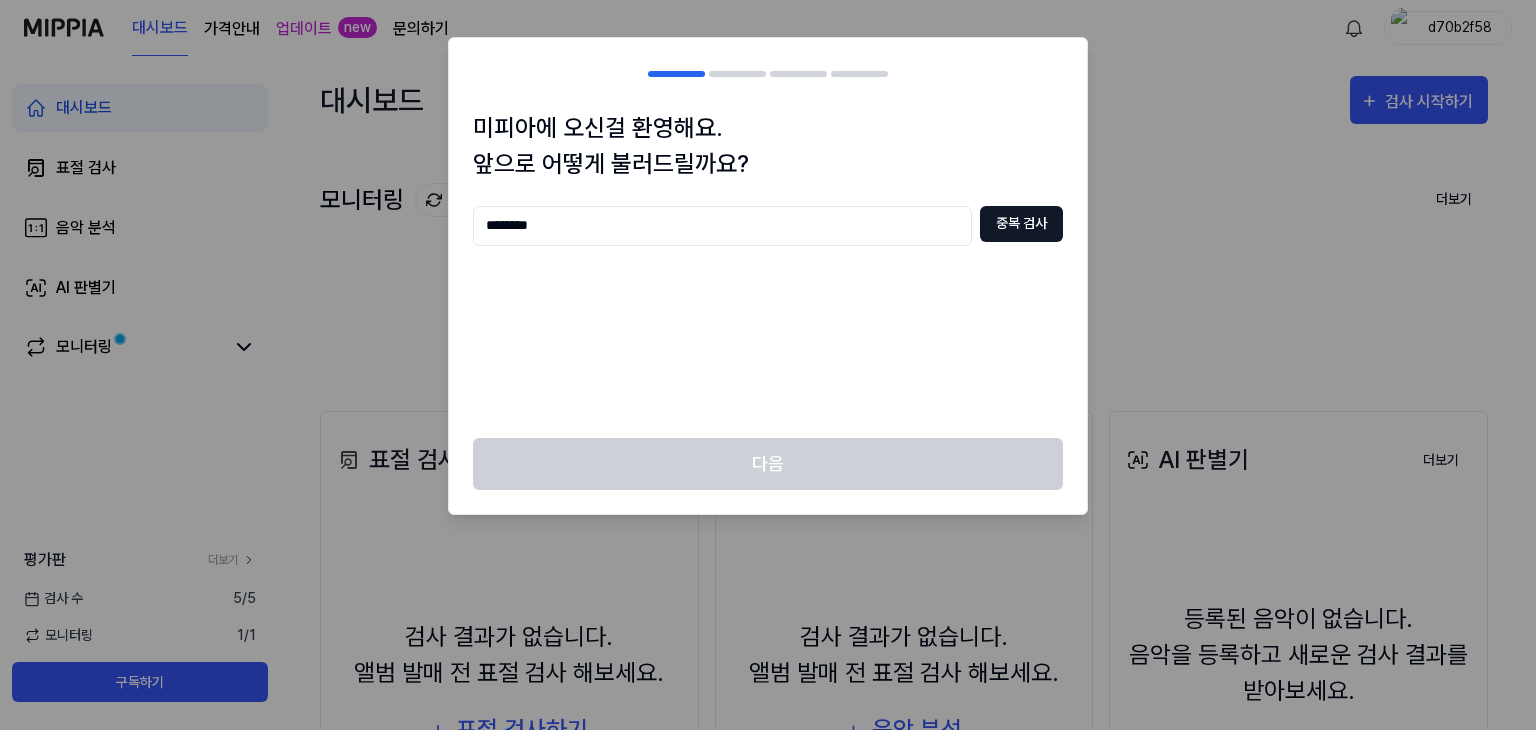 click on "******** 중복 검사" at bounding box center (768, 226) 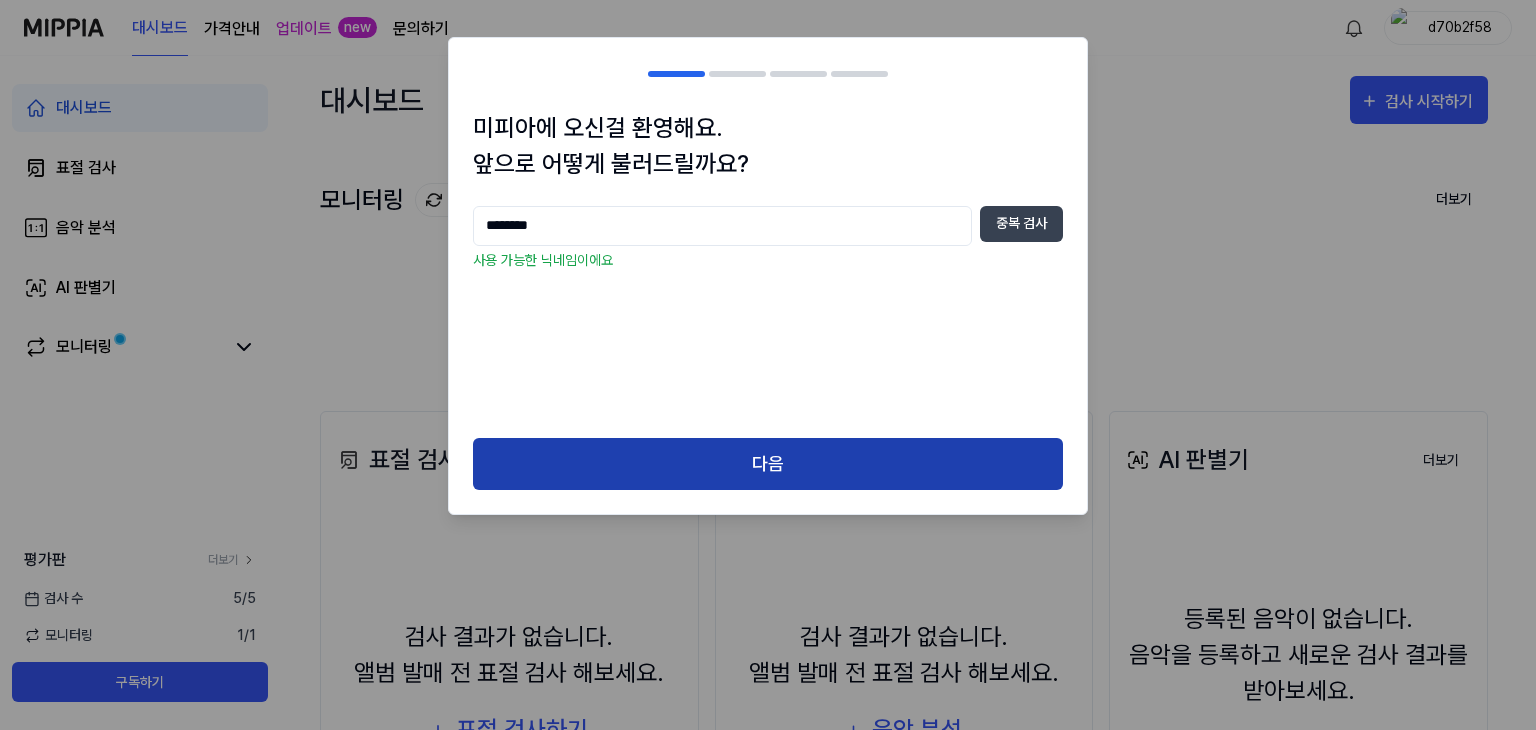 click on "다음" at bounding box center [768, 464] 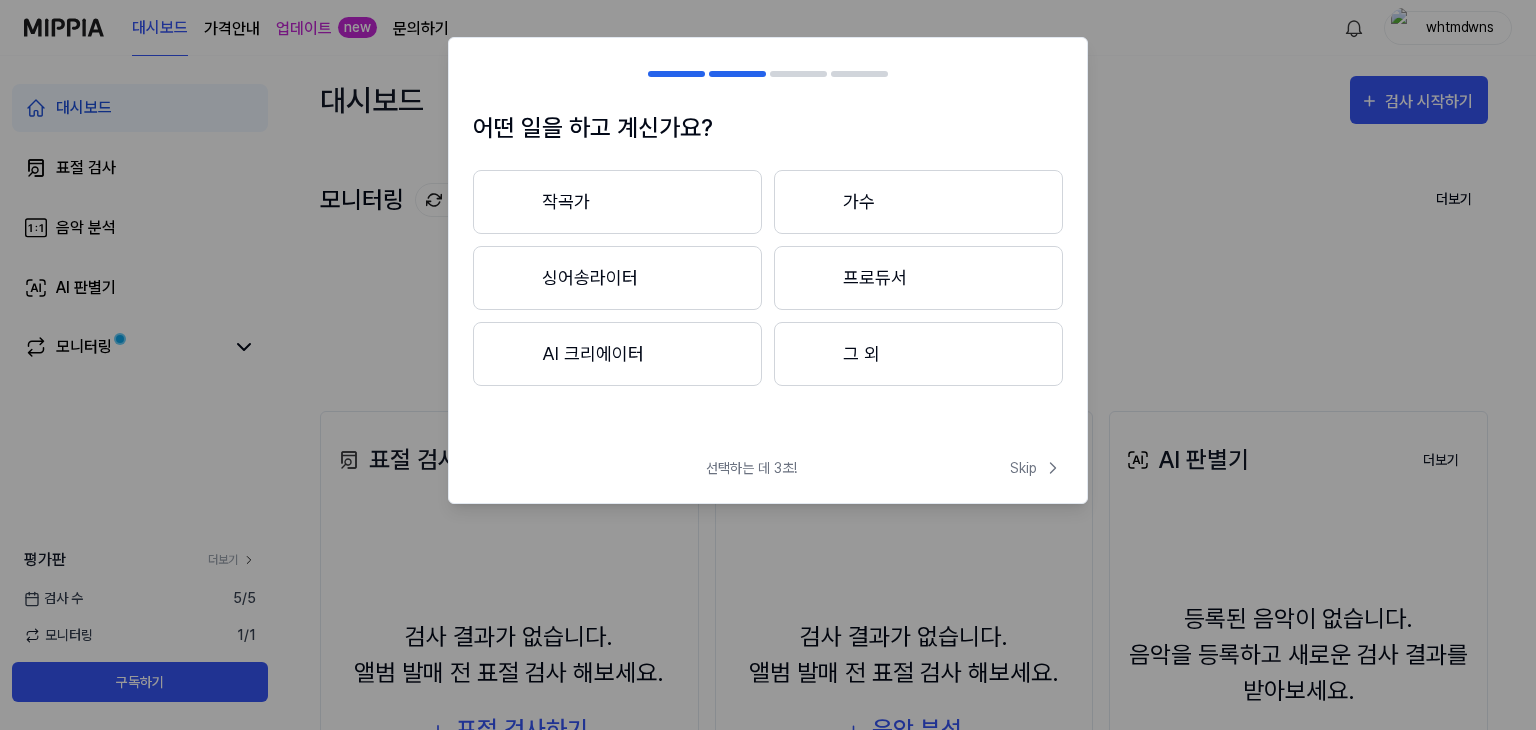 click on "작곡가" at bounding box center [617, 202] 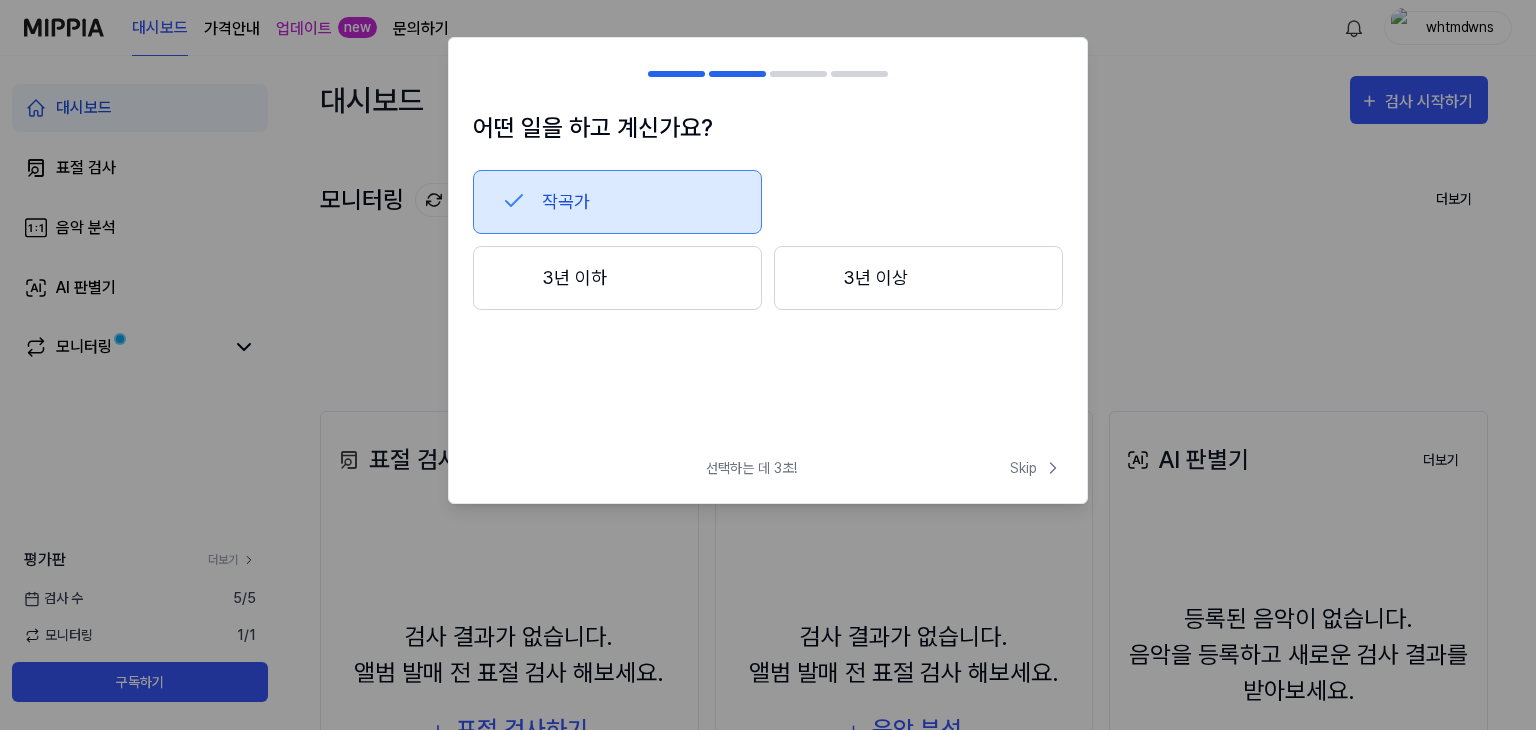 click on "3년 이하" at bounding box center [617, 278] 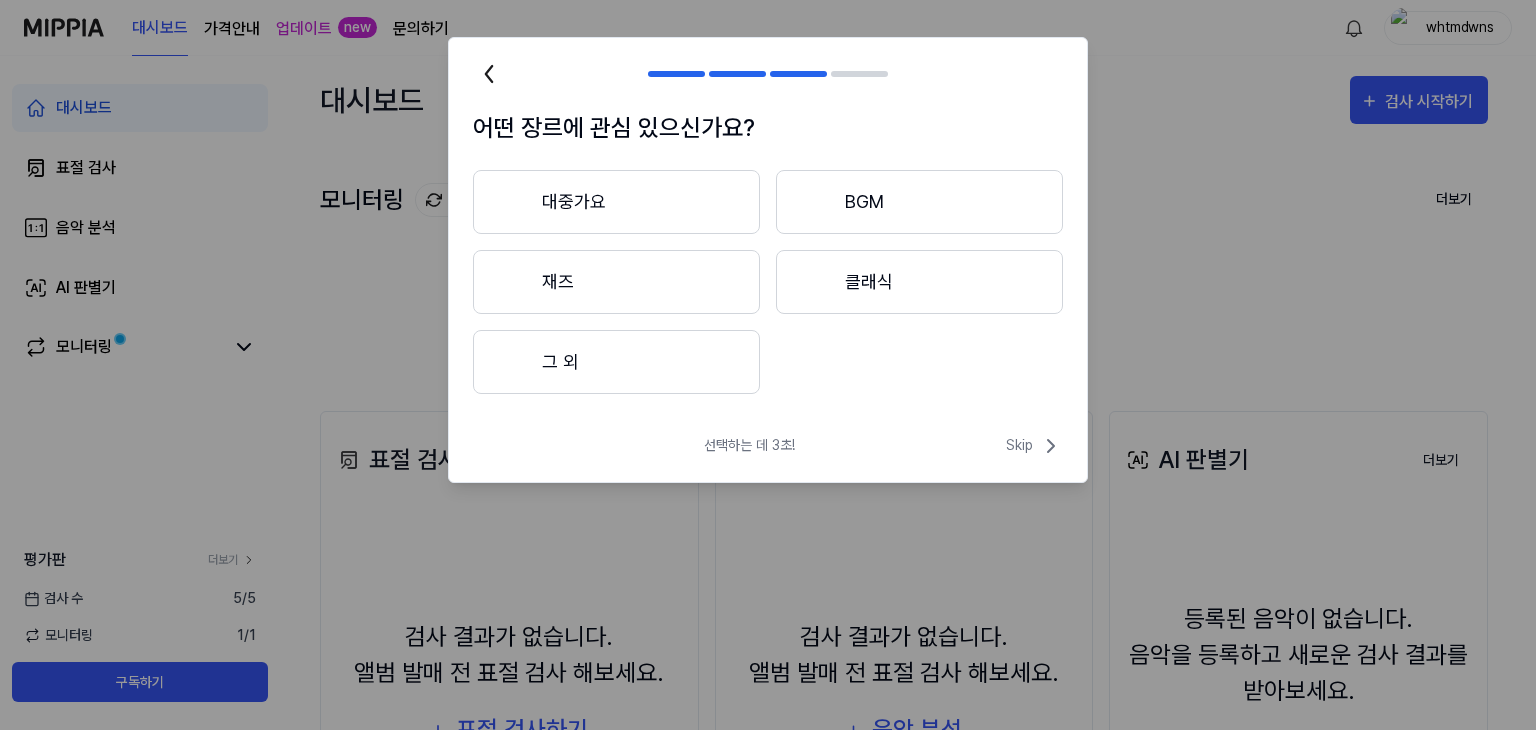 click on "그 외" at bounding box center (616, 362) 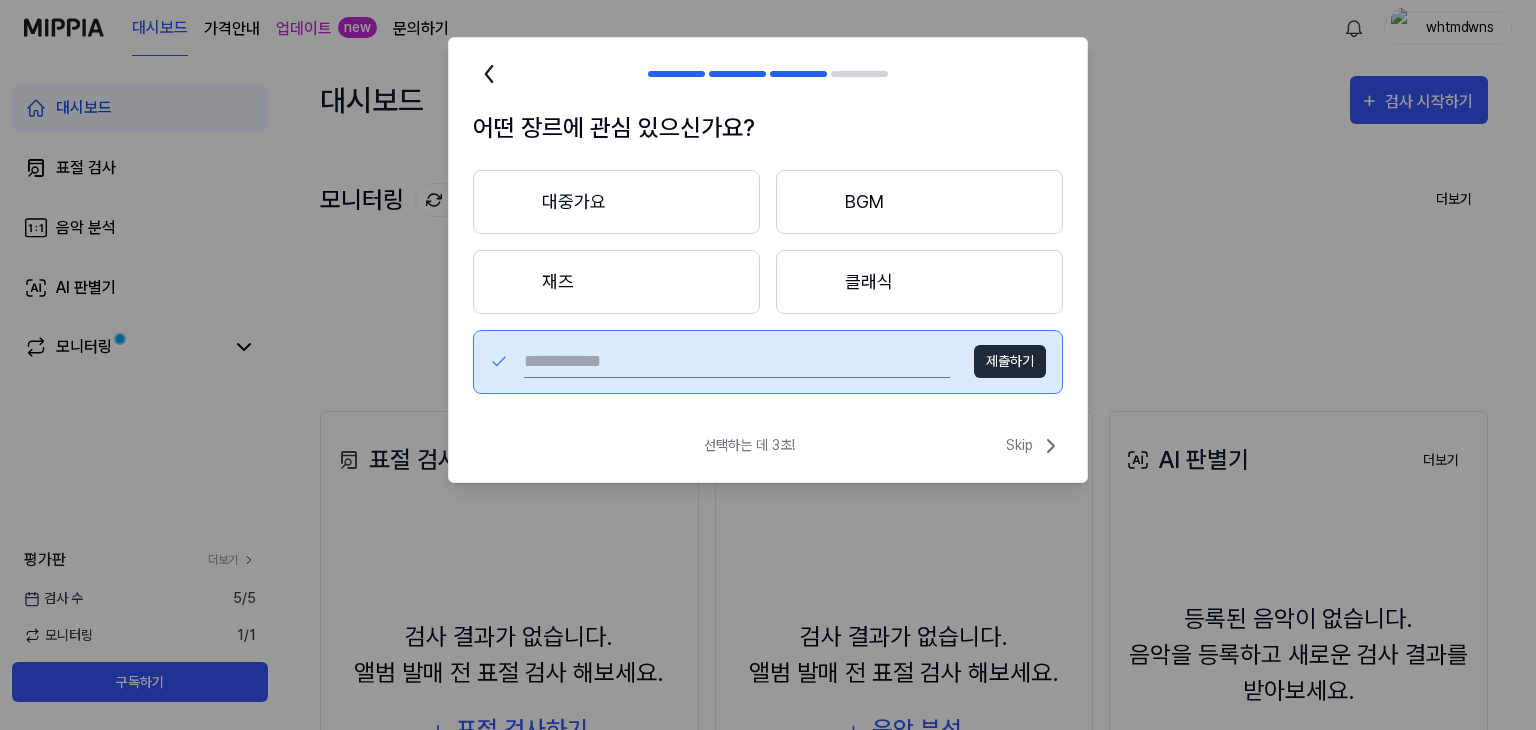 click at bounding box center [737, 362] 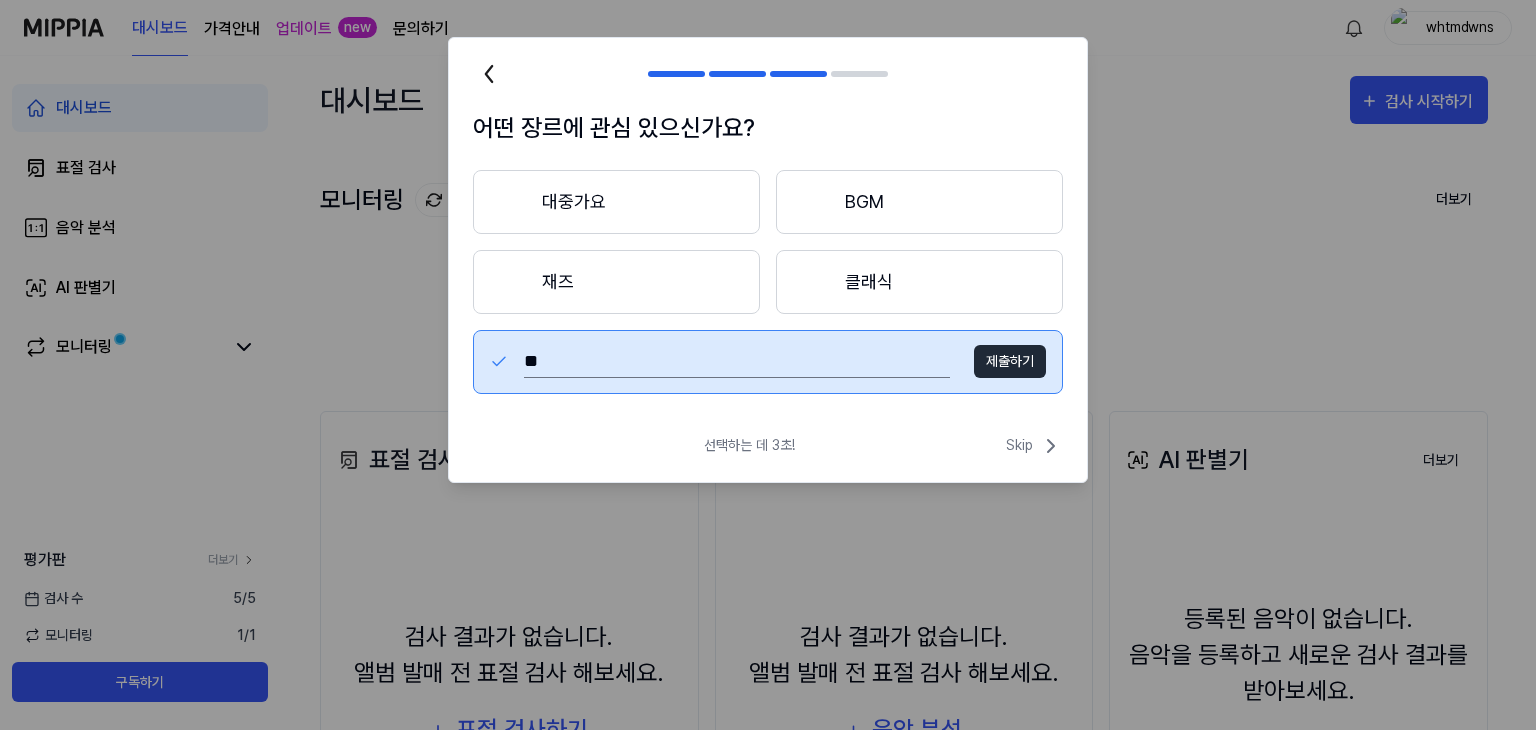 type on "*" 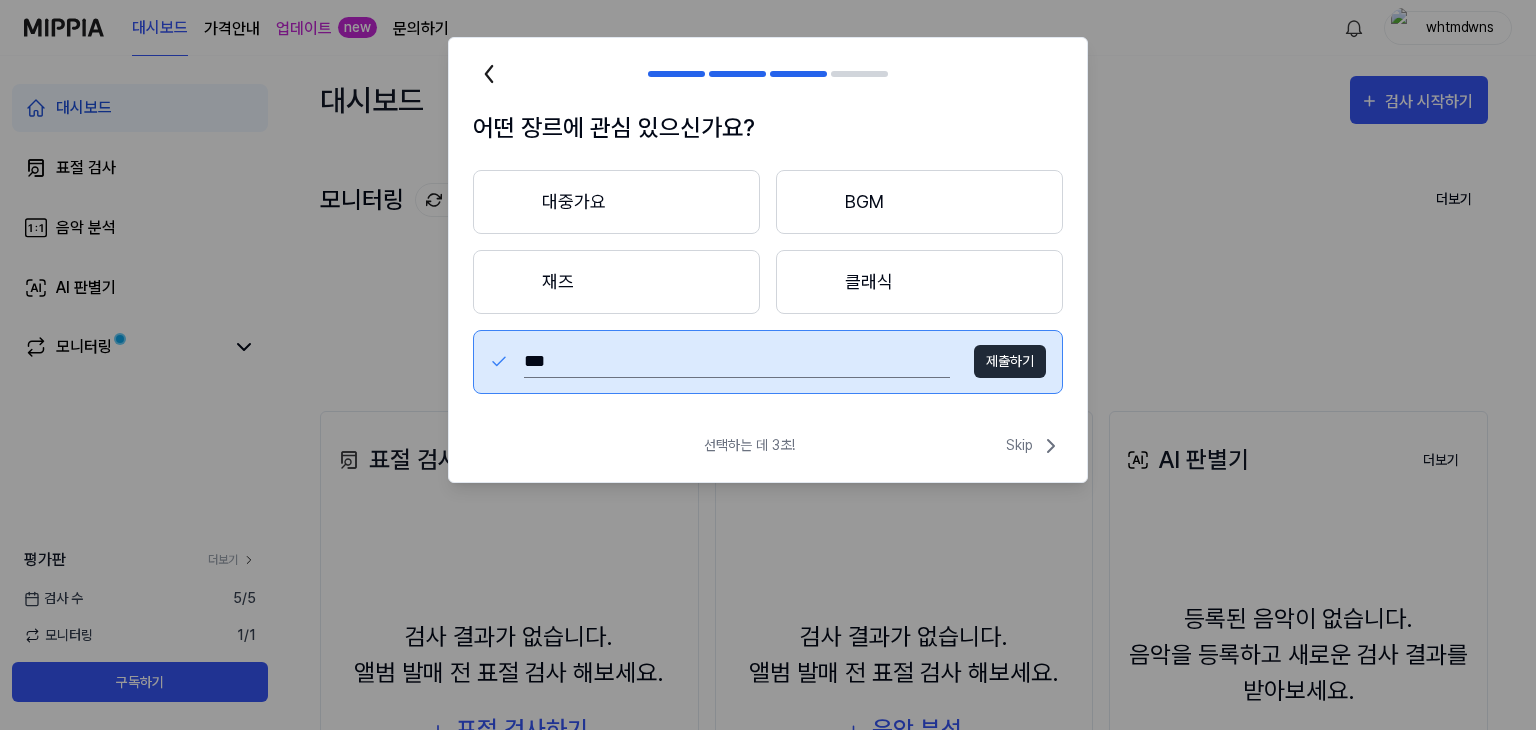 click on "제출하기" at bounding box center [1010, 361] 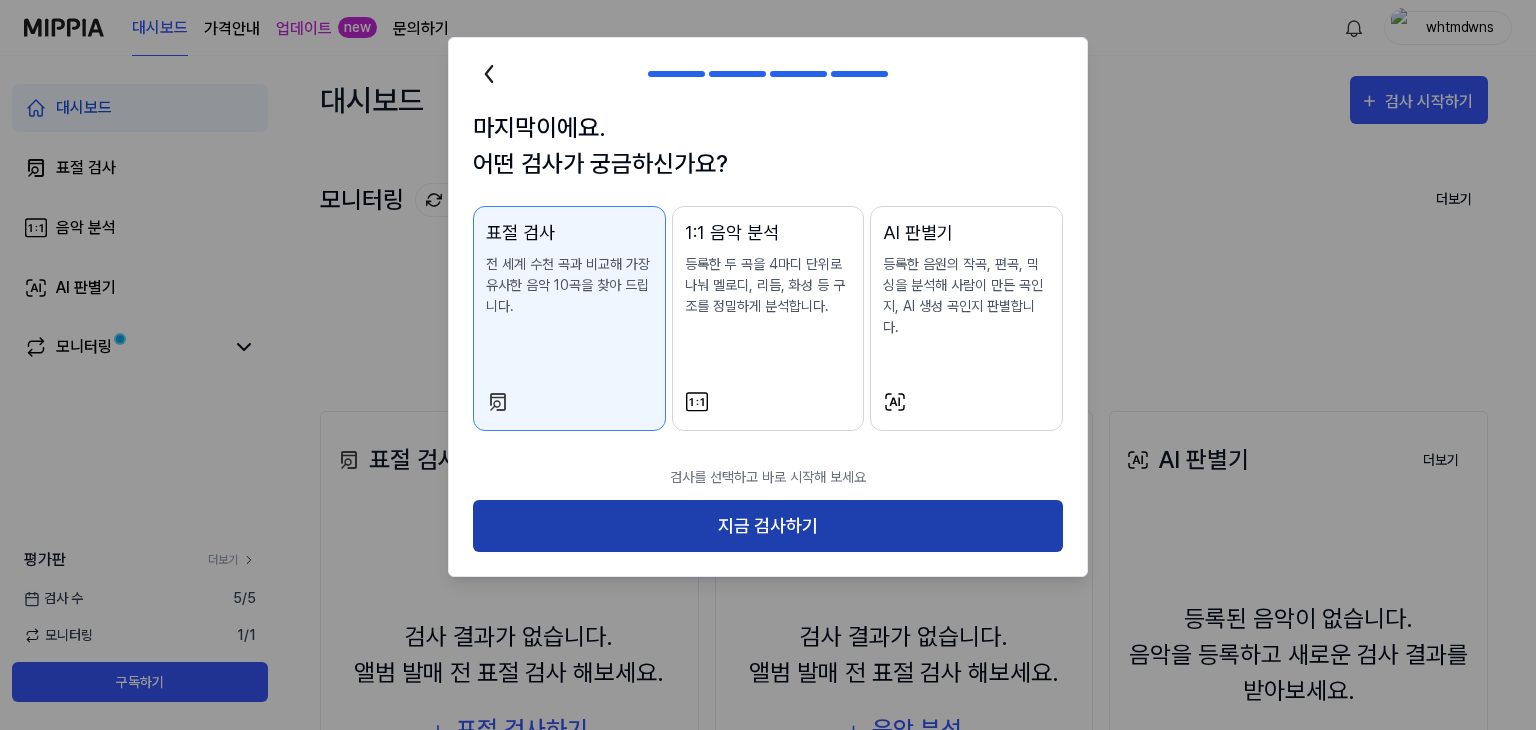 click on "지금 검사하기" at bounding box center (768, 526) 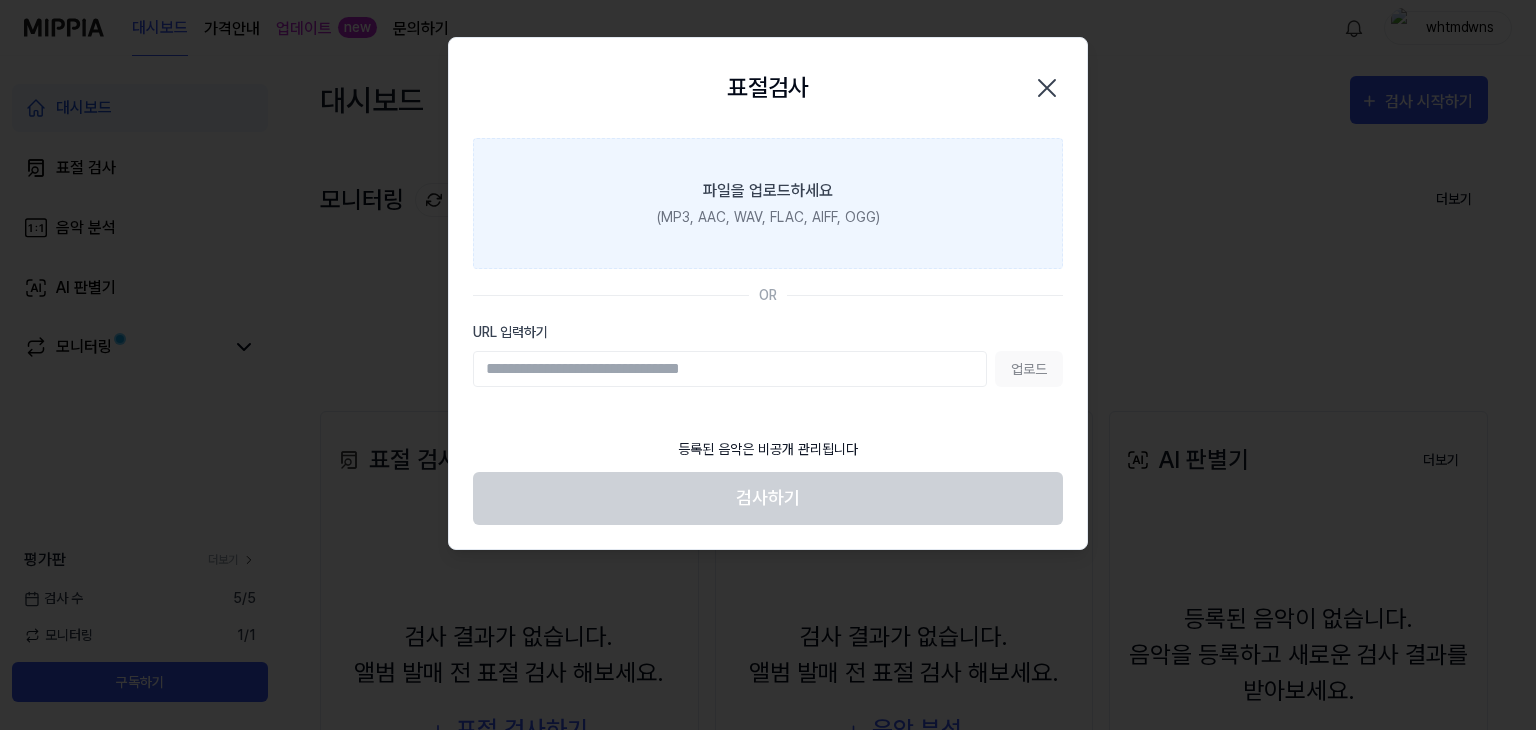 click on "(MP3, AAC, WAV, FLAC, AIFF, OGG)" at bounding box center (768, 217) 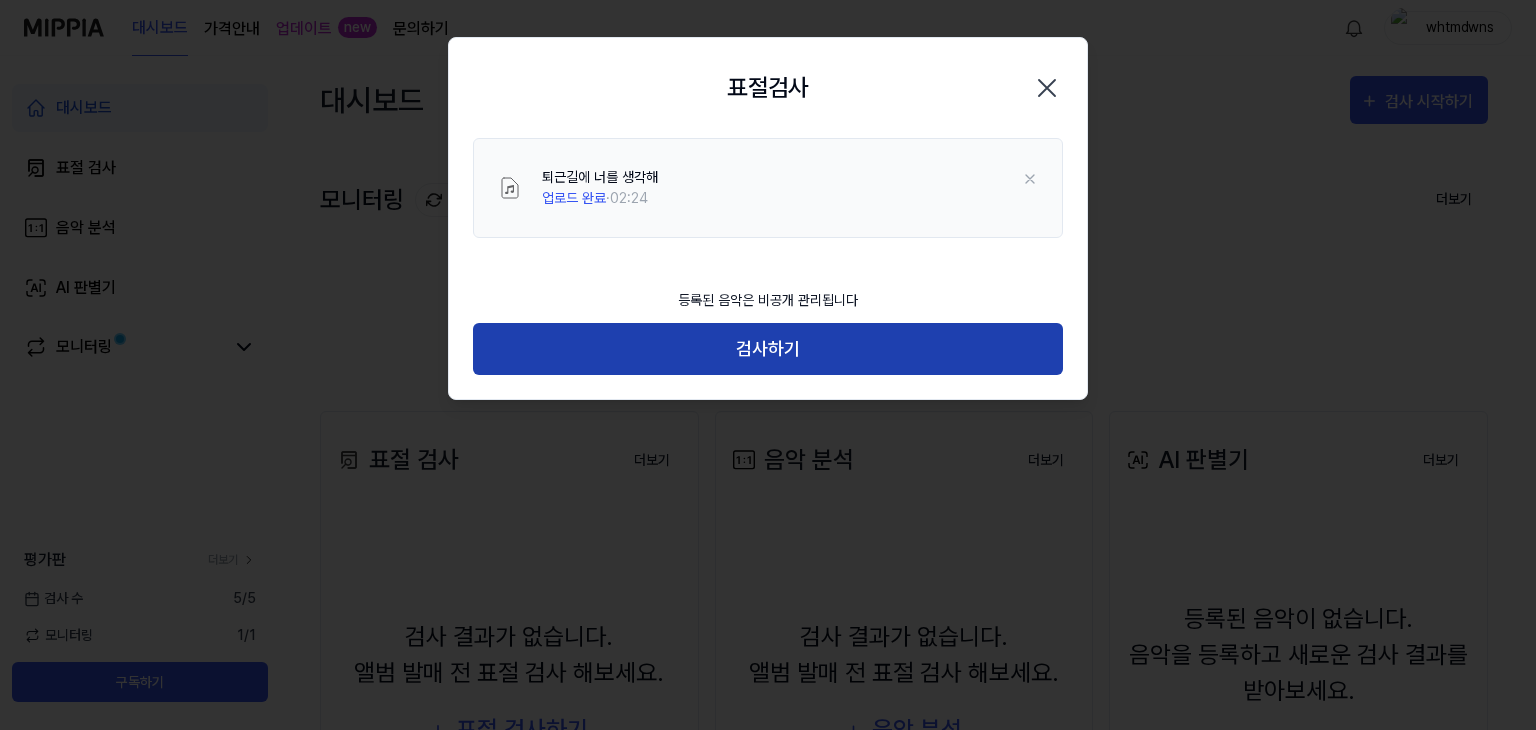 click on "검사하기" at bounding box center [768, 349] 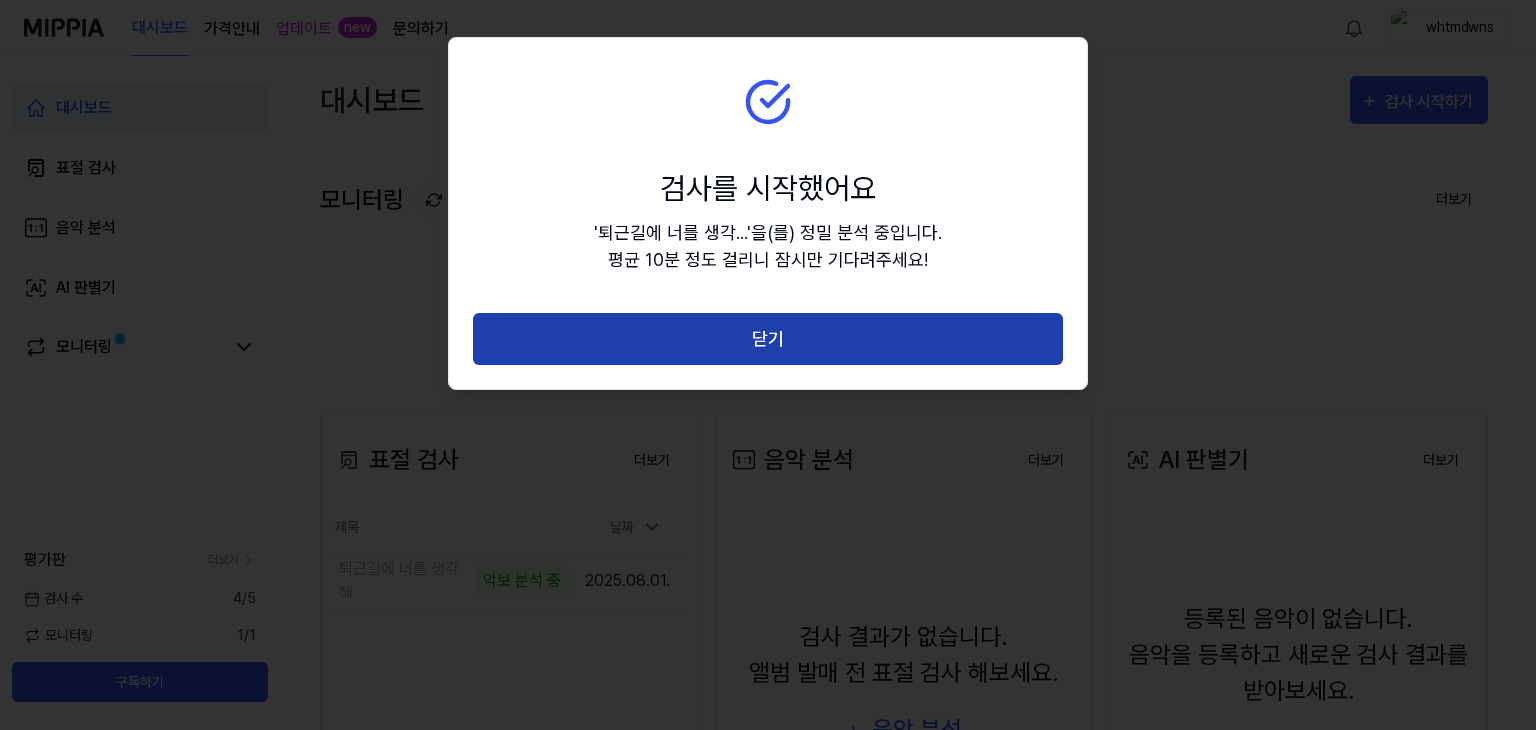 click on "닫기" at bounding box center [768, 339] 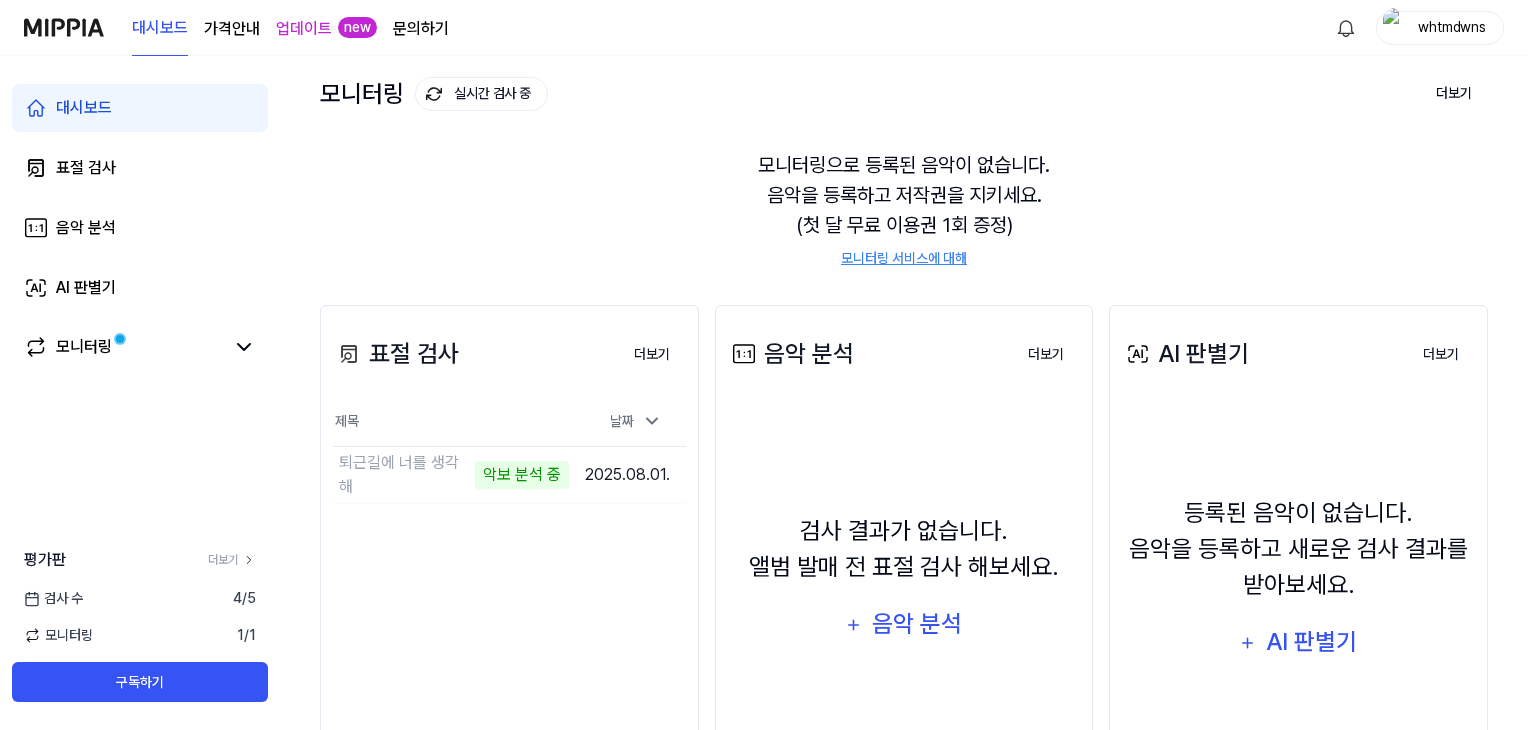 scroll, scrollTop: 100, scrollLeft: 0, axis: vertical 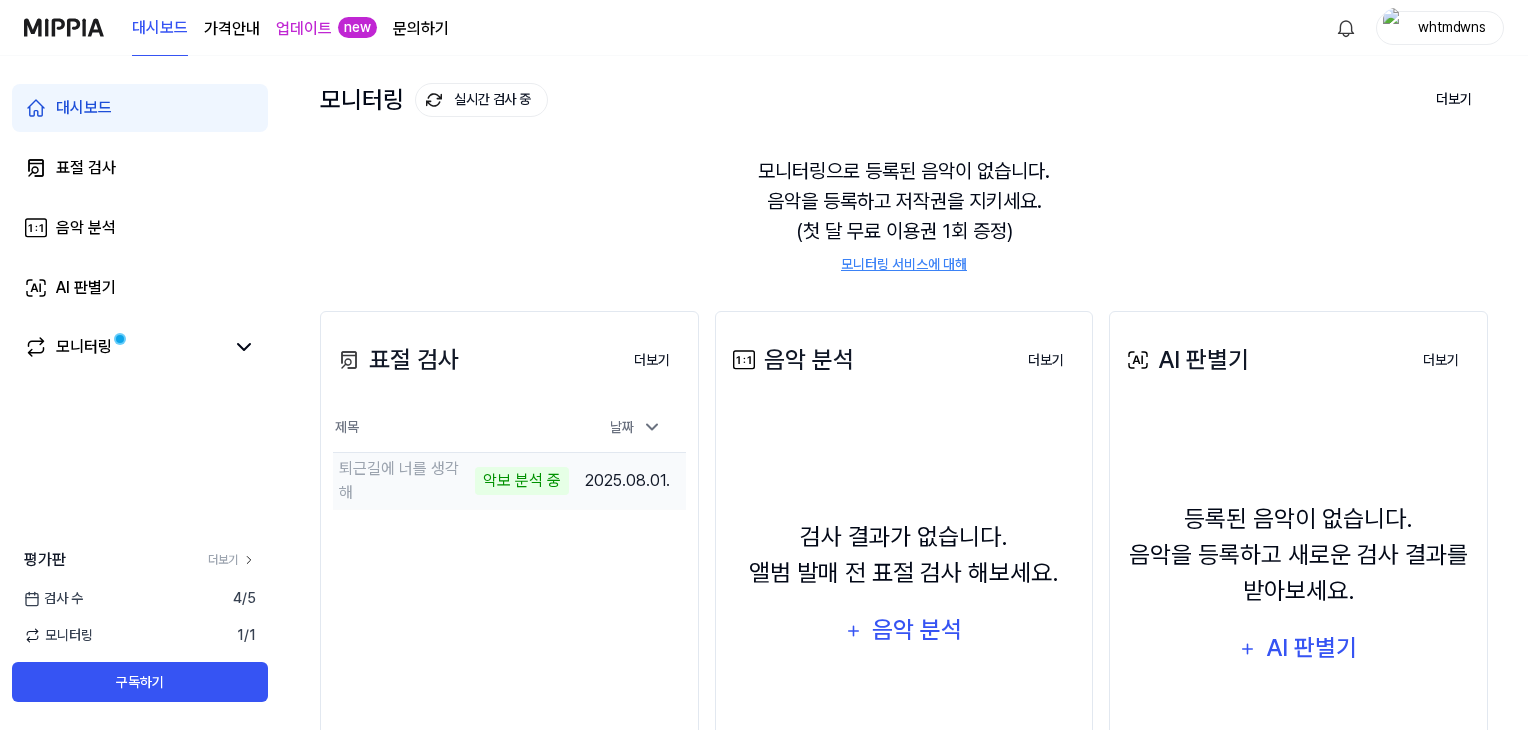 click on "퇴근길에 너를 생각해" at bounding box center (404, 481) 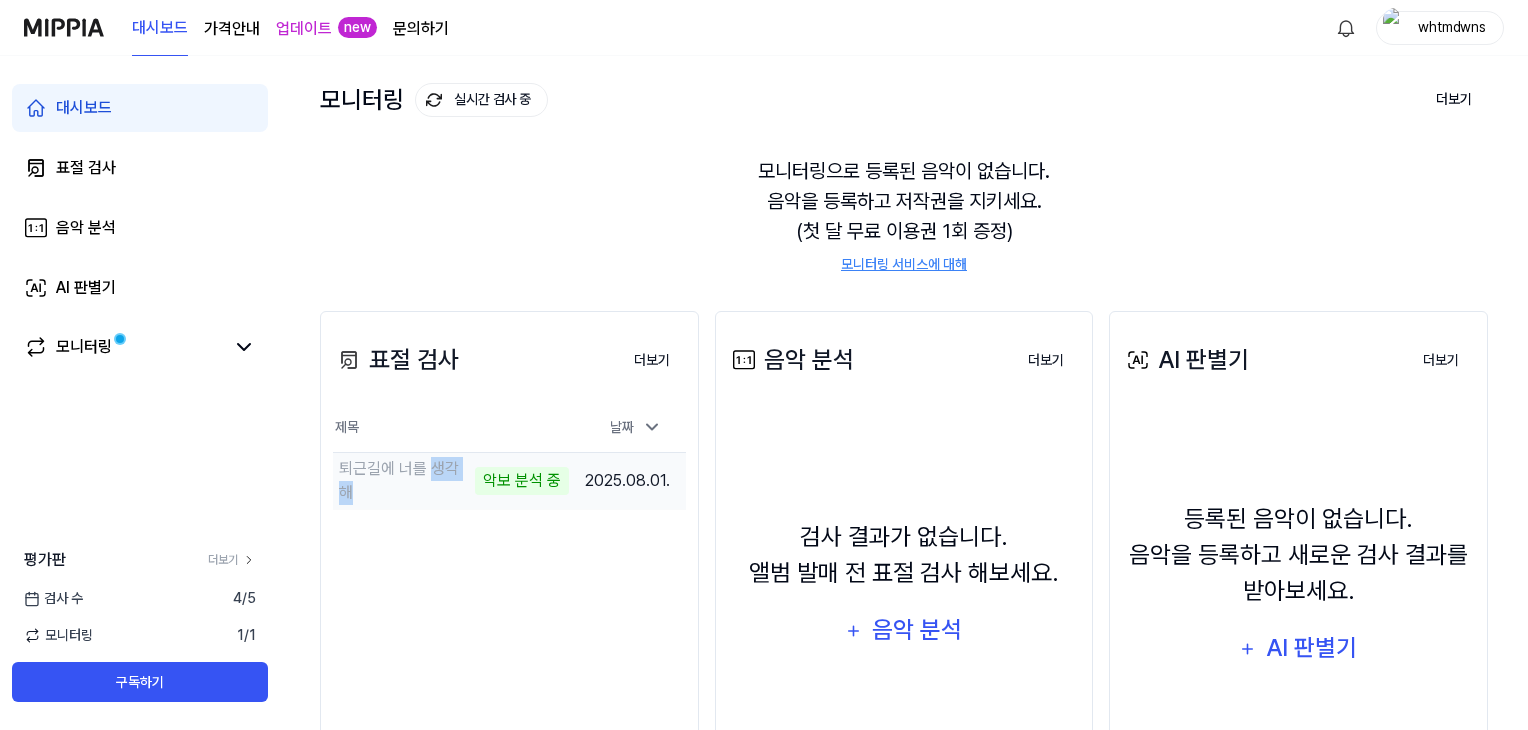 click on "퇴근길에 너를 생각해" at bounding box center (404, 481) 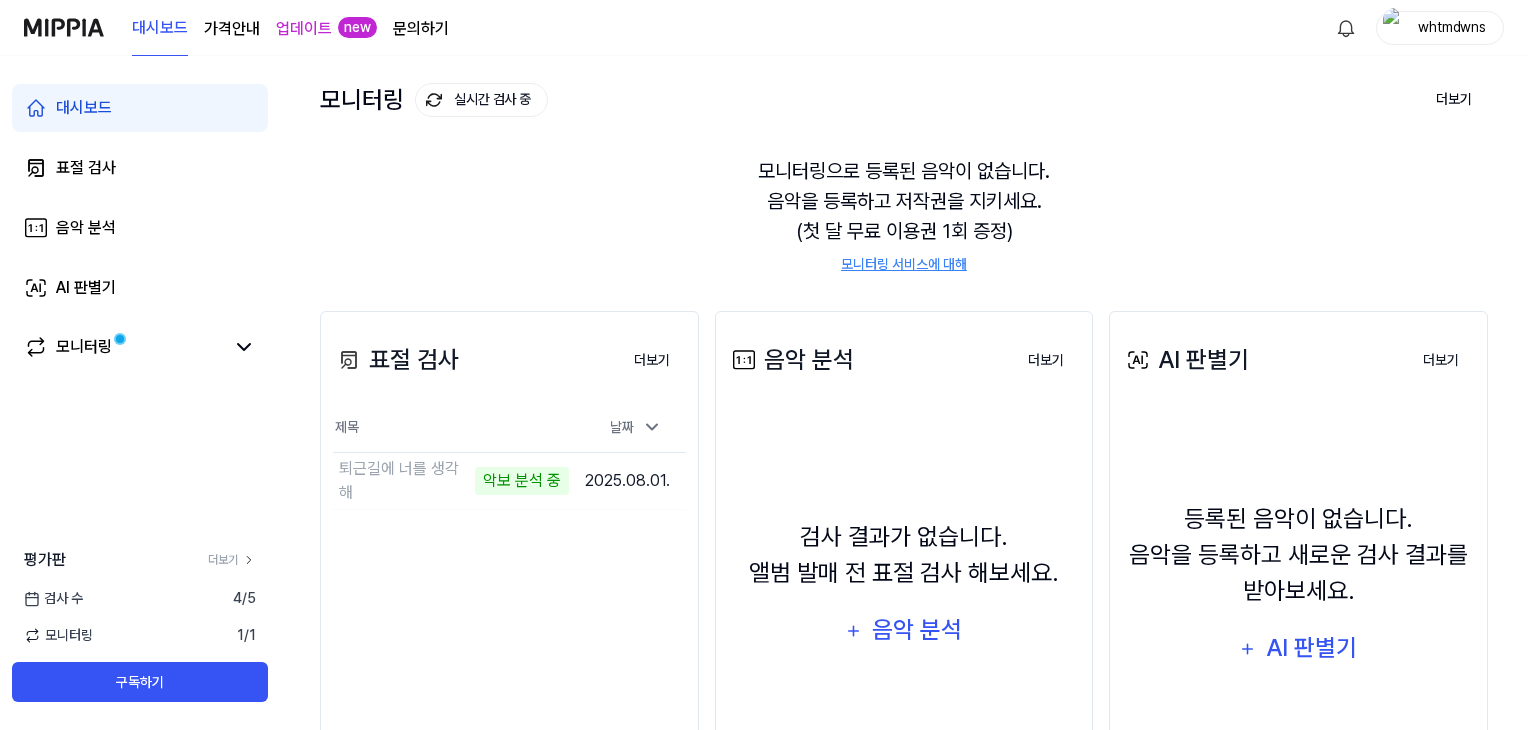 click on "표절 검사 더보기 표절 검사 제목 날짜 퇴근길에 너를 생각해 악보 분석 중 이동하기 [YEAR].[MONTH].[DAY]. 더보기" at bounding box center (509, 572) 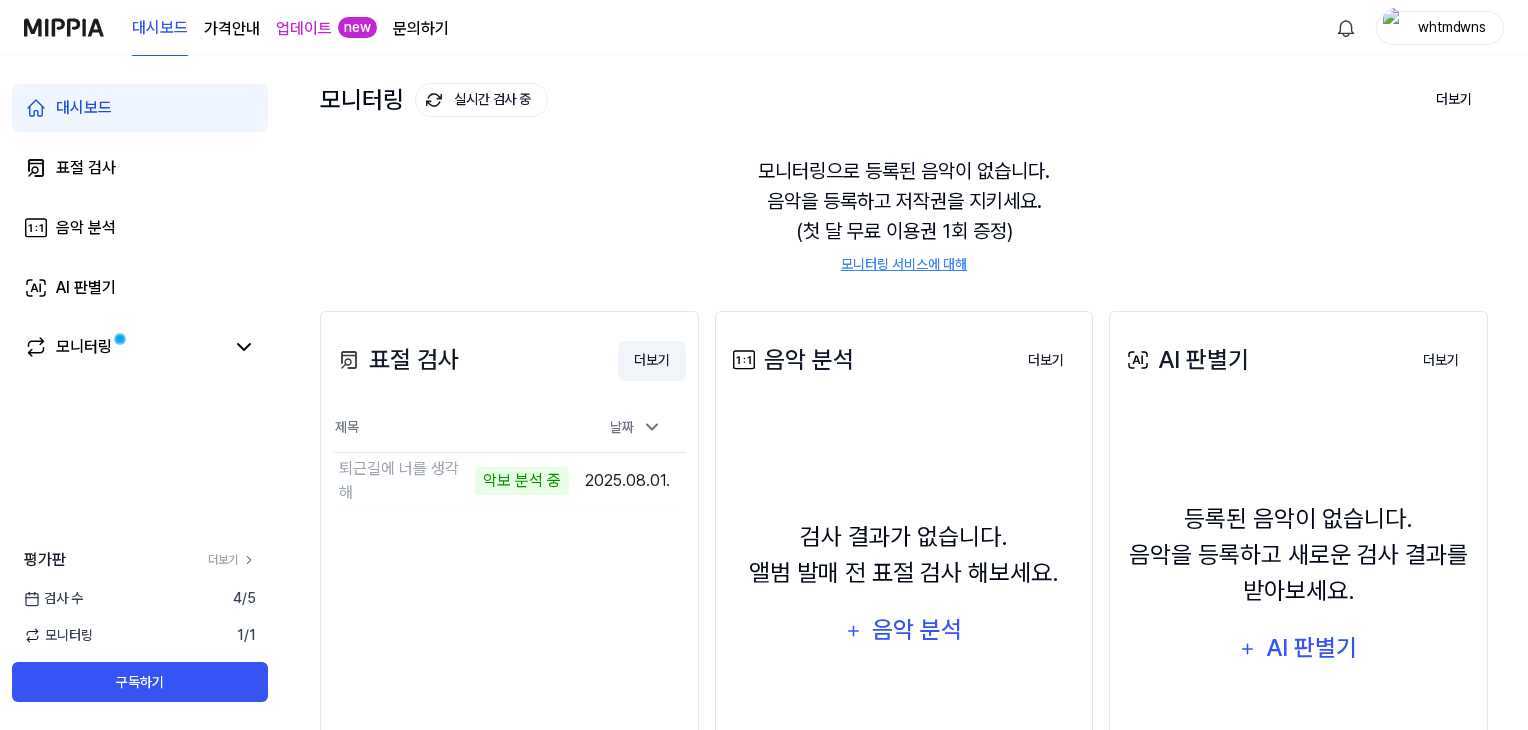 click on "더보기" at bounding box center (652, 361) 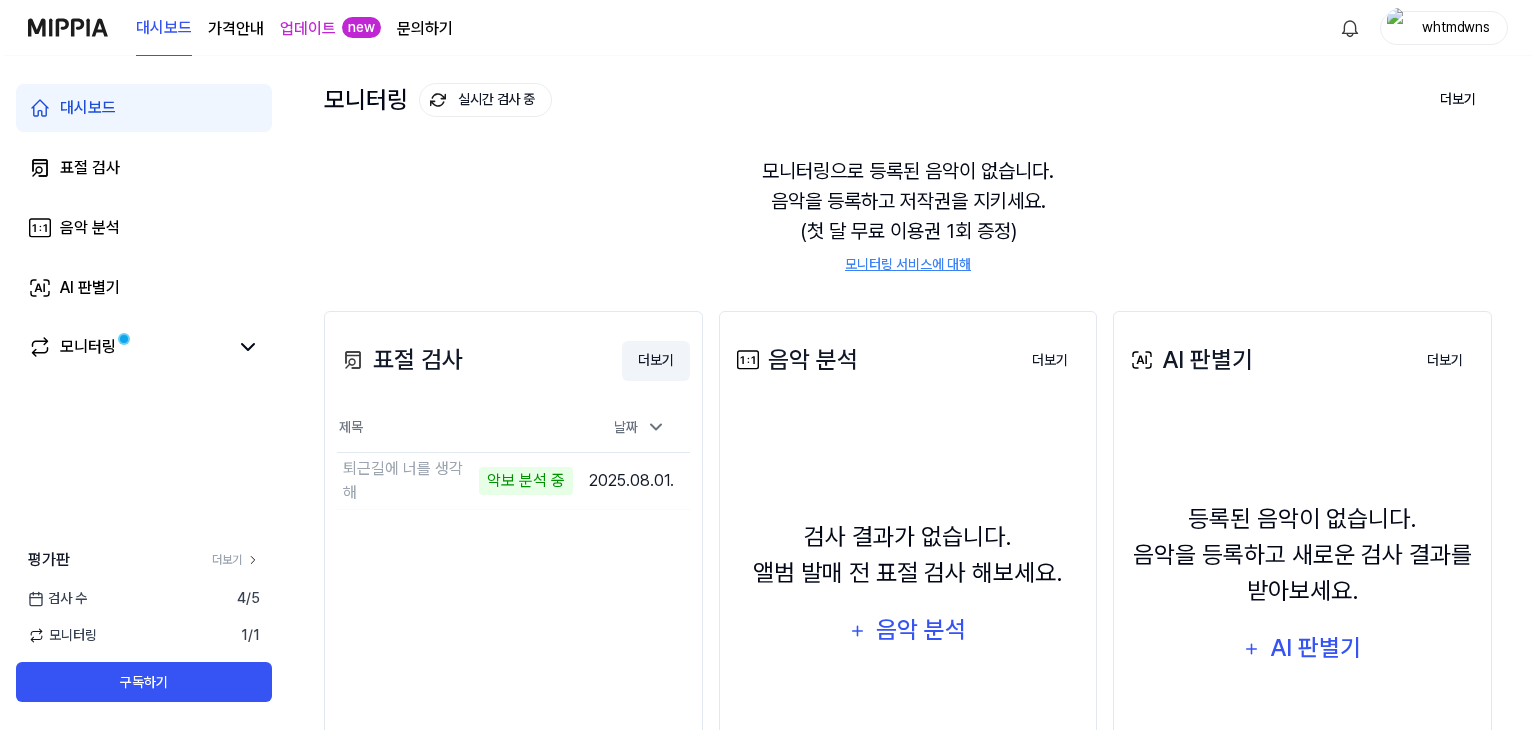 scroll, scrollTop: 0, scrollLeft: 0, axis: both 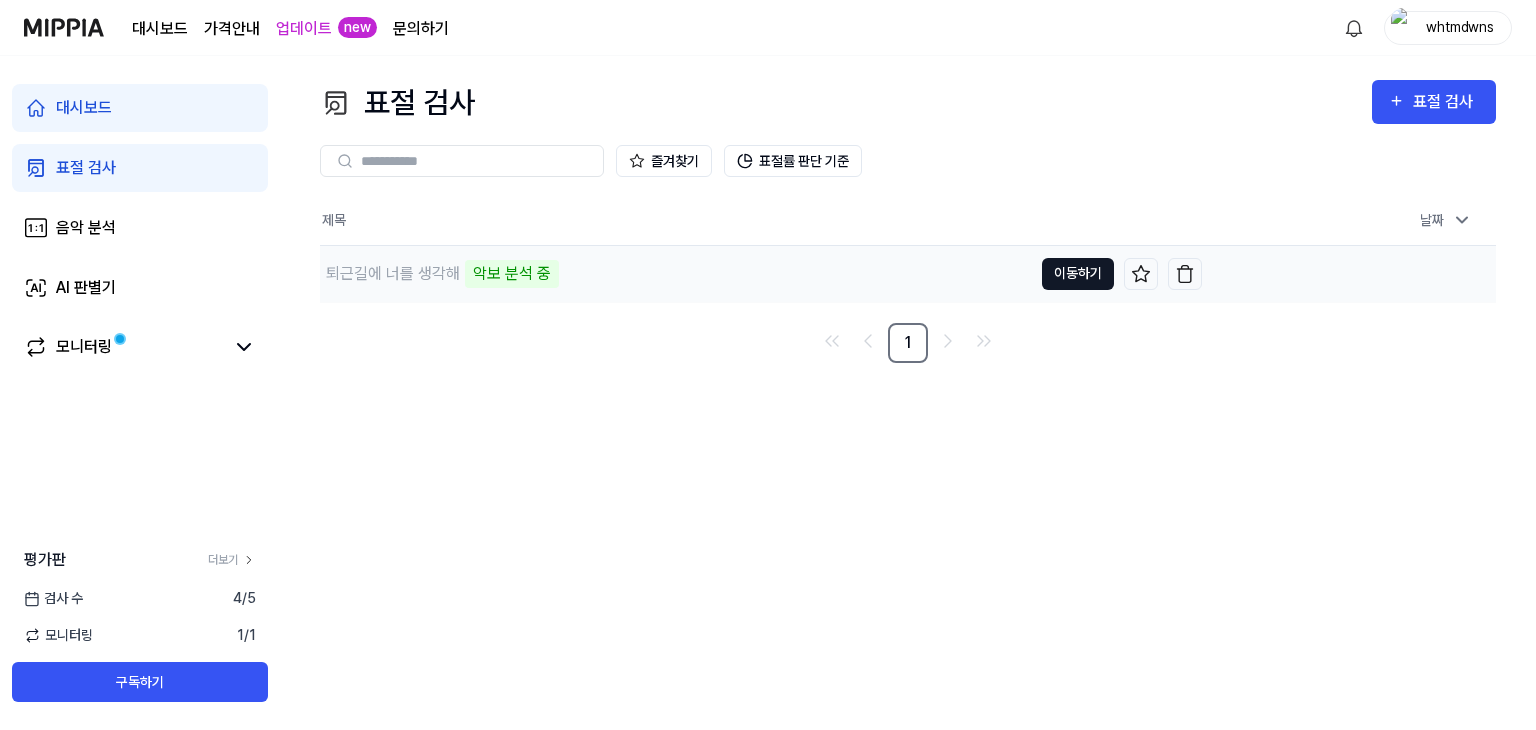 click on "이동하기" at bounding box center [1078, 274] 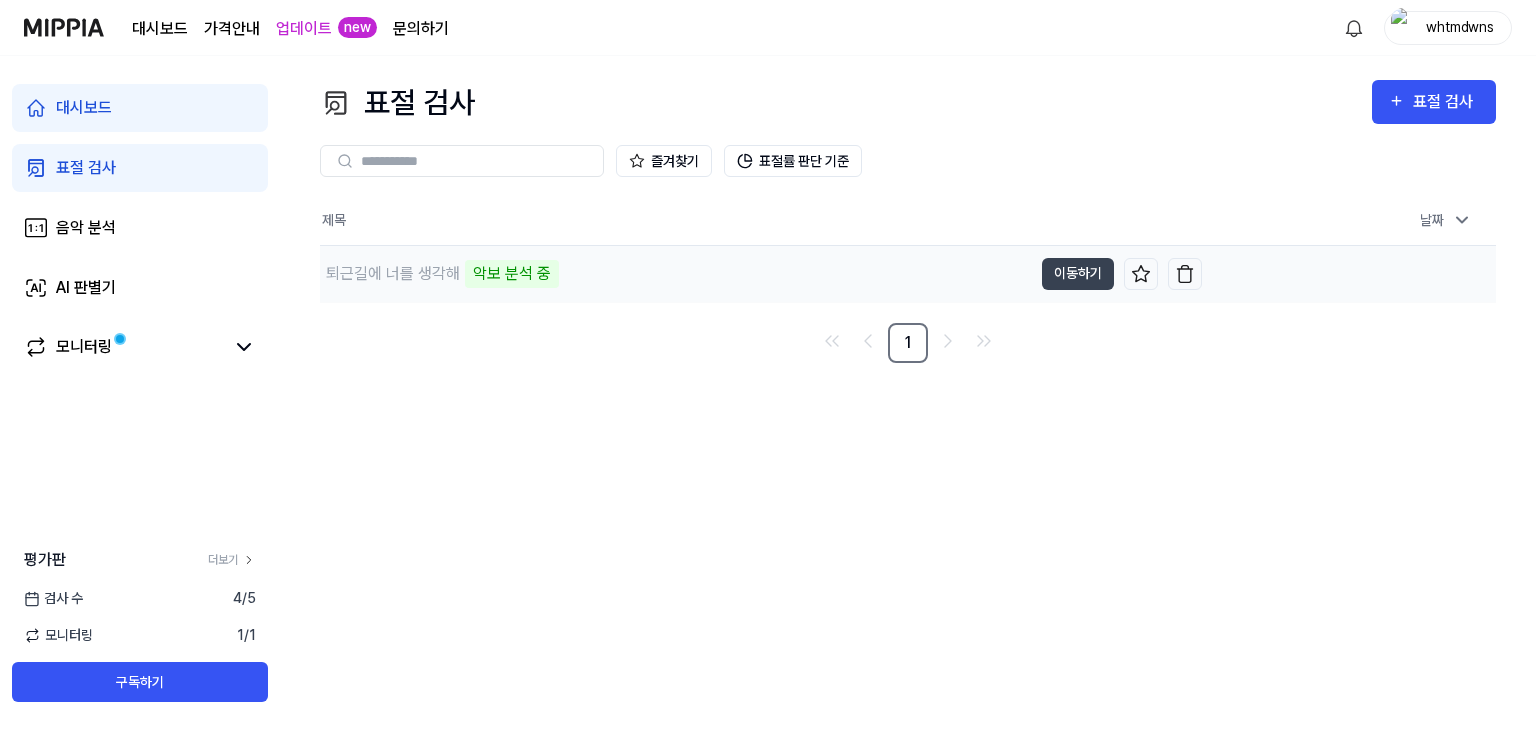 click on "퇴근길에 너를 생각해 악보 분석 중" at bounding box center (676, 274) 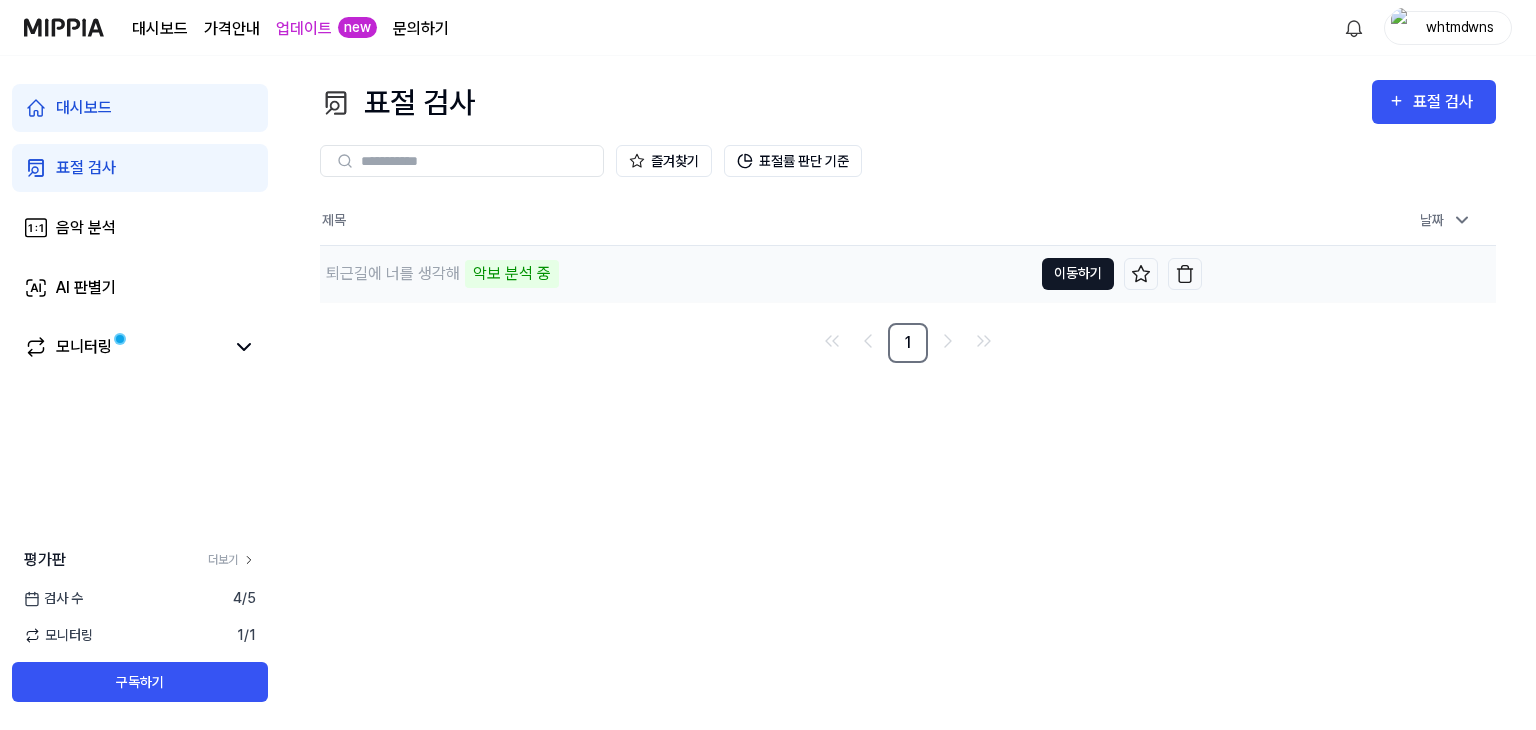 click on "이동하기" at bounding box center [1078, 274] 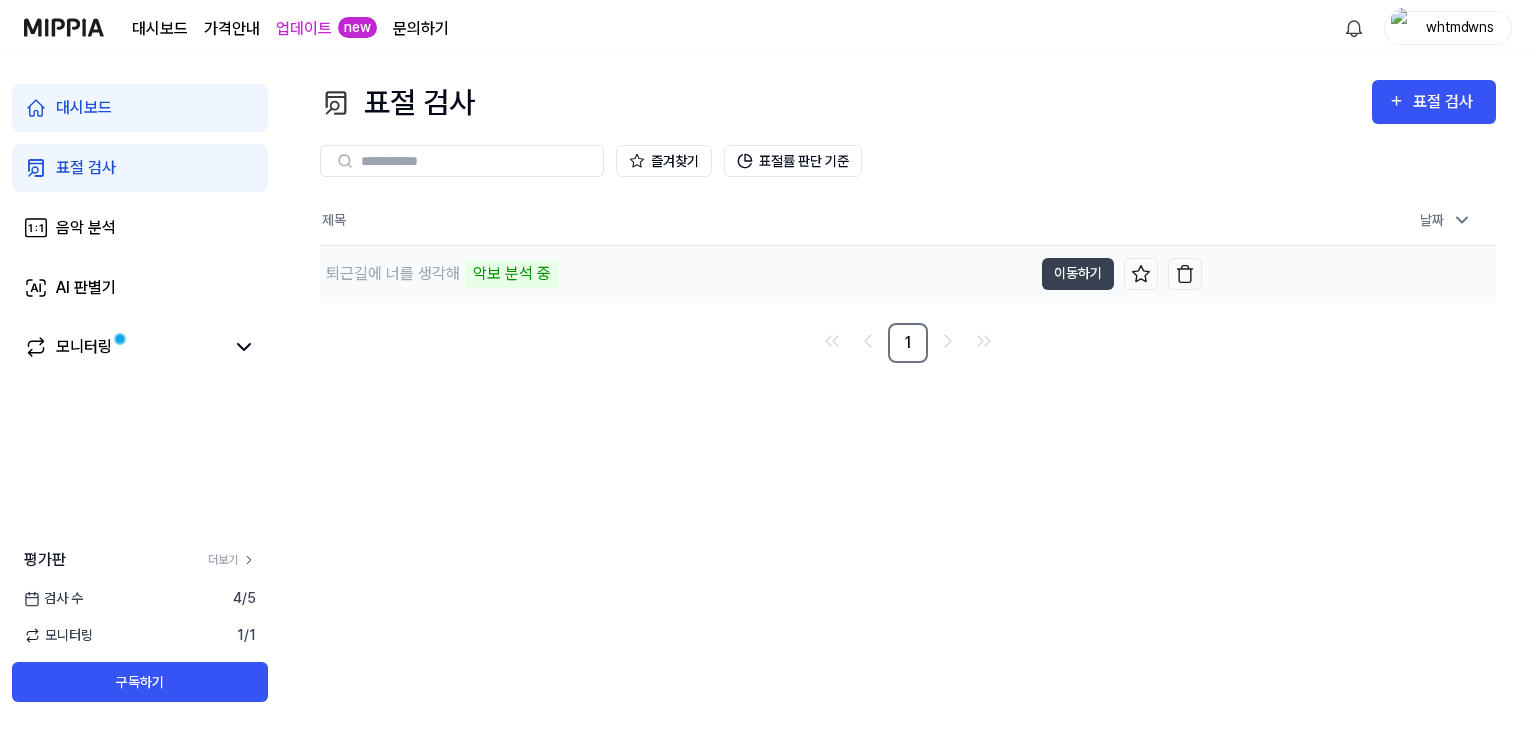 click on "악보 분석 중" at bounding box center (512, 274) 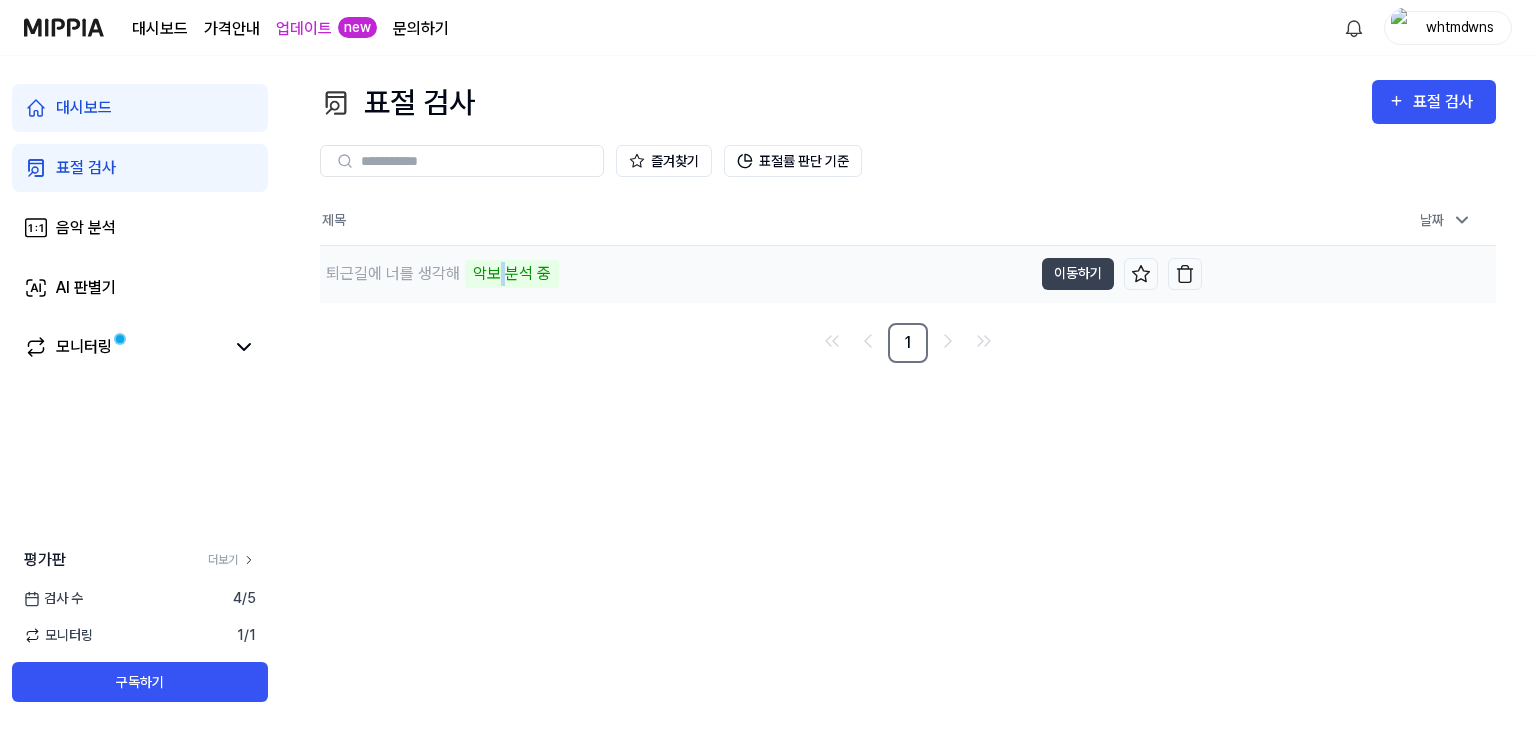click on "악보 분석 중" at bounding box center (512, 274) 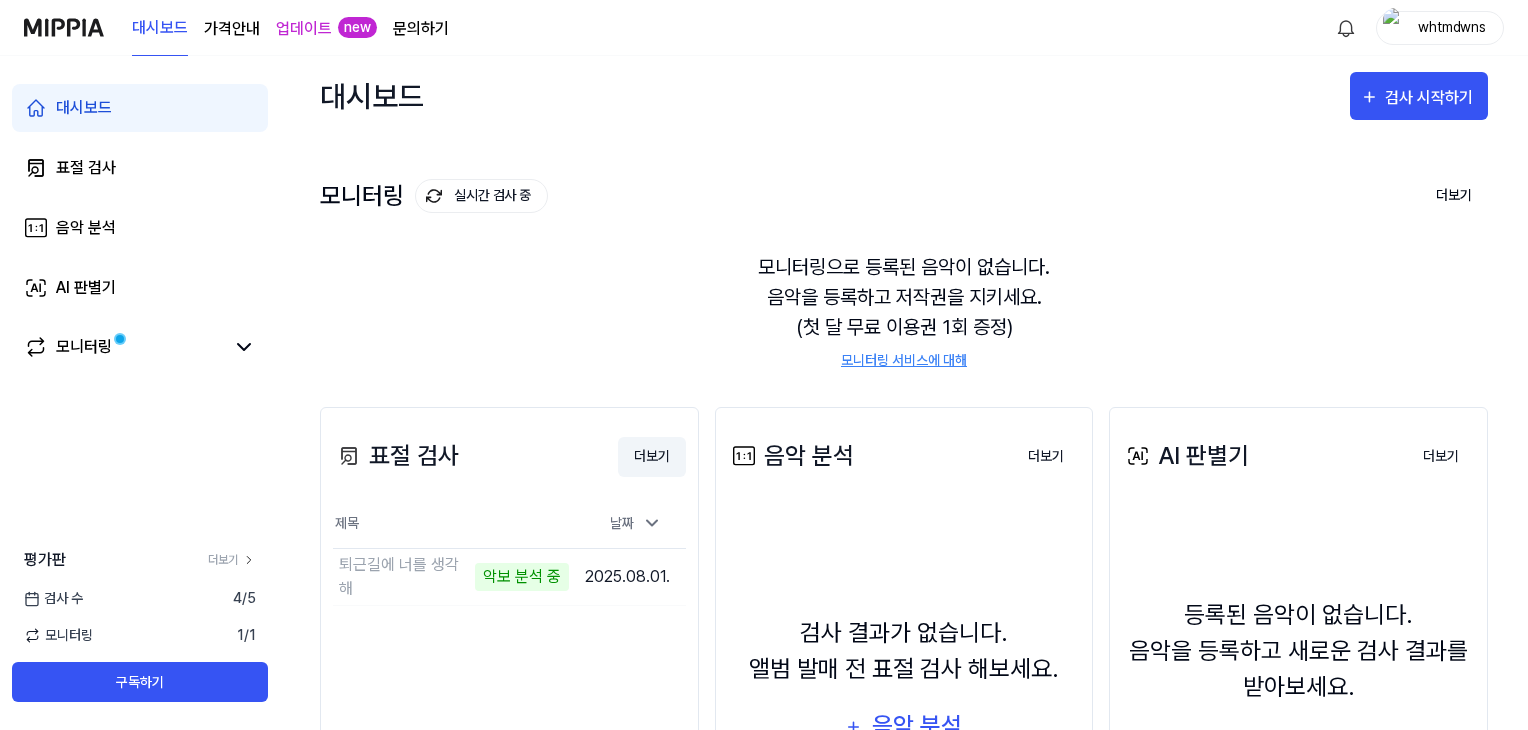 scroll, scrollTop: 0, scrollLeft: 0, axis: both 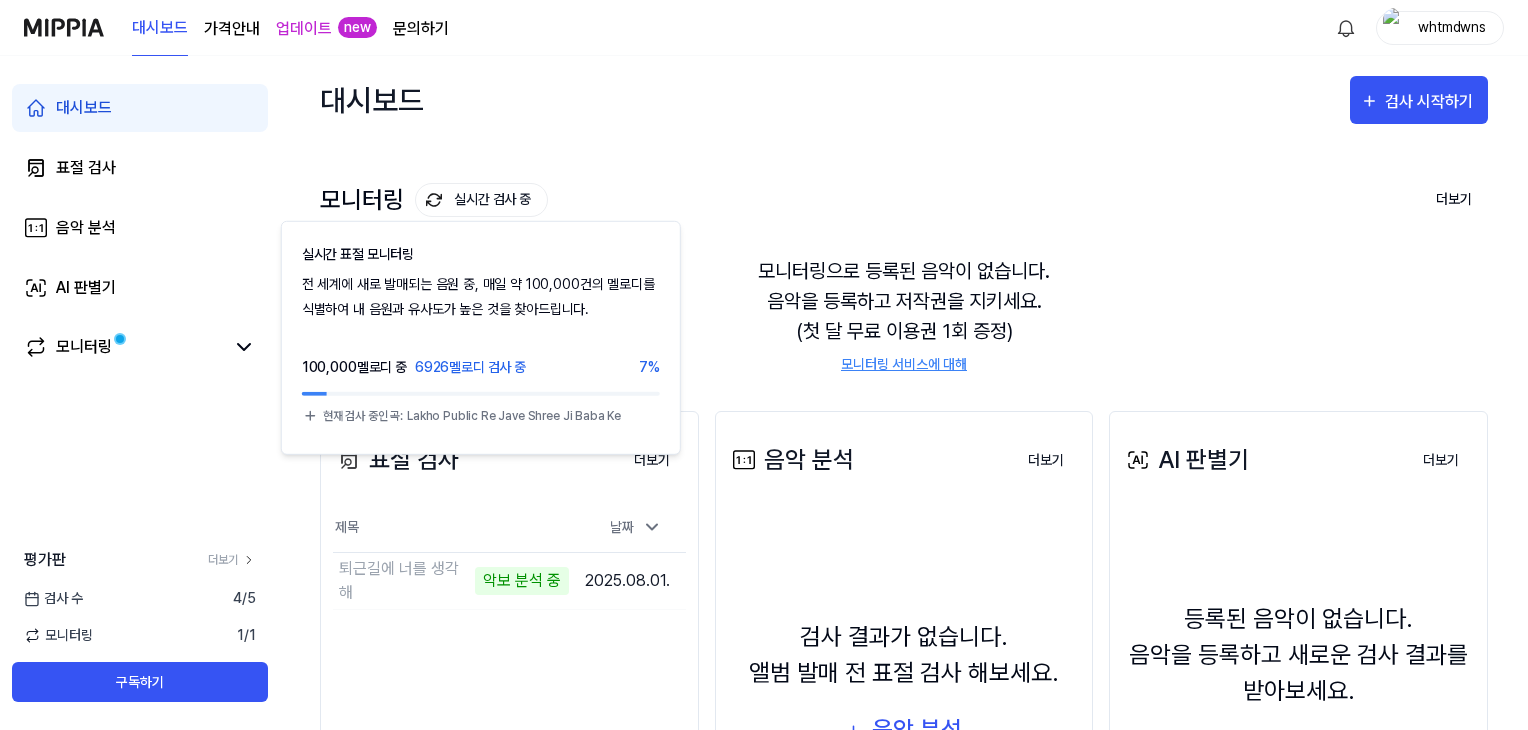 click on "실시간 검사 중" at bounding box center [481, 200] 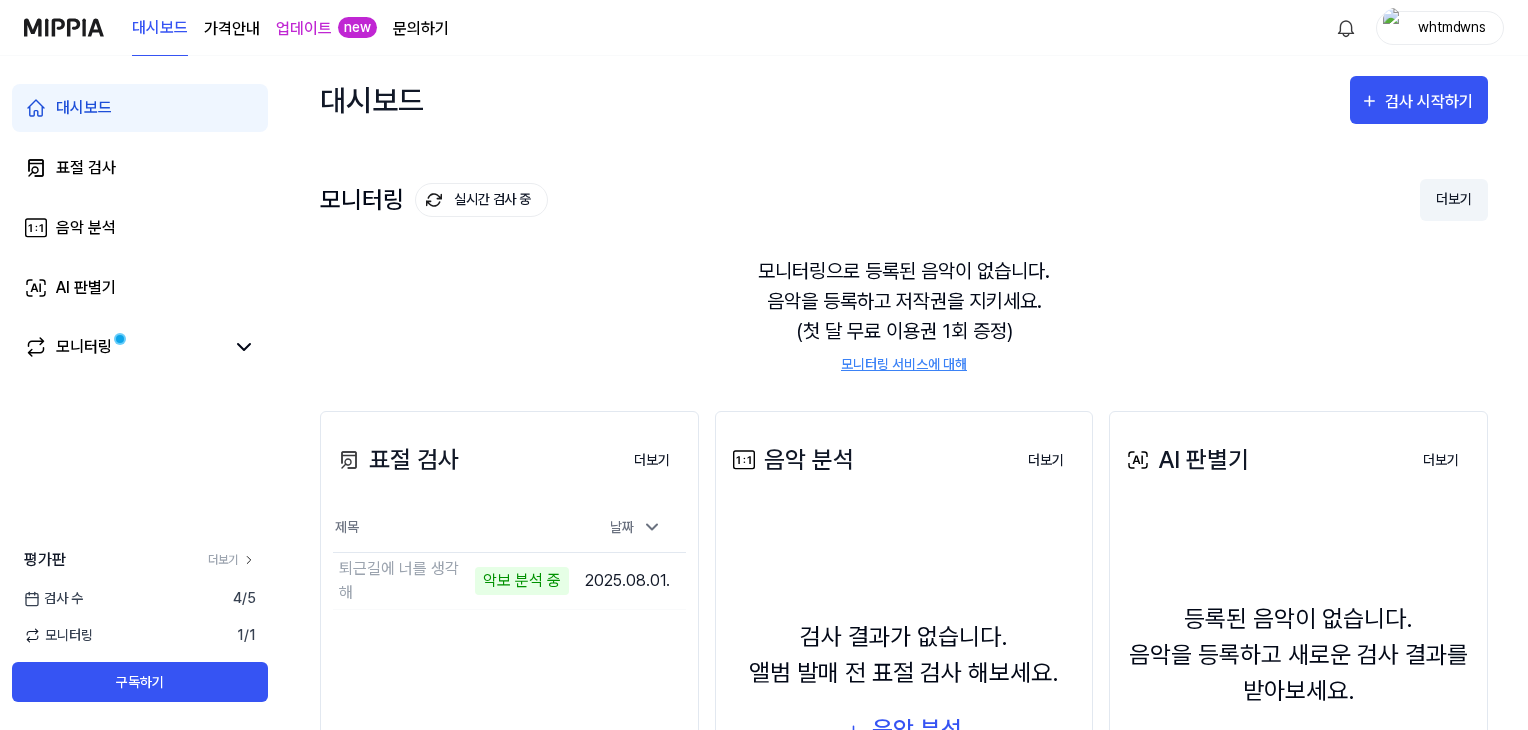 click on "더보기" at bounding box center (1454, 200) 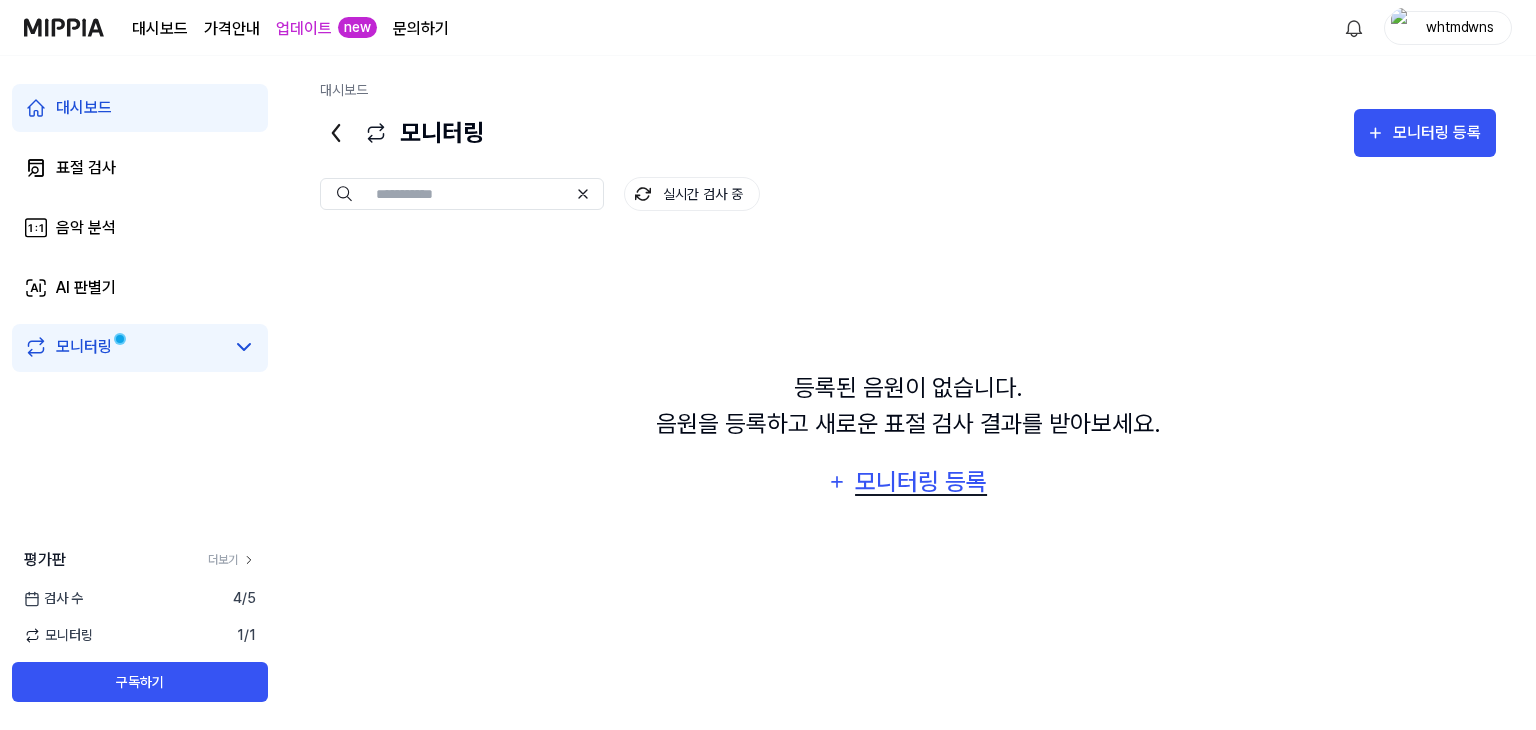 click on "모니터링 등록" at bounding box center (921, 482) 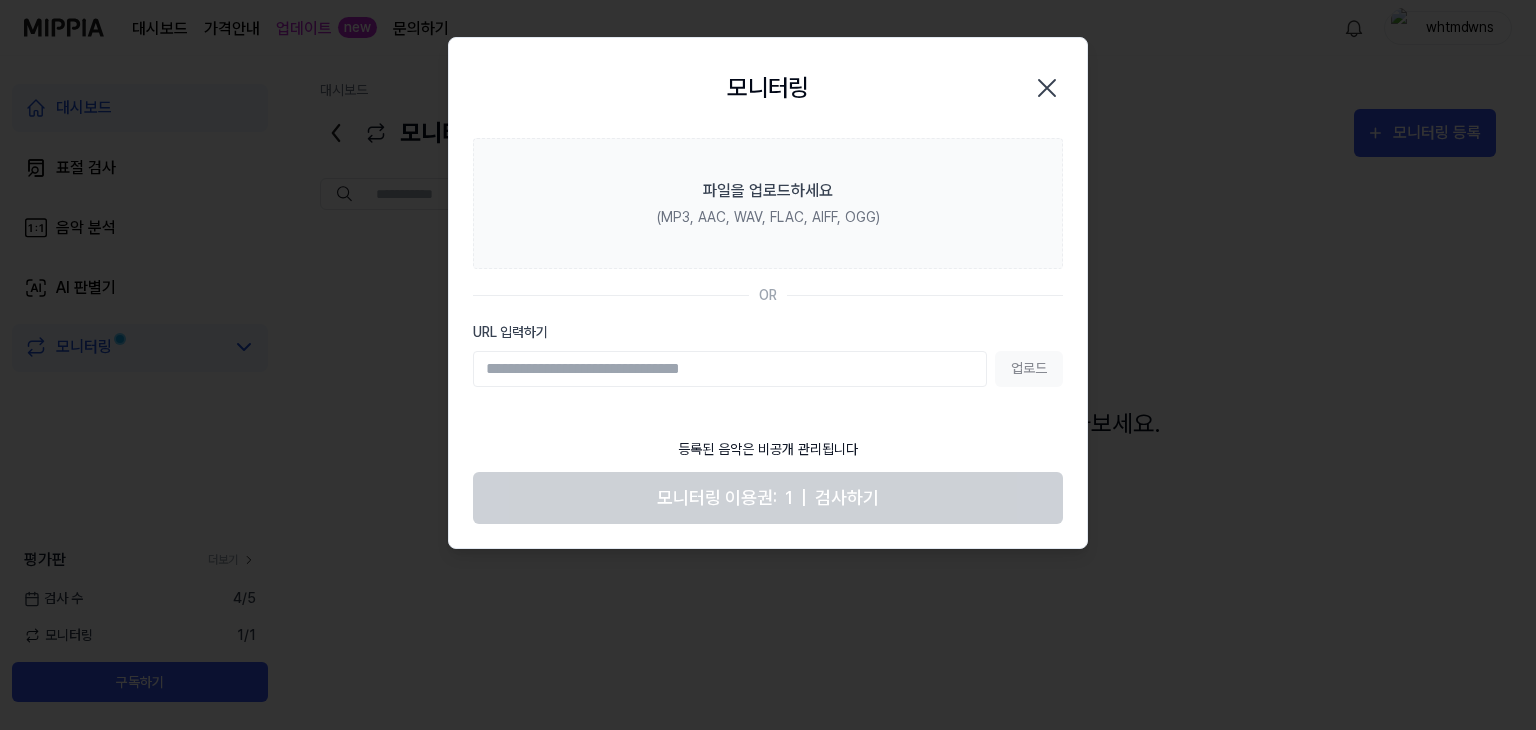 click 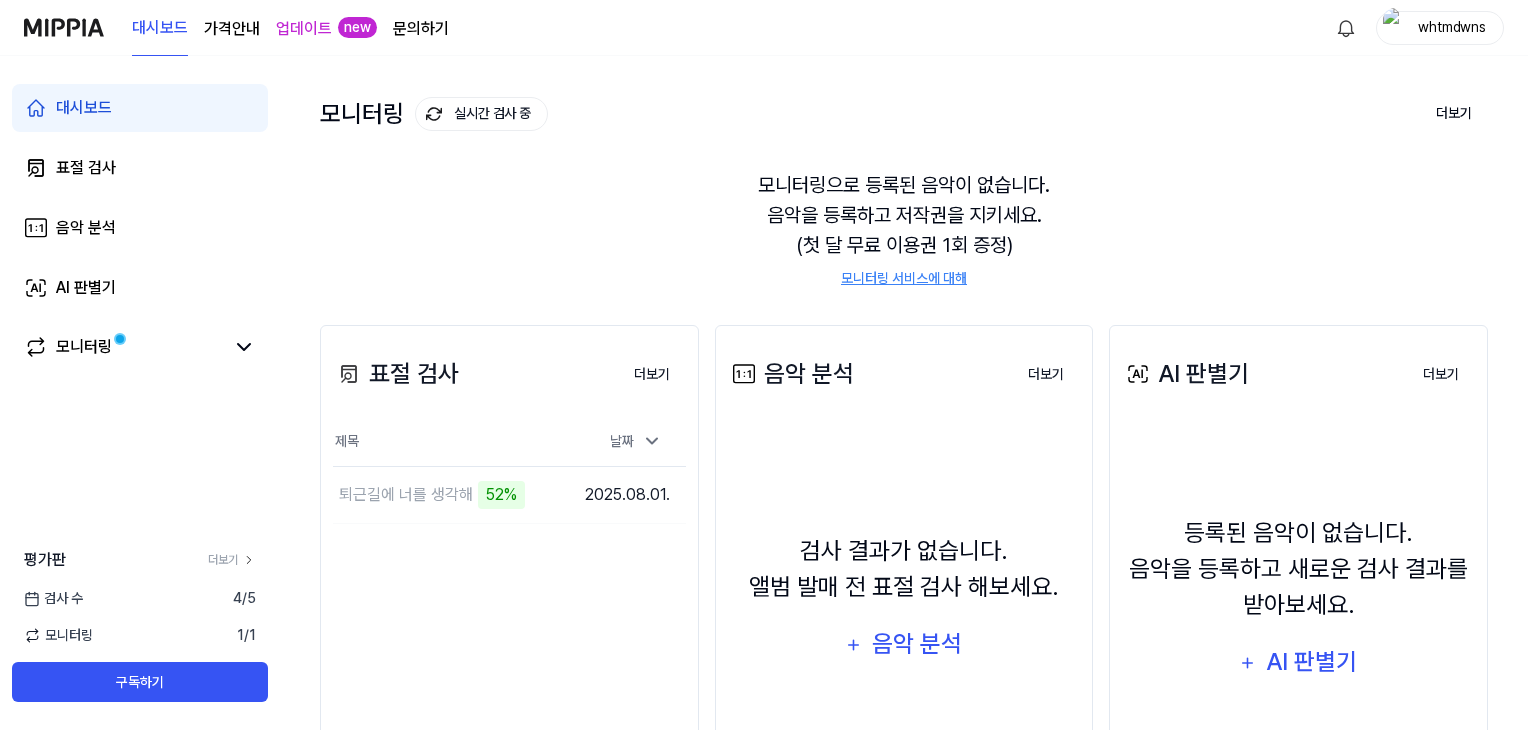 scroll, scrollTop: 144, scrollLeft: 0, axis: vertical 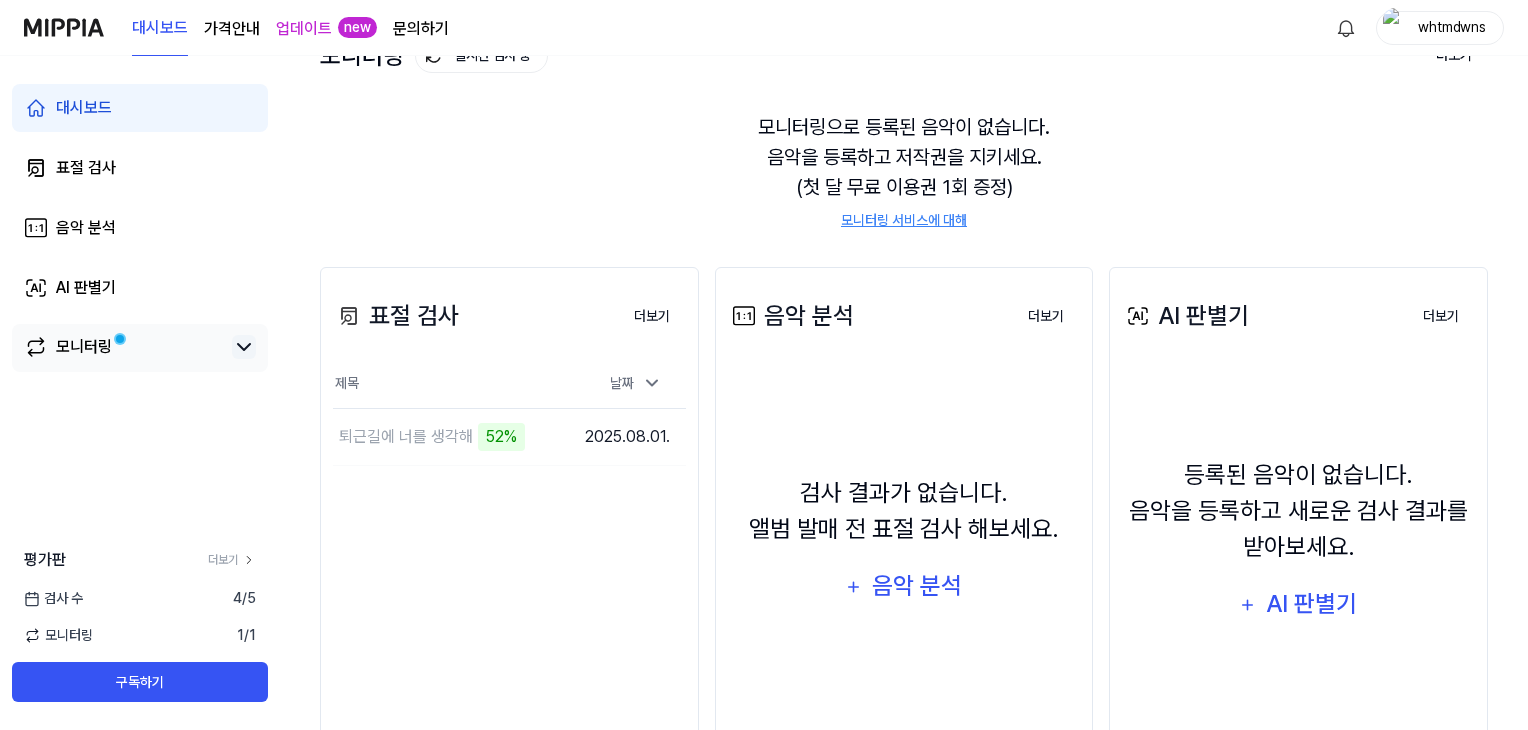 click 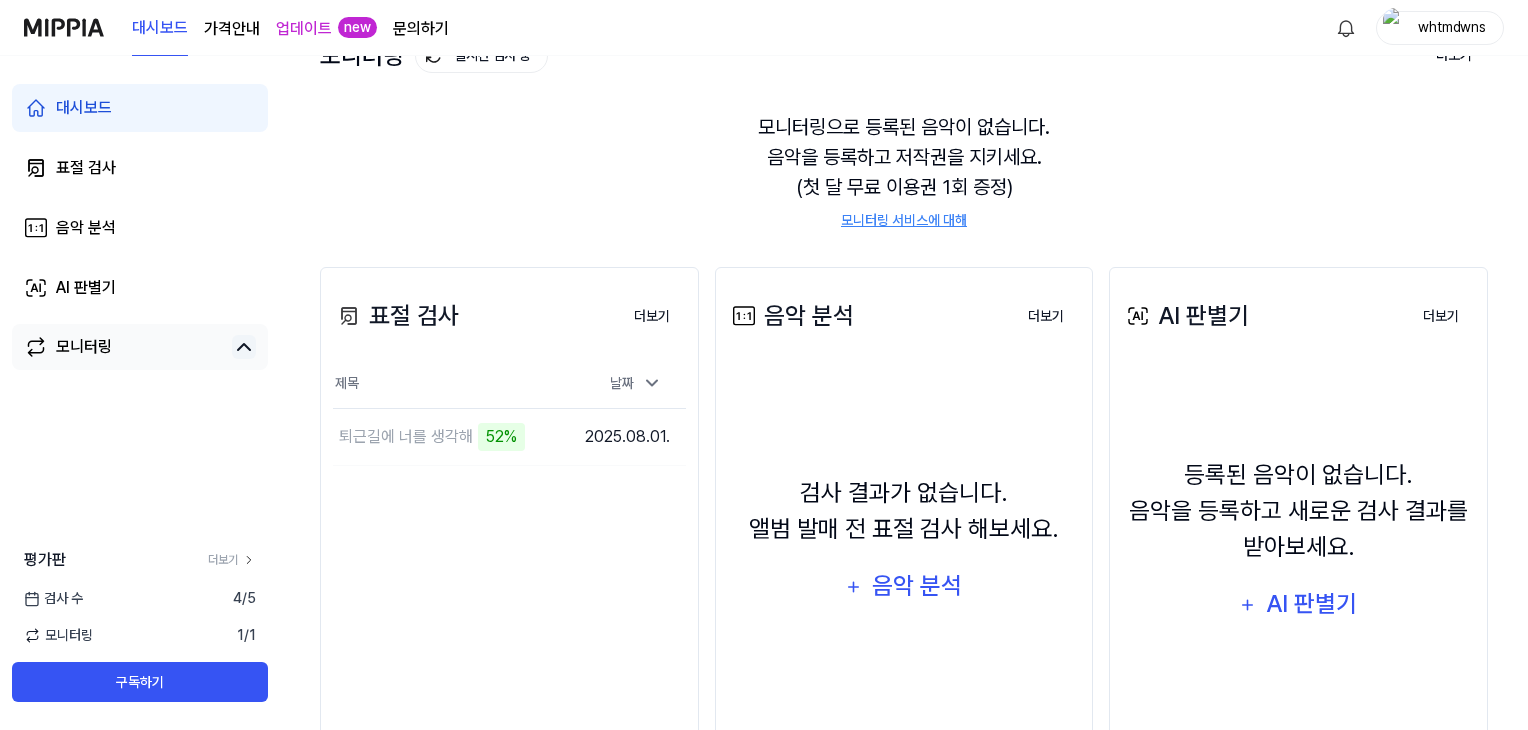 click 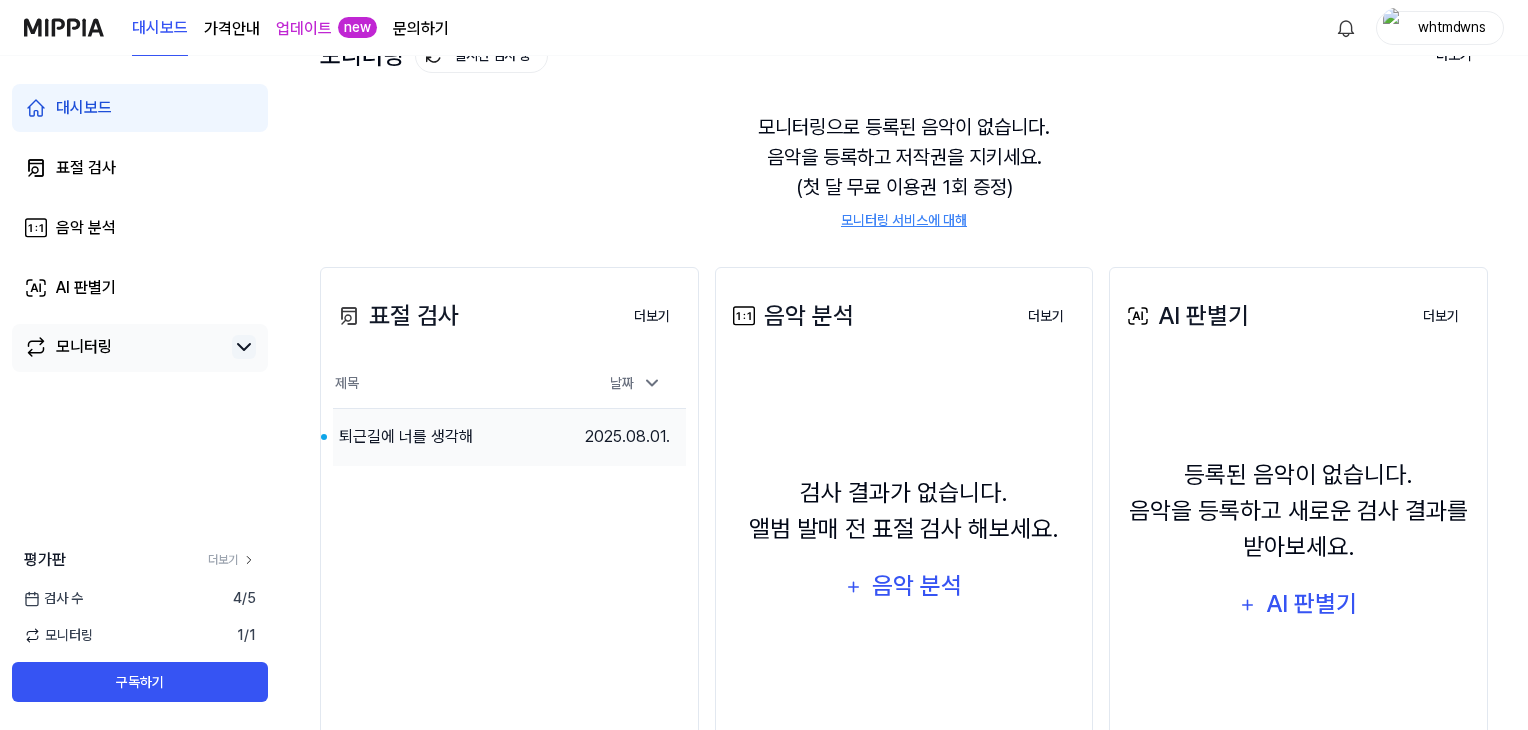 click on "퇴근길에 너를 생각해" at bounding box center (451, 437) 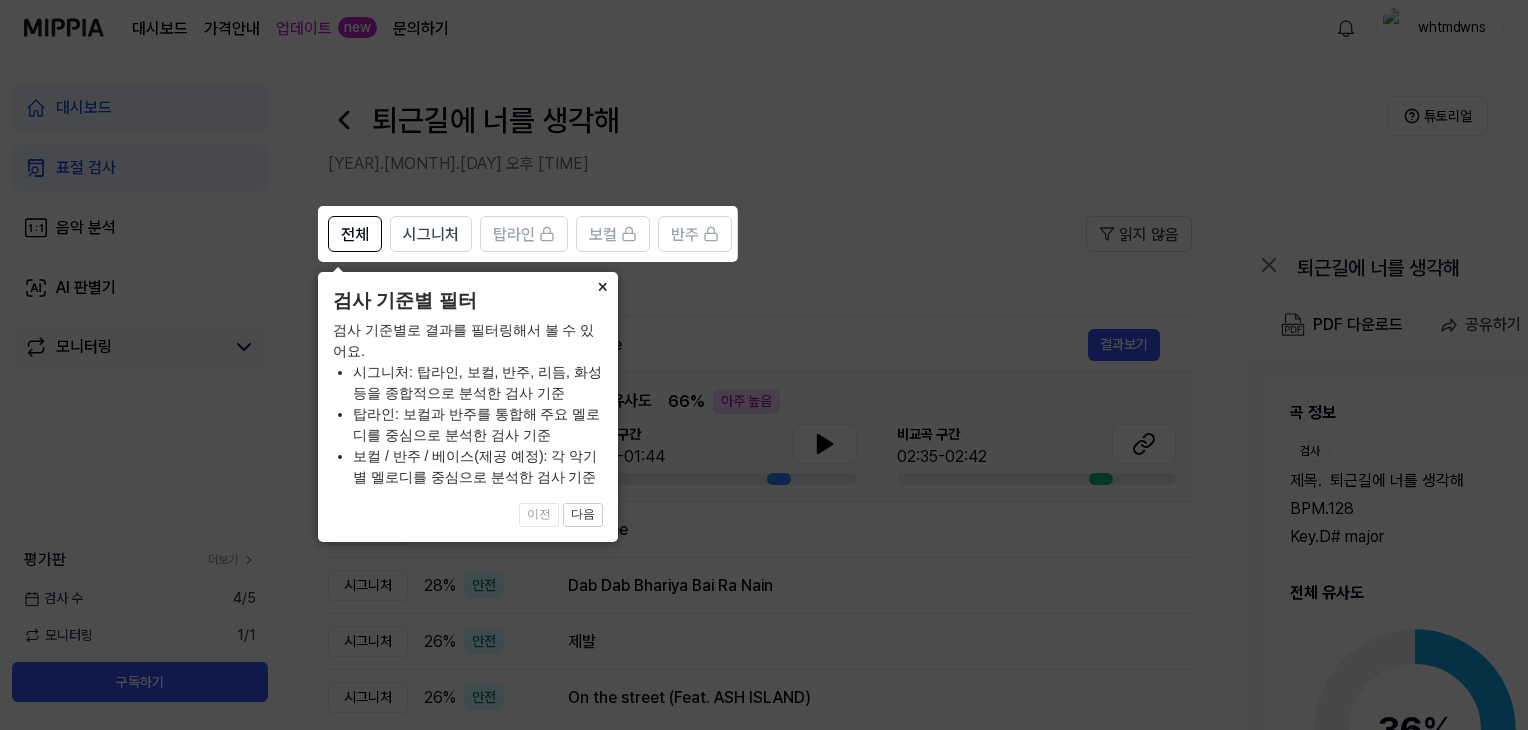 click on "×" at bounding box center (602, 286) 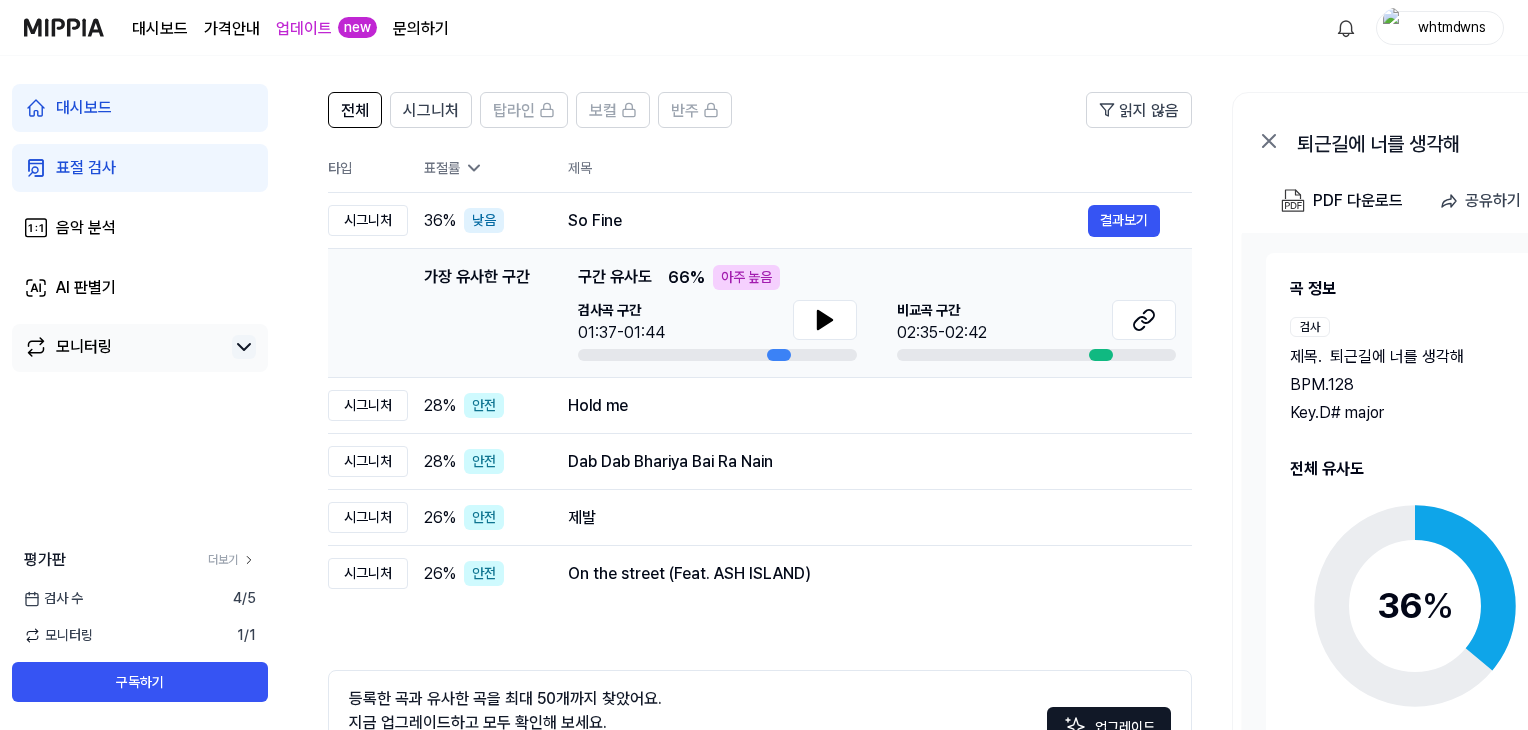 scroll, scrollTop: 78, scrollLeft: 0, axis: vertical 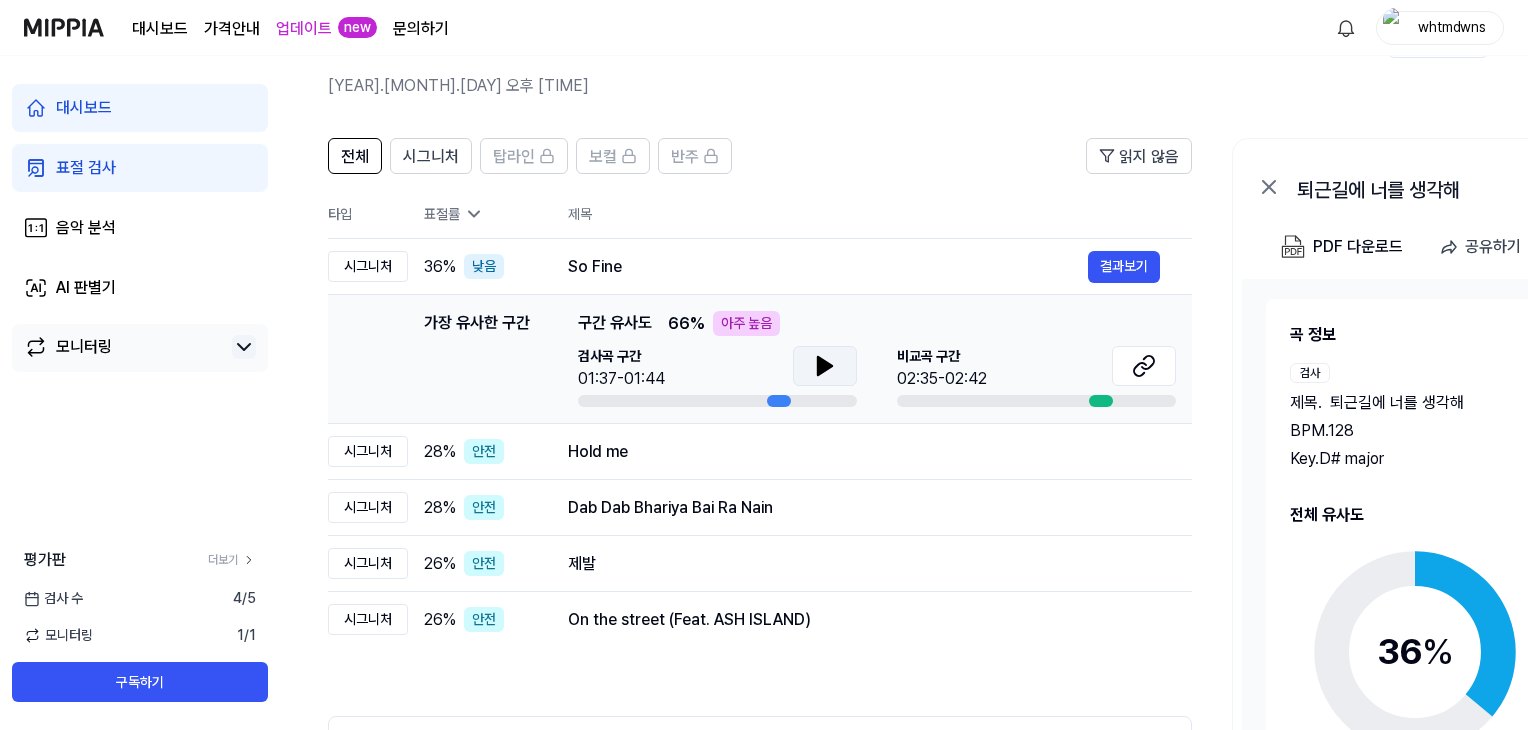 click 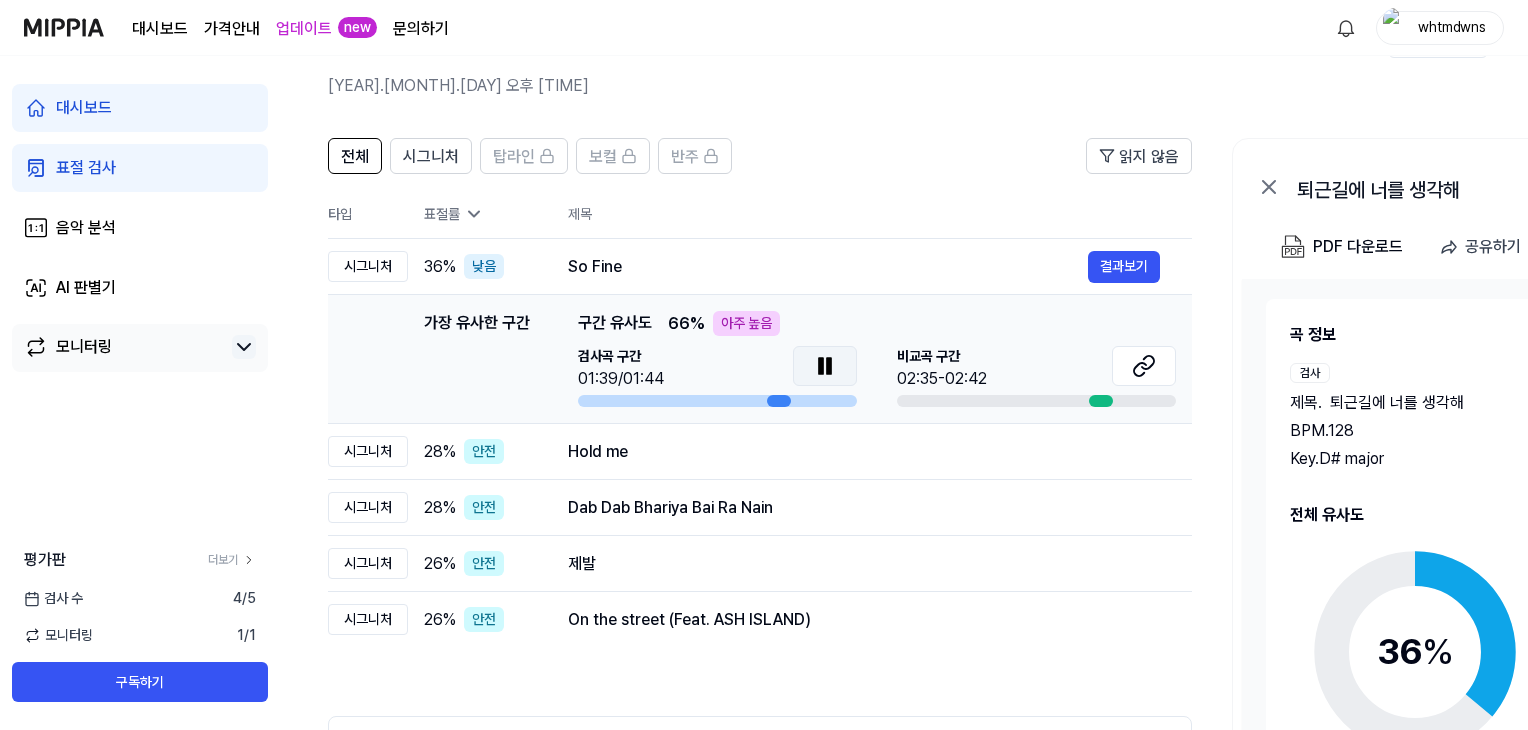 click on "검사곡 구간 01:39/01:44 비교곡 구간 02:35-02:42" at bounding box center (877, 376) 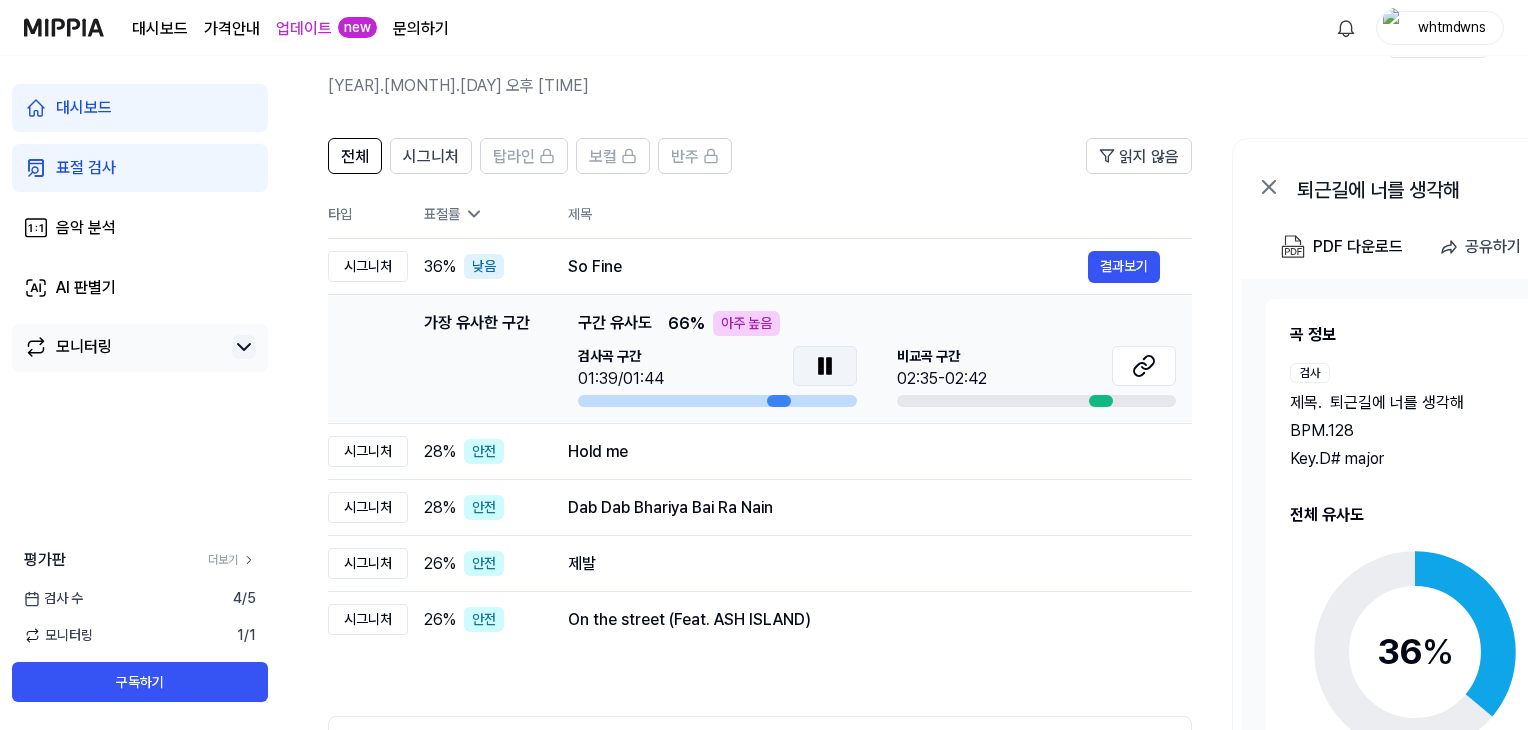 click 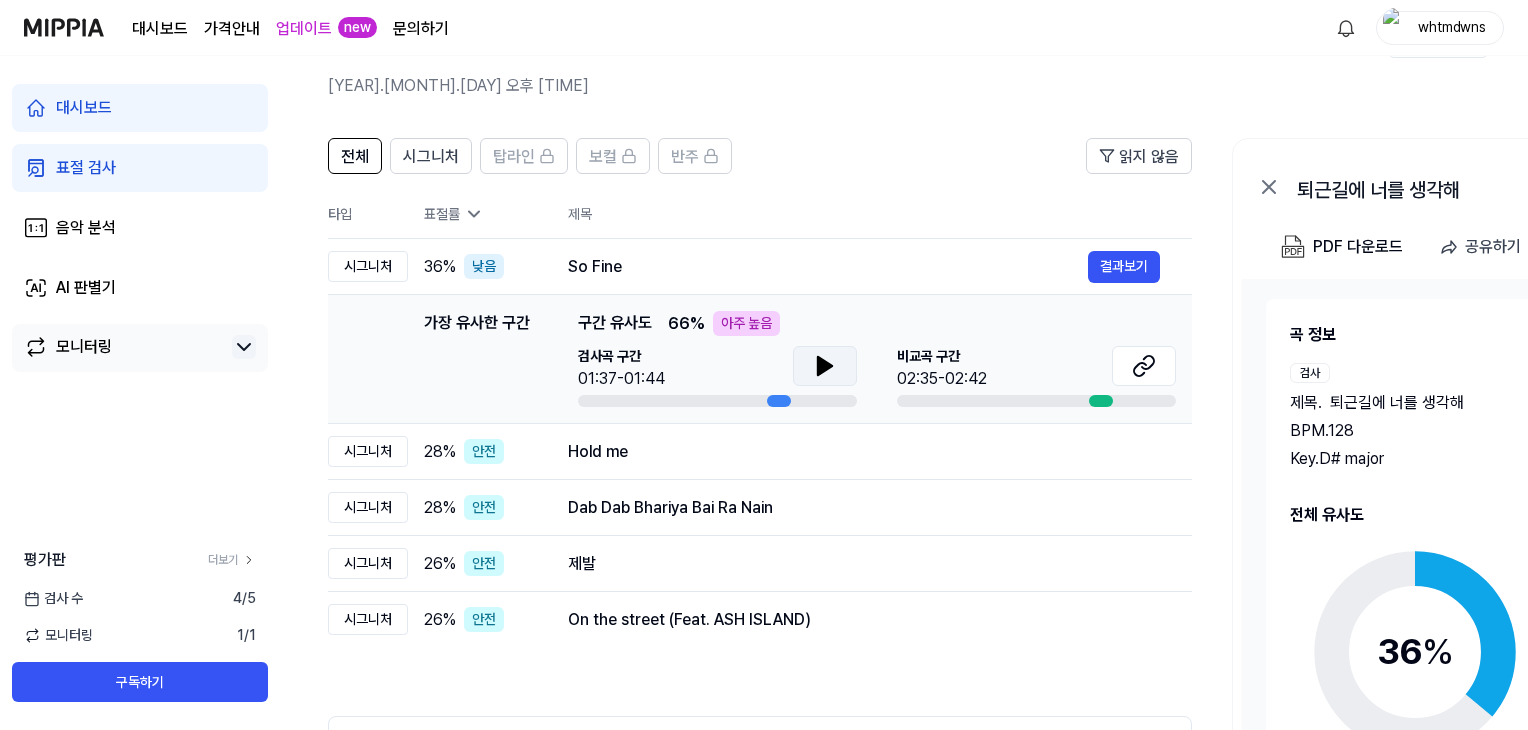 click at bounding box center (1101, 401) 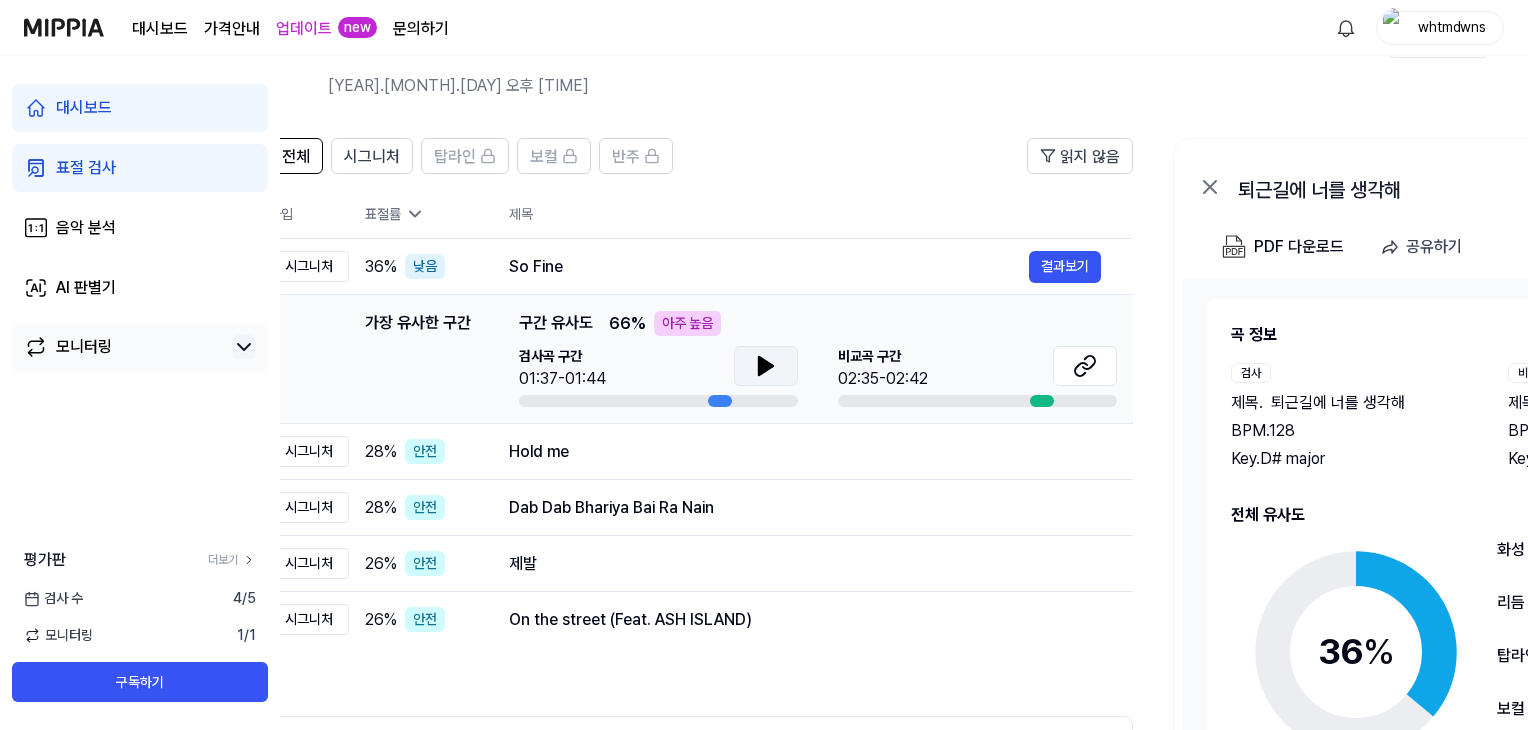drag, startPoint x: 769, startPoint y: 401, endPoint x: 698, endPoint y: 400, distance: 71.00704 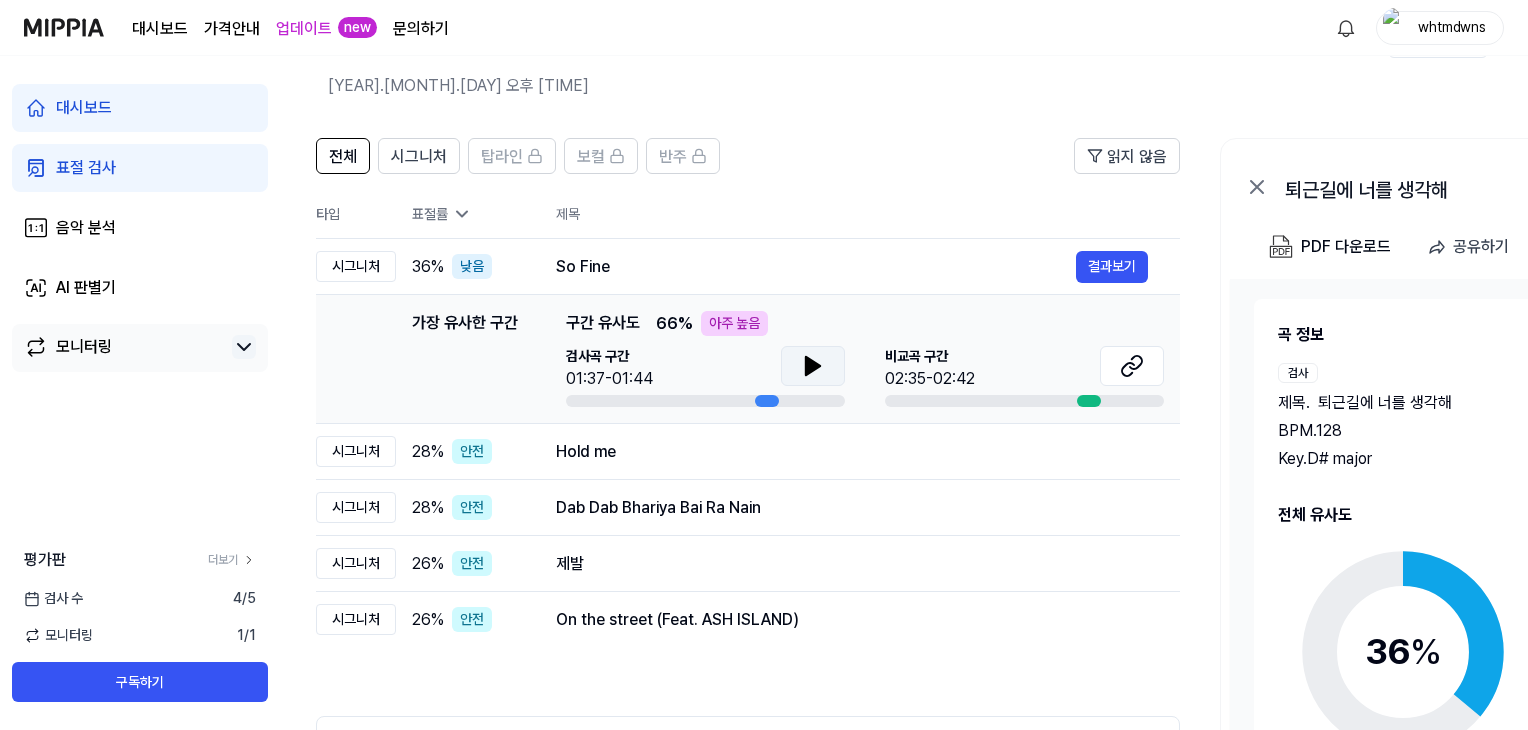 scroll, scrollTop: 0, scrollLeft: 10, axis: horizontal 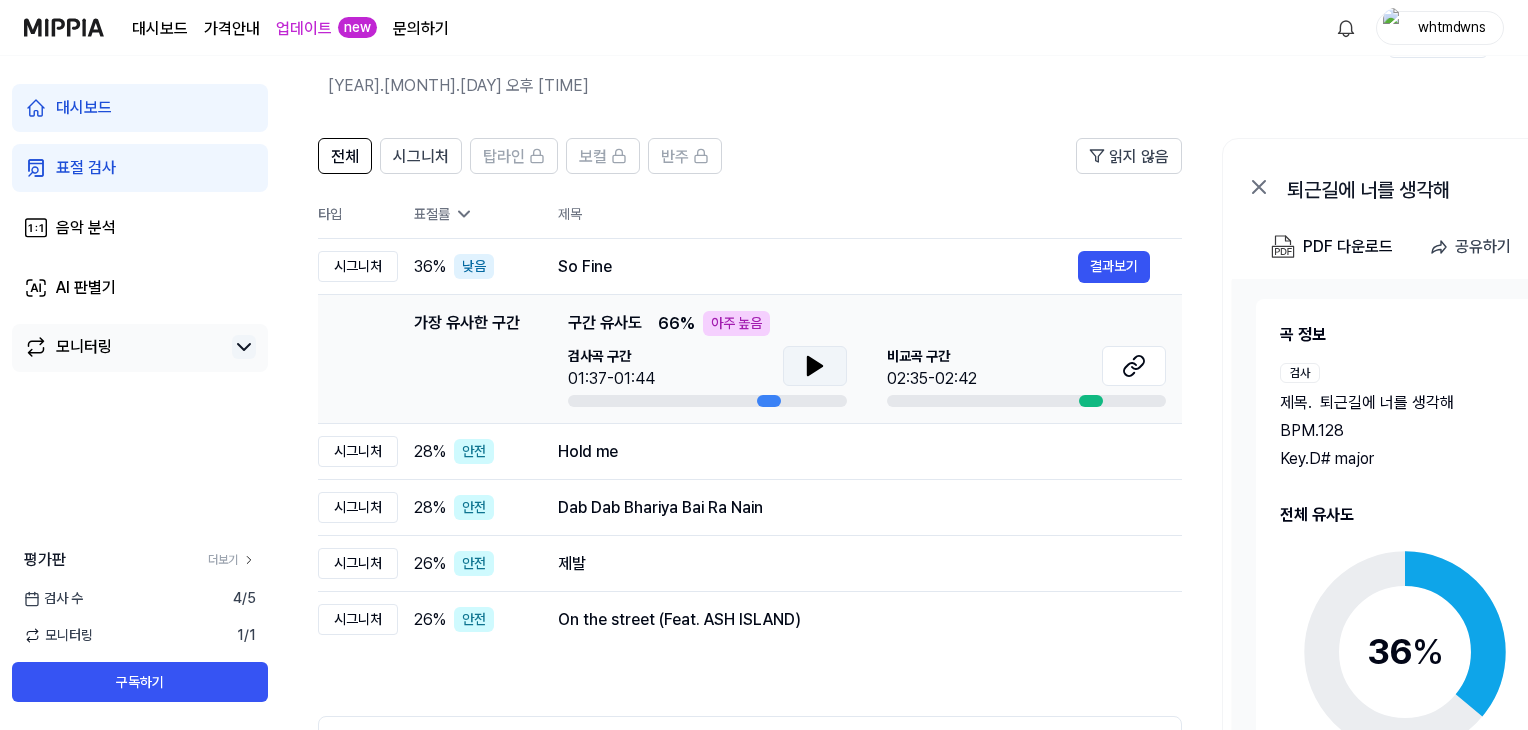 drag, startPoint x: 694, startPoint y: 394, endPoint x: 755, endPoint y: 394, distance: 61 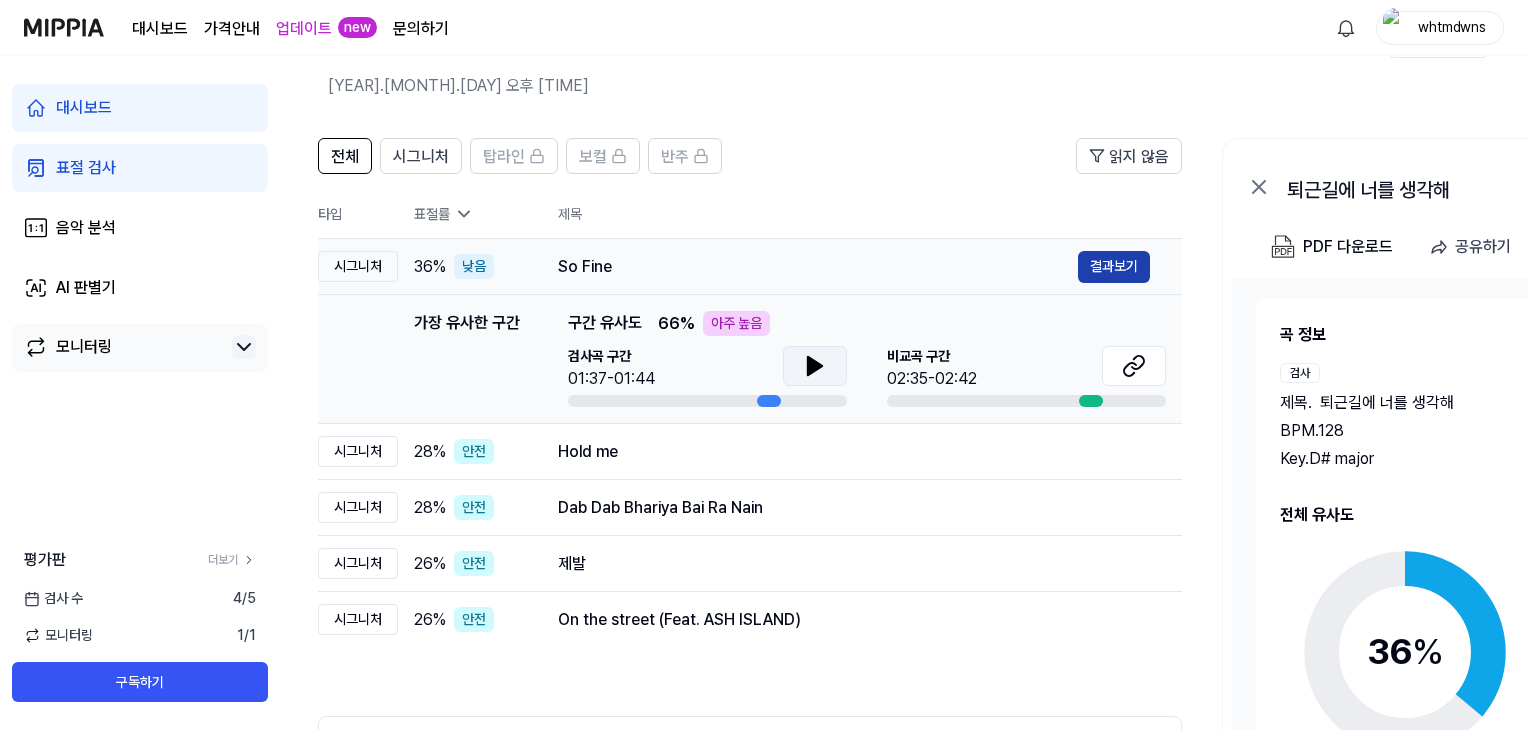 click on "결과보기" at bounding box center (1114, 267) 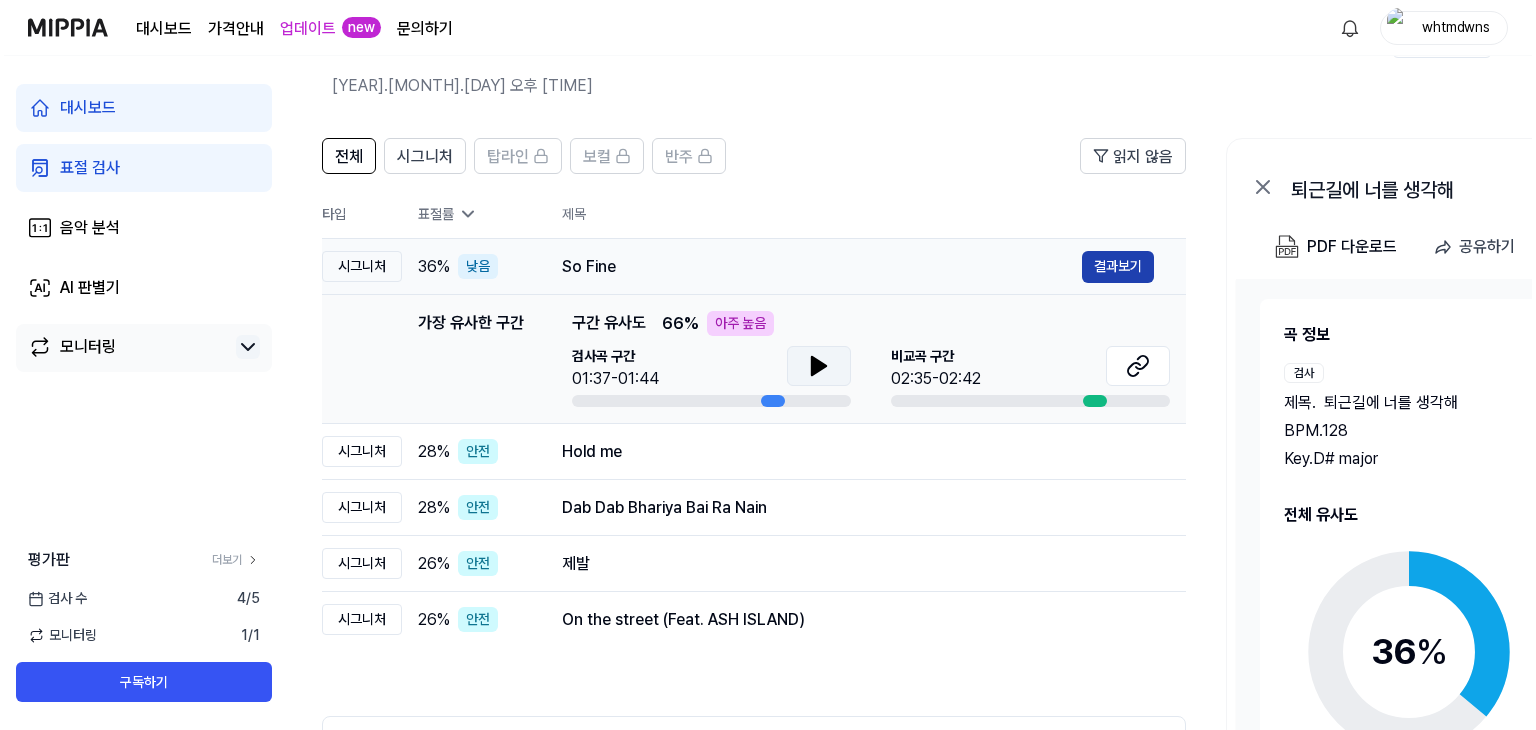 scroll, scrollTop: 0, scrollLeft: 0, axis: both 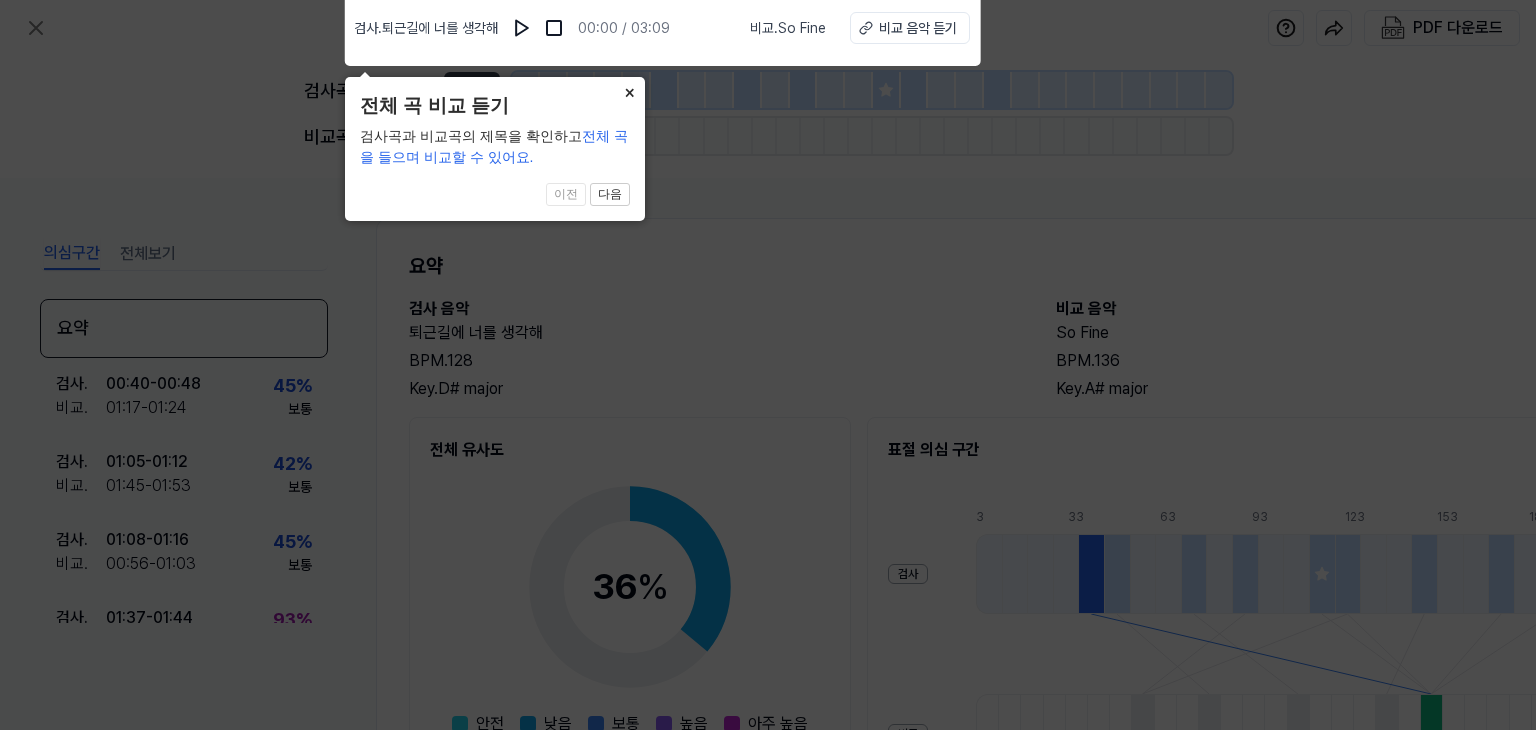 click on "×" at bounding box center [629, 91] 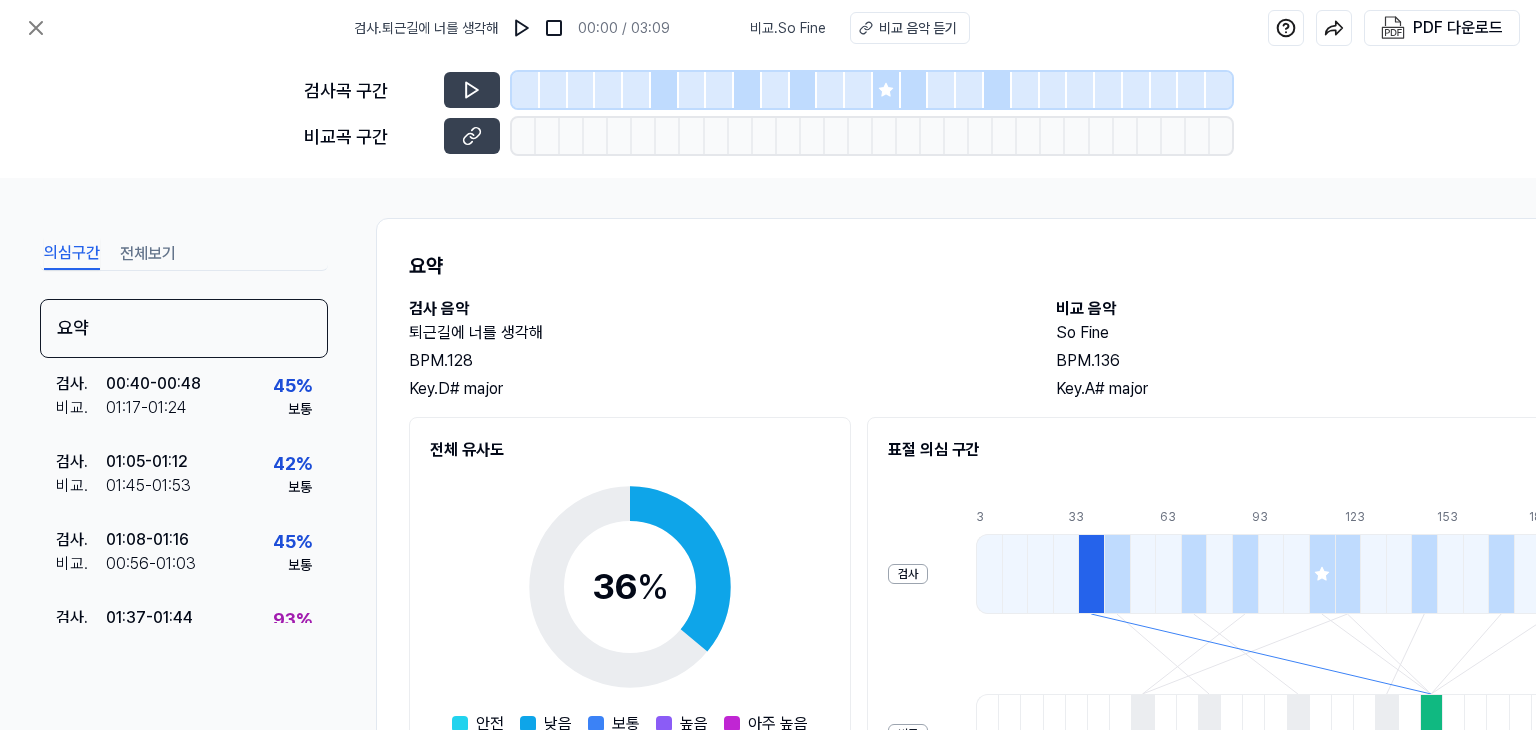 scroll, scrollTop: 0, scrollLeft: 0, axis: both 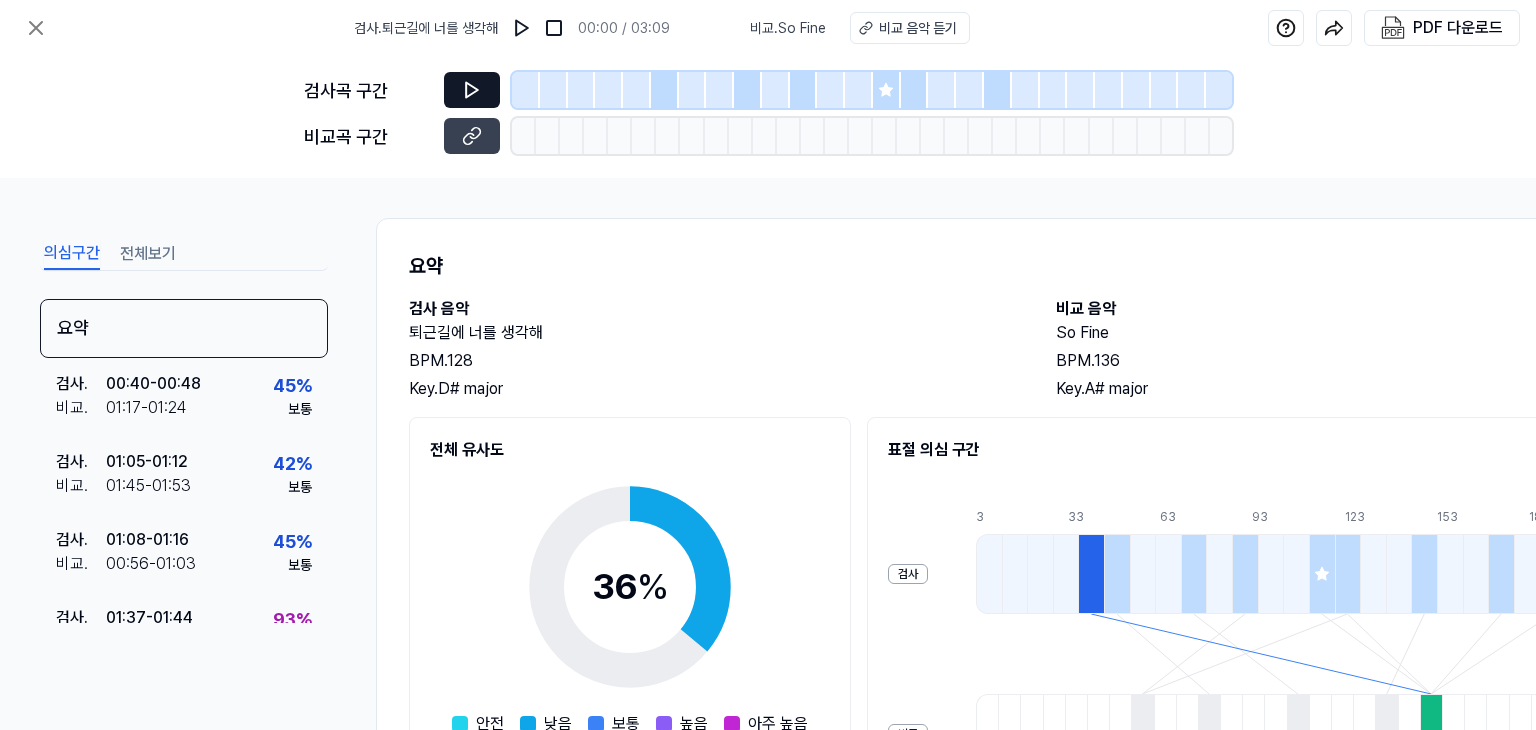 click at bounding box center (472, 90) 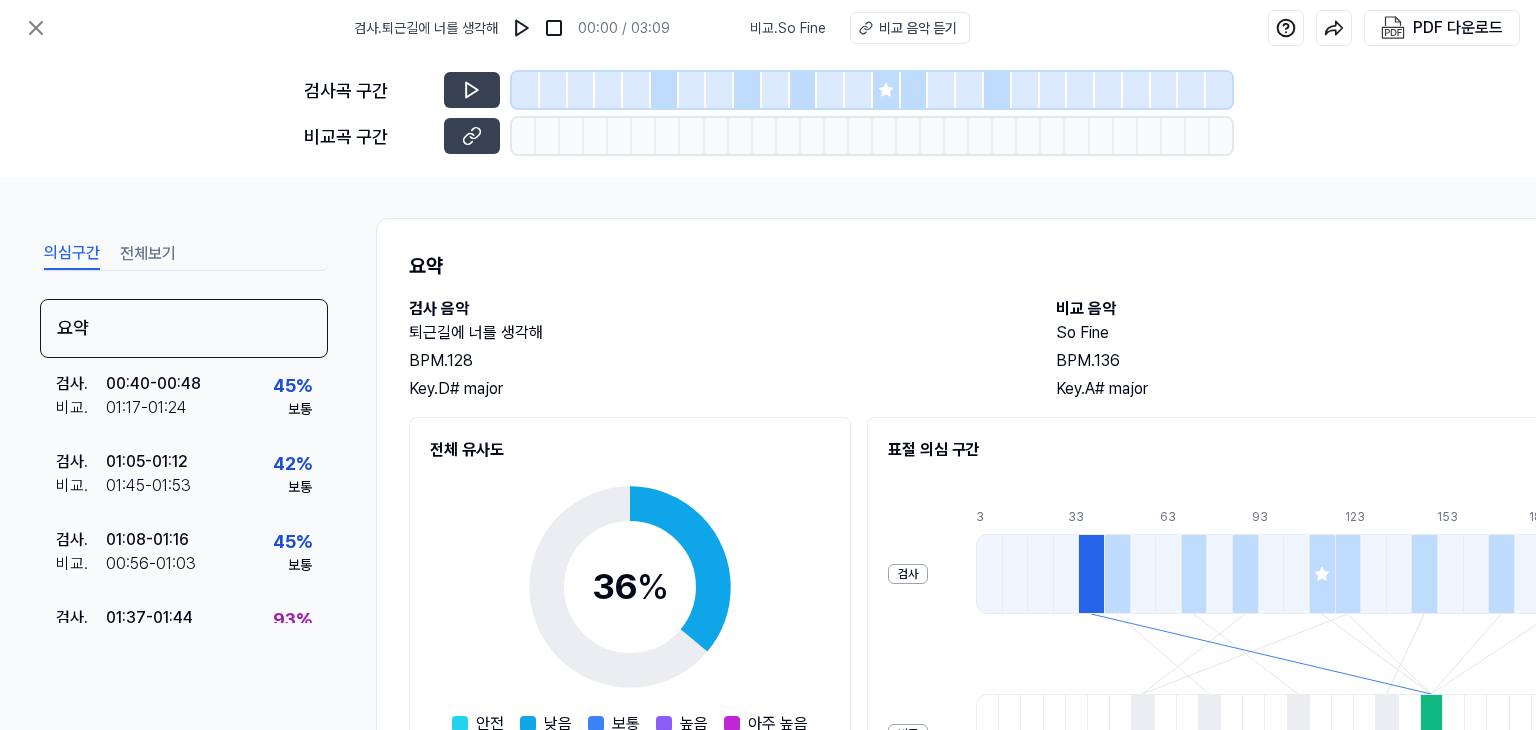 click at bounding box center [720, 90] 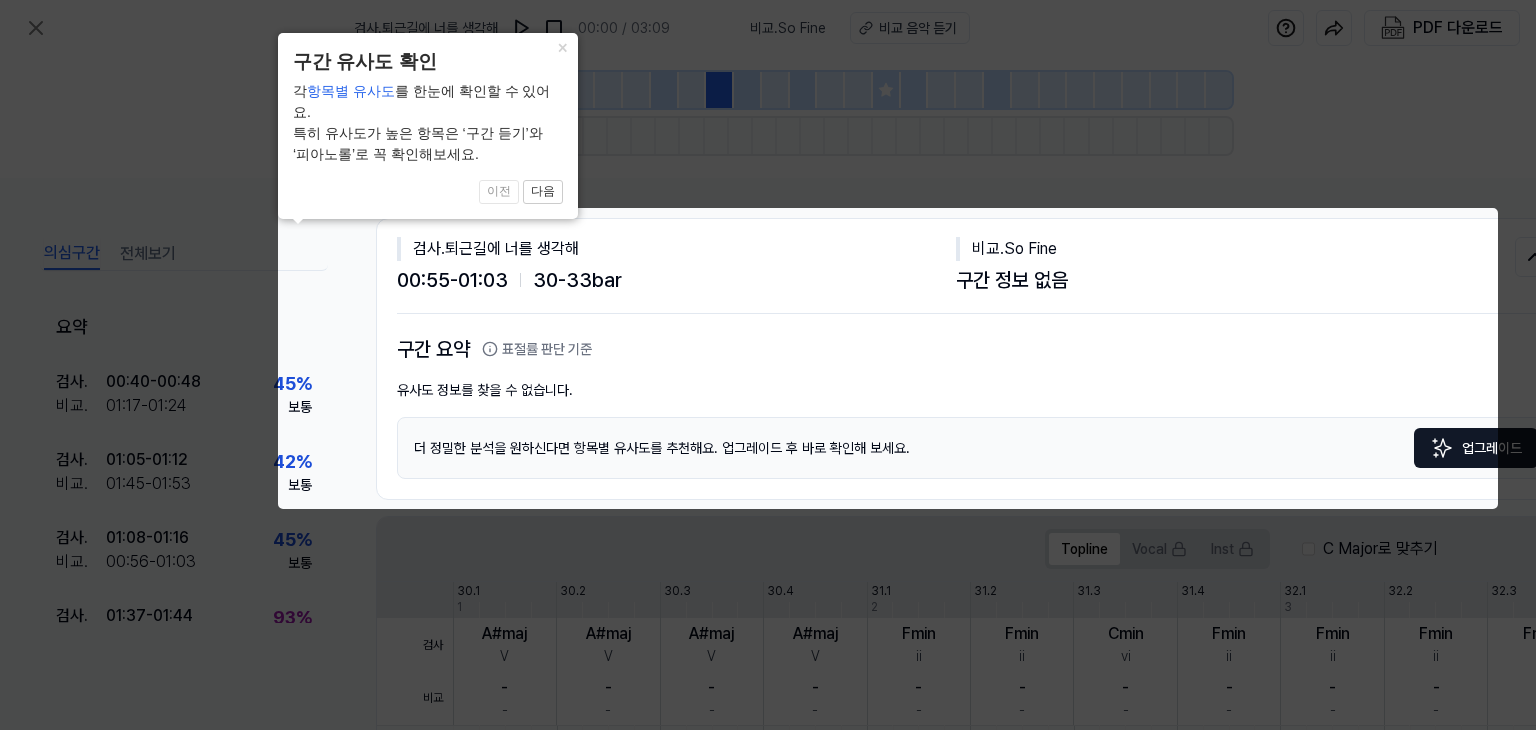 scroll, scrollTop: 0, scrollLeft: 88, axis: horizontal 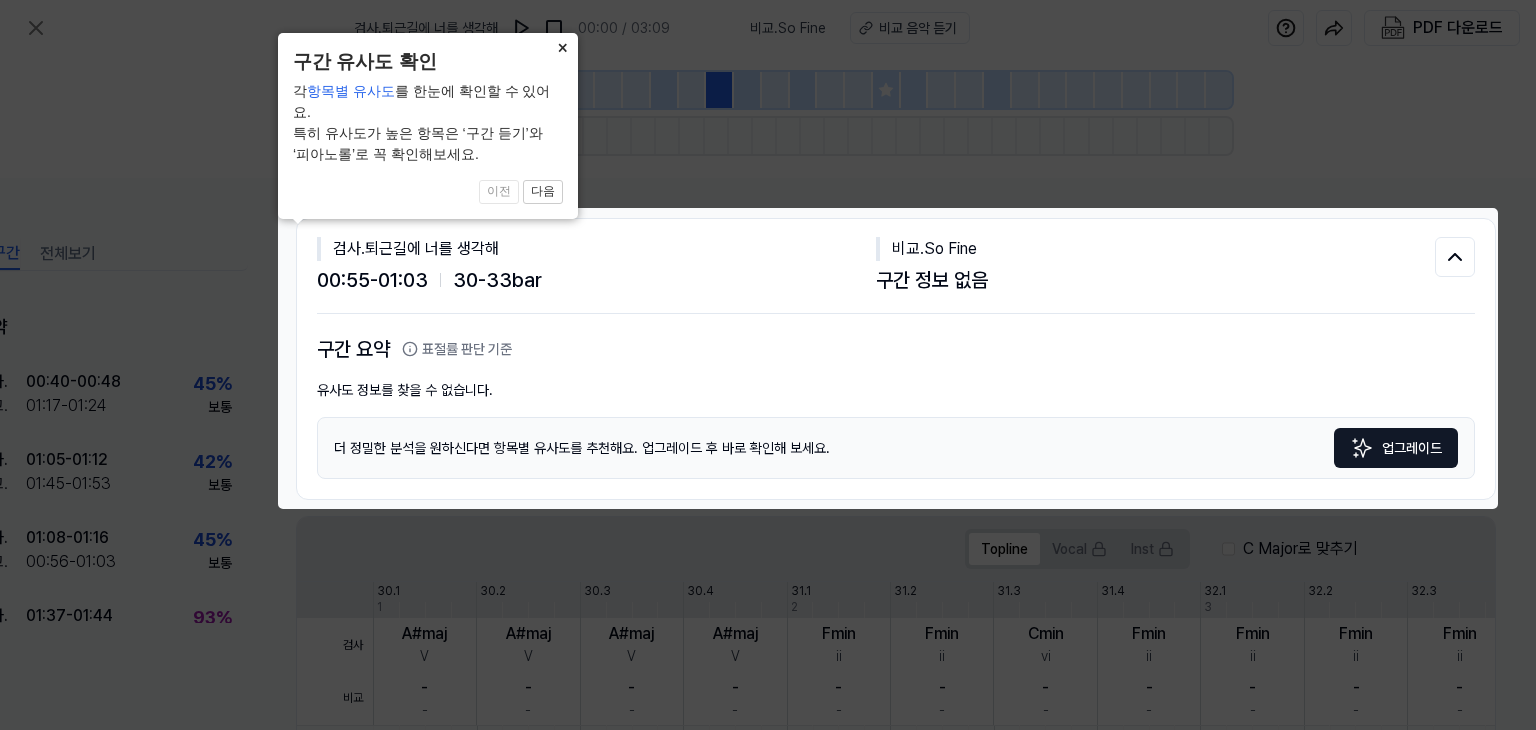 click on "×" at bounding box center (562, 47) 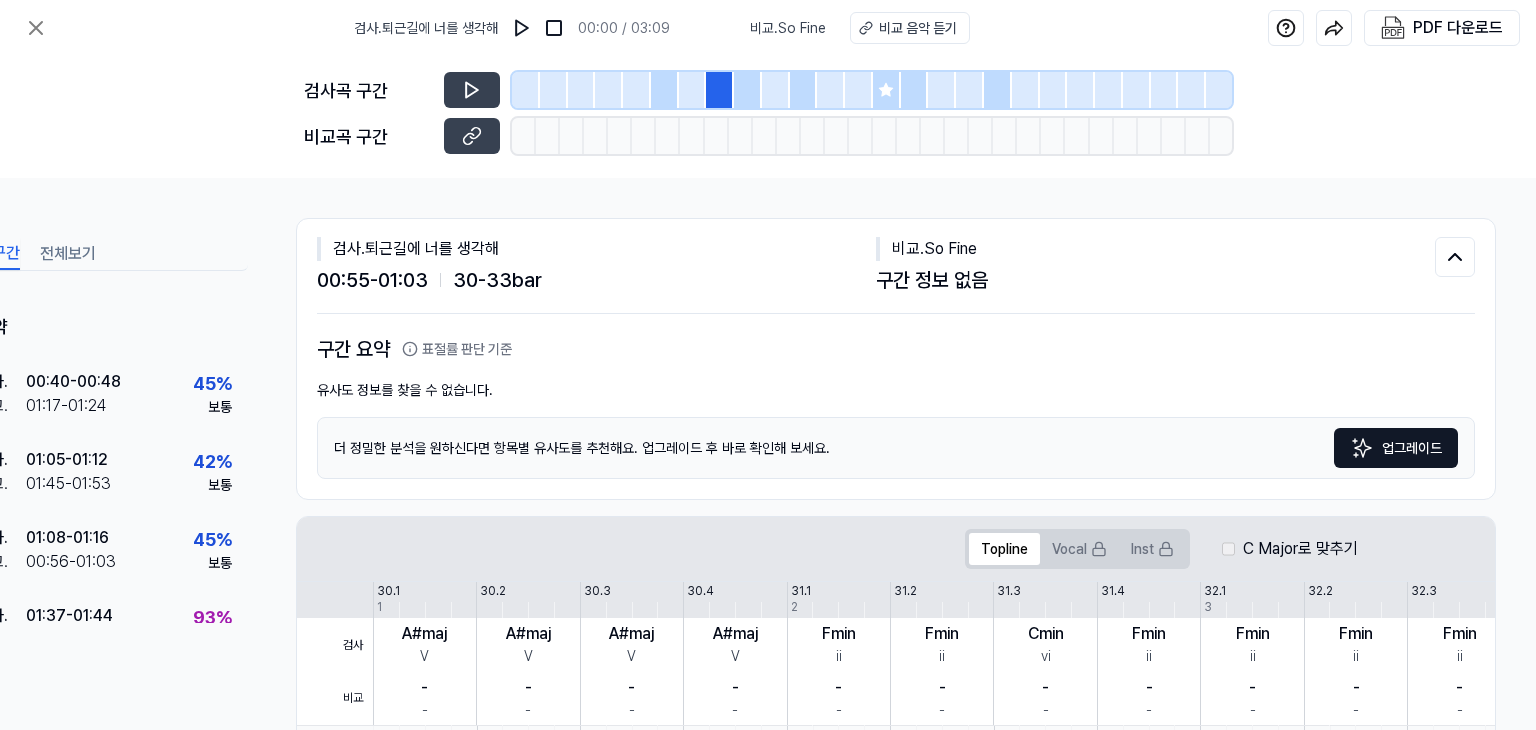 click at bounding box center [720, 90] 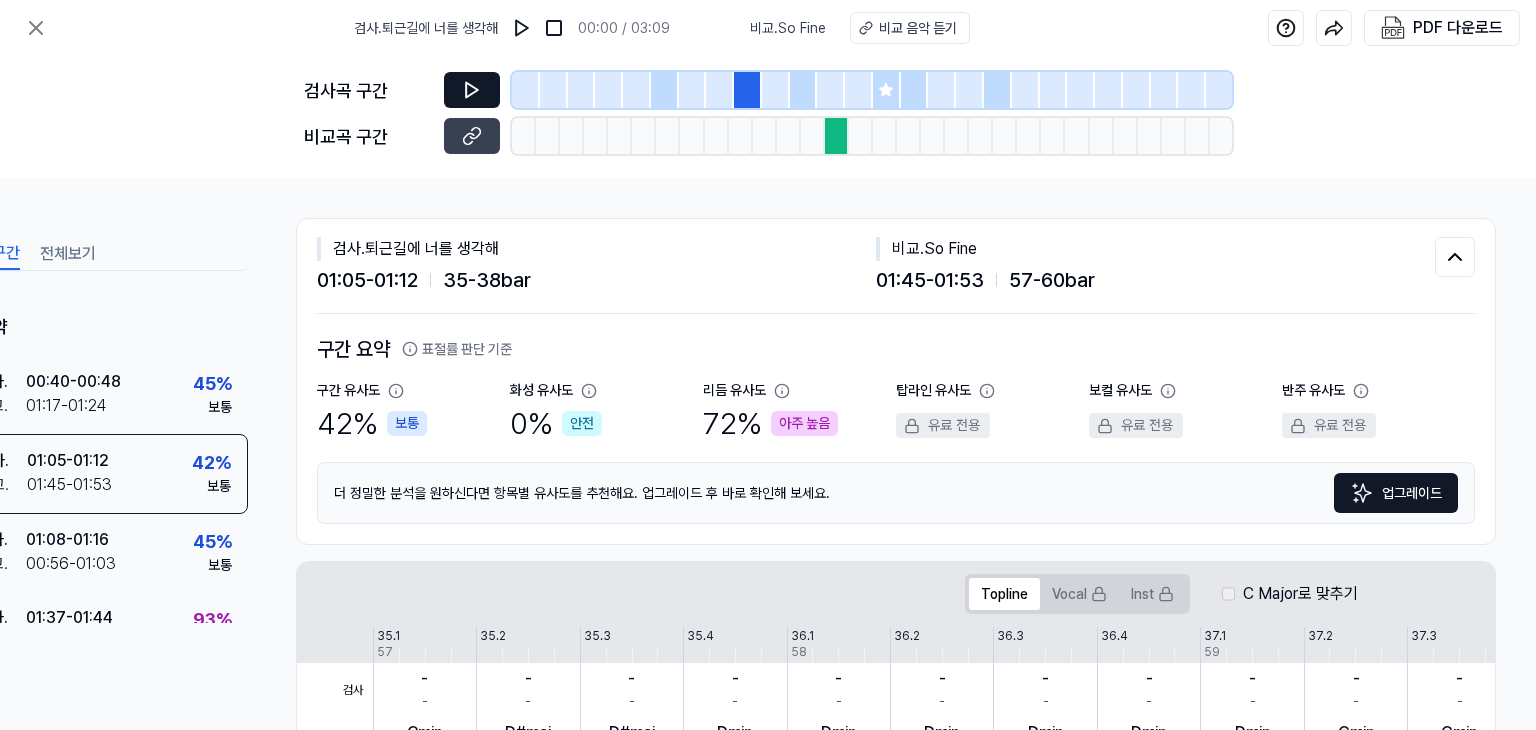 click 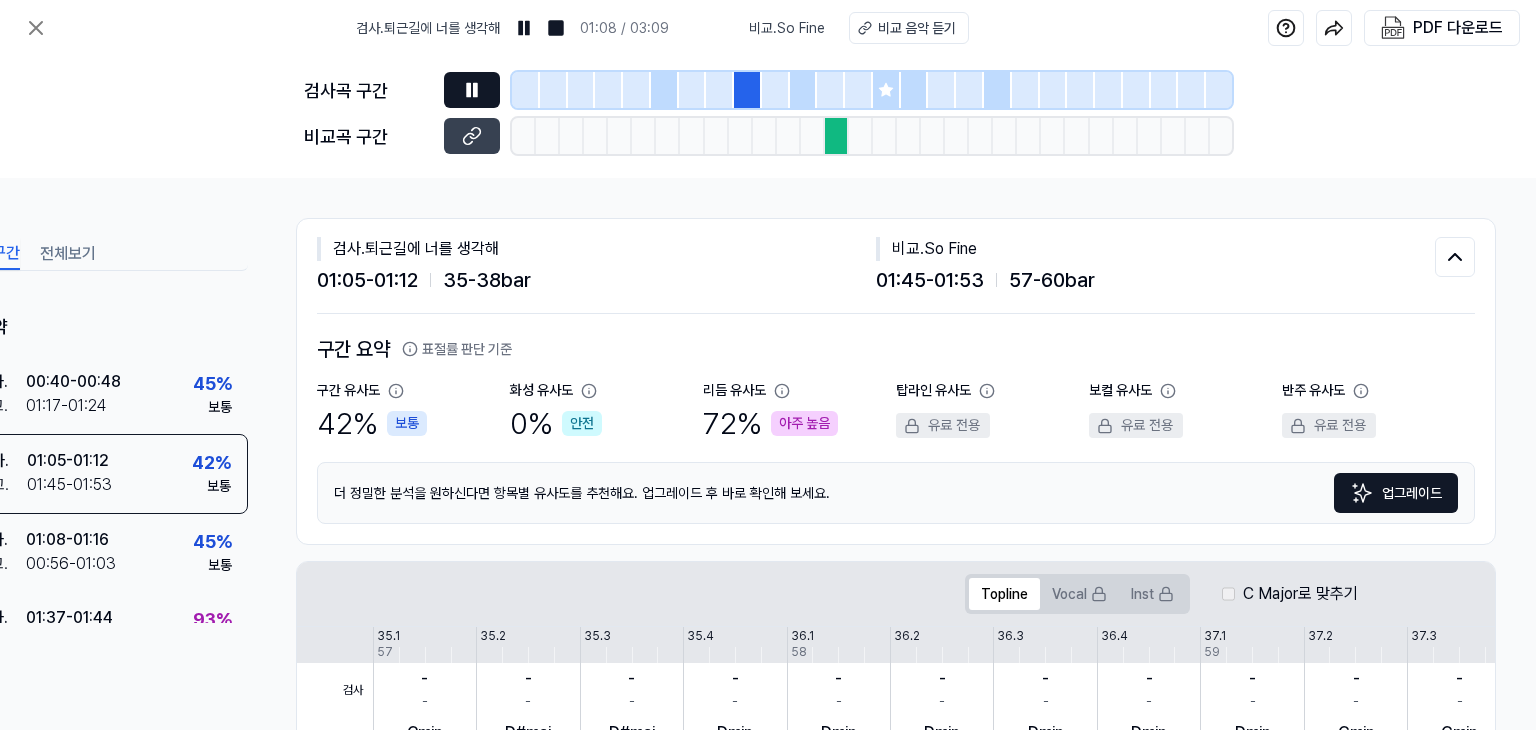 click at bounding box center [837, 136] 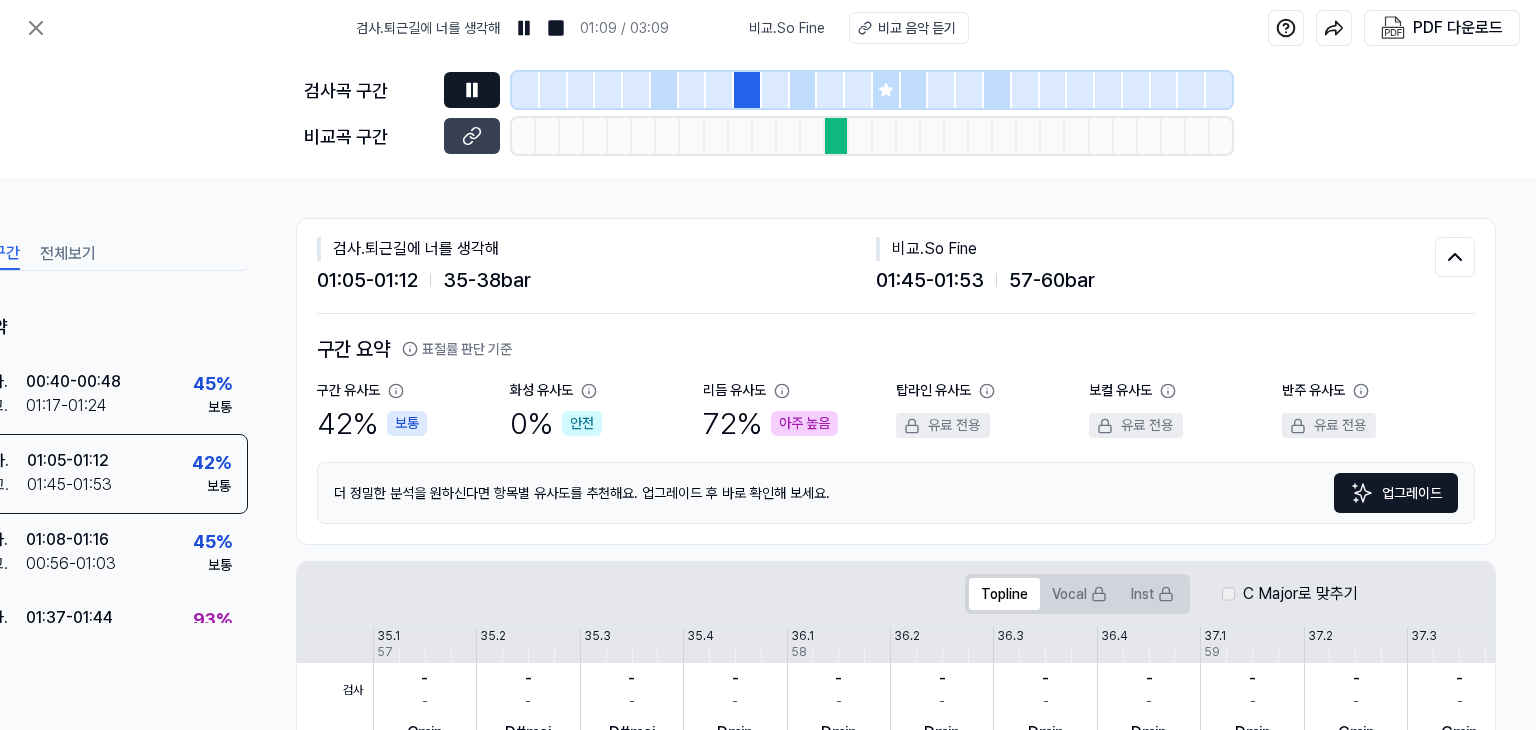 click at bounding box center [472, 90] 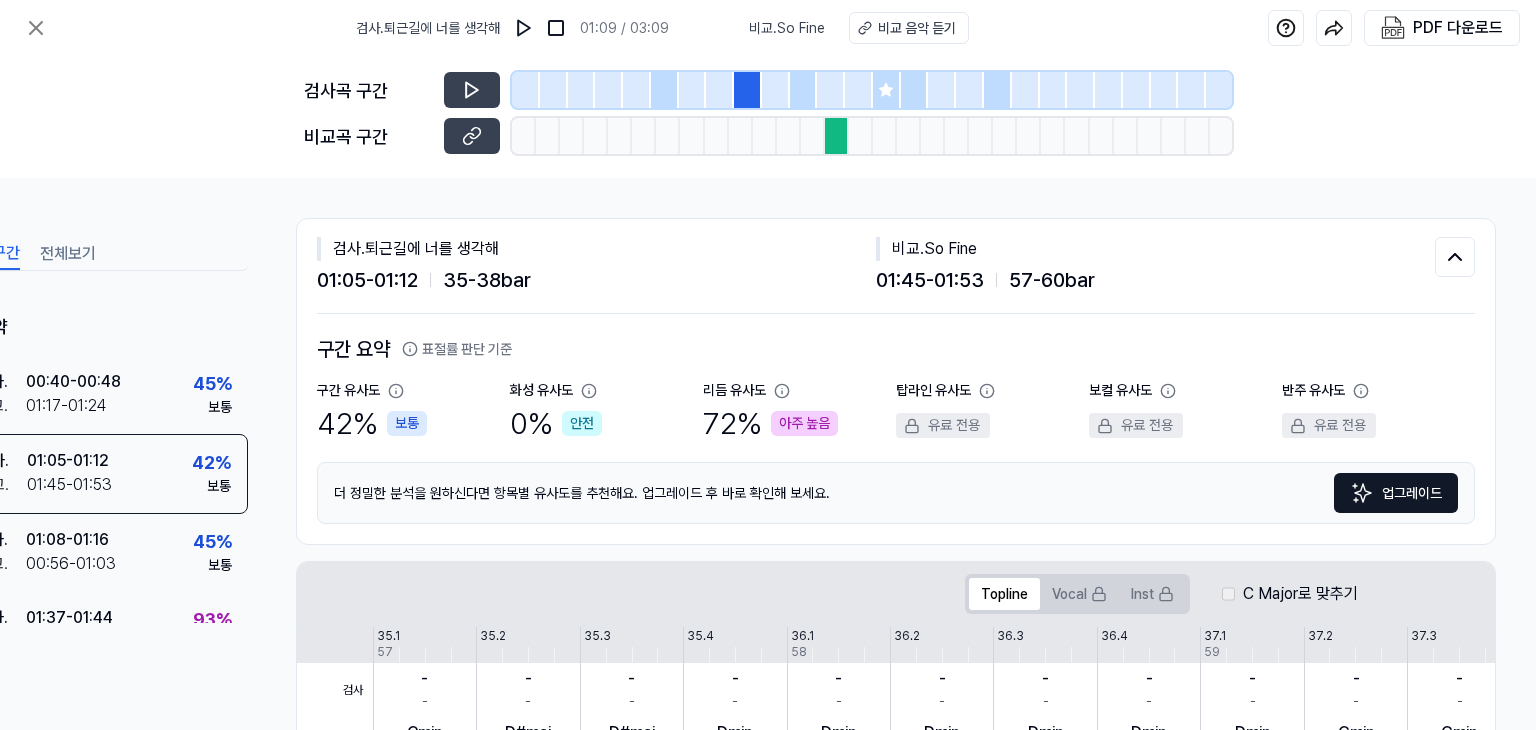 click at bounding box center (804, 90) 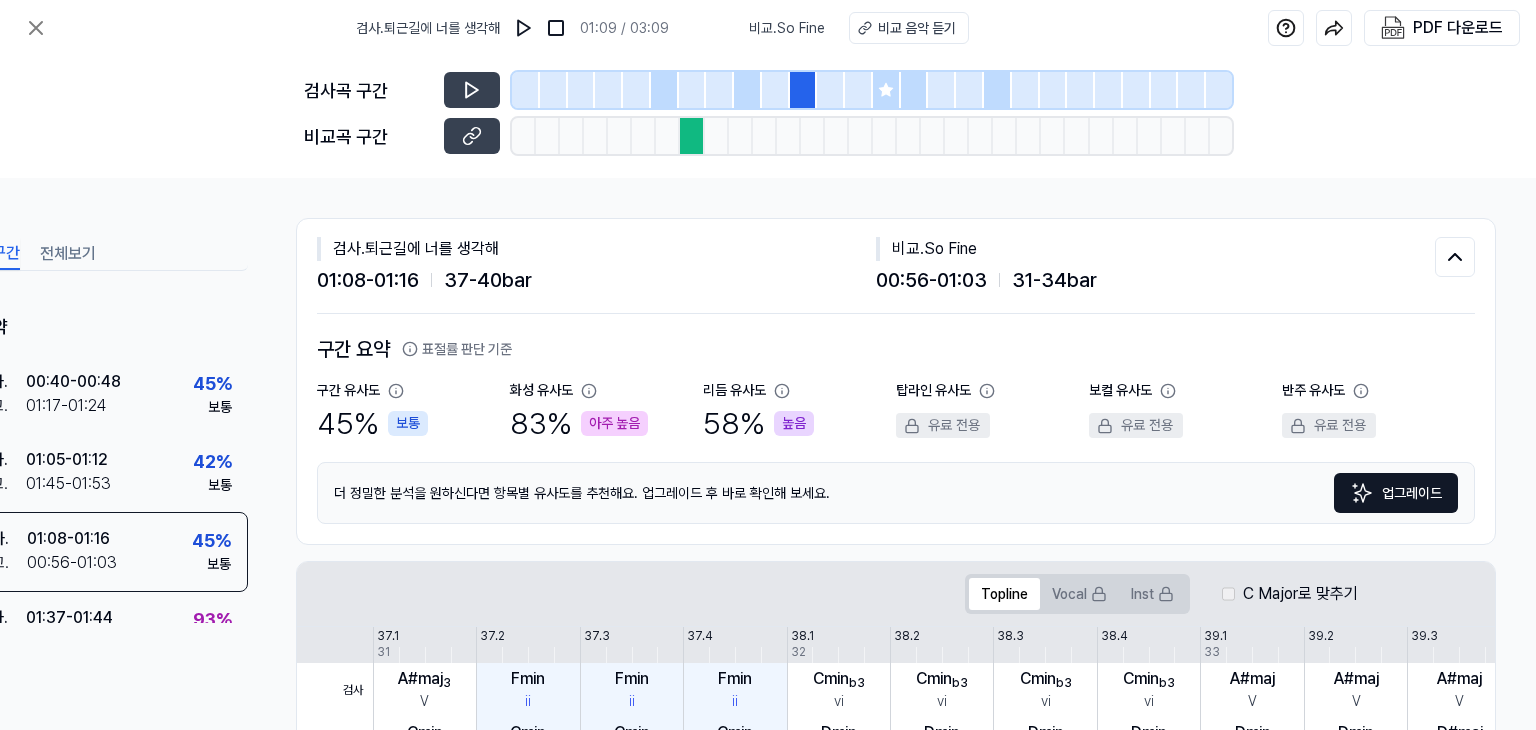 click at bounding box center (692, 136) 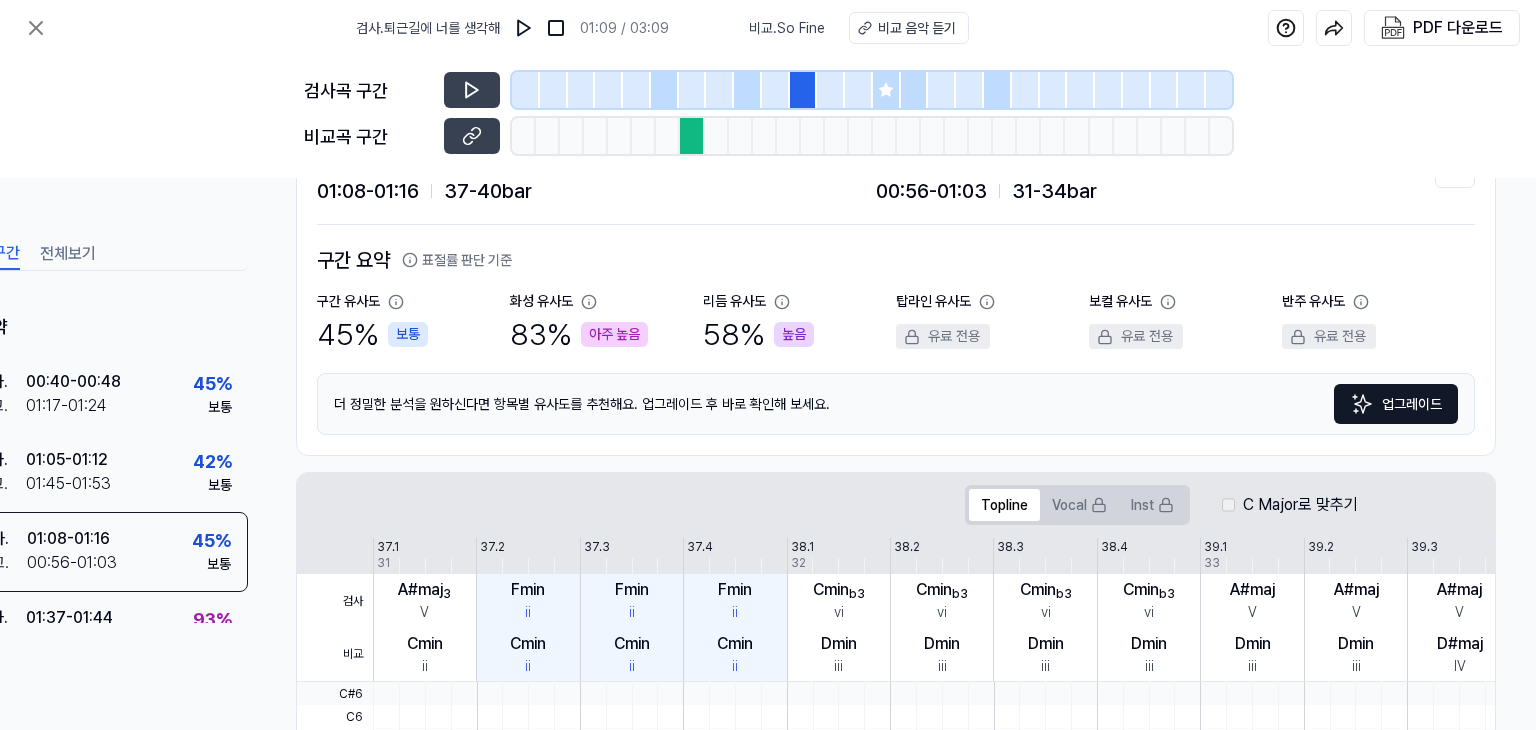scroll, scrollTop: 100, scrollLeft: 88, axis: both 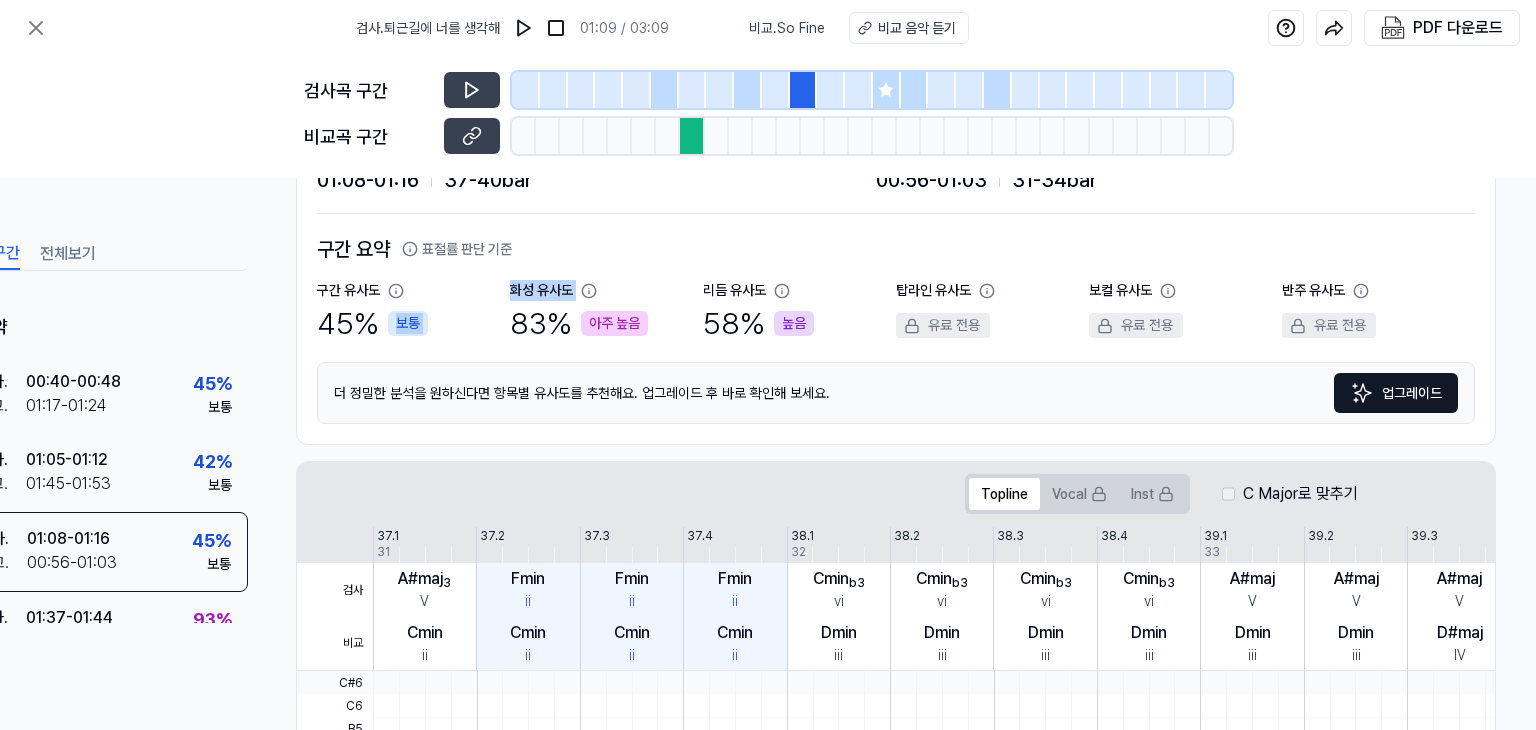 drag, startPoint x: 500, startPoint y: 297, endPoint x: 576, endPoint y: 297, distance: 76 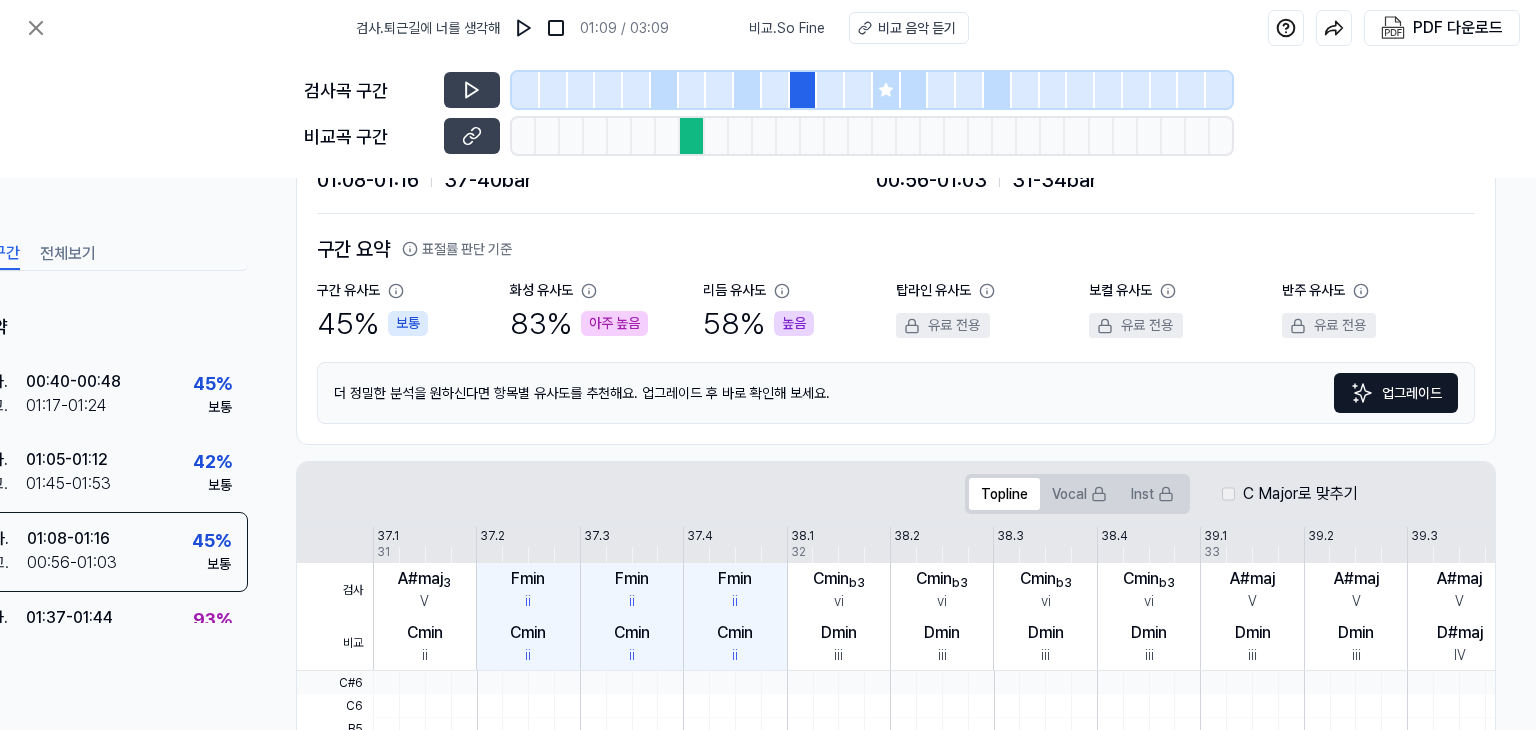 click on "더 정밀한 분석을 원하신다면 항목별 유사도를 추천해요. 업그레이드 후 바로 확인해 보세요. 업그레이드" at bounding box center (896, 393) 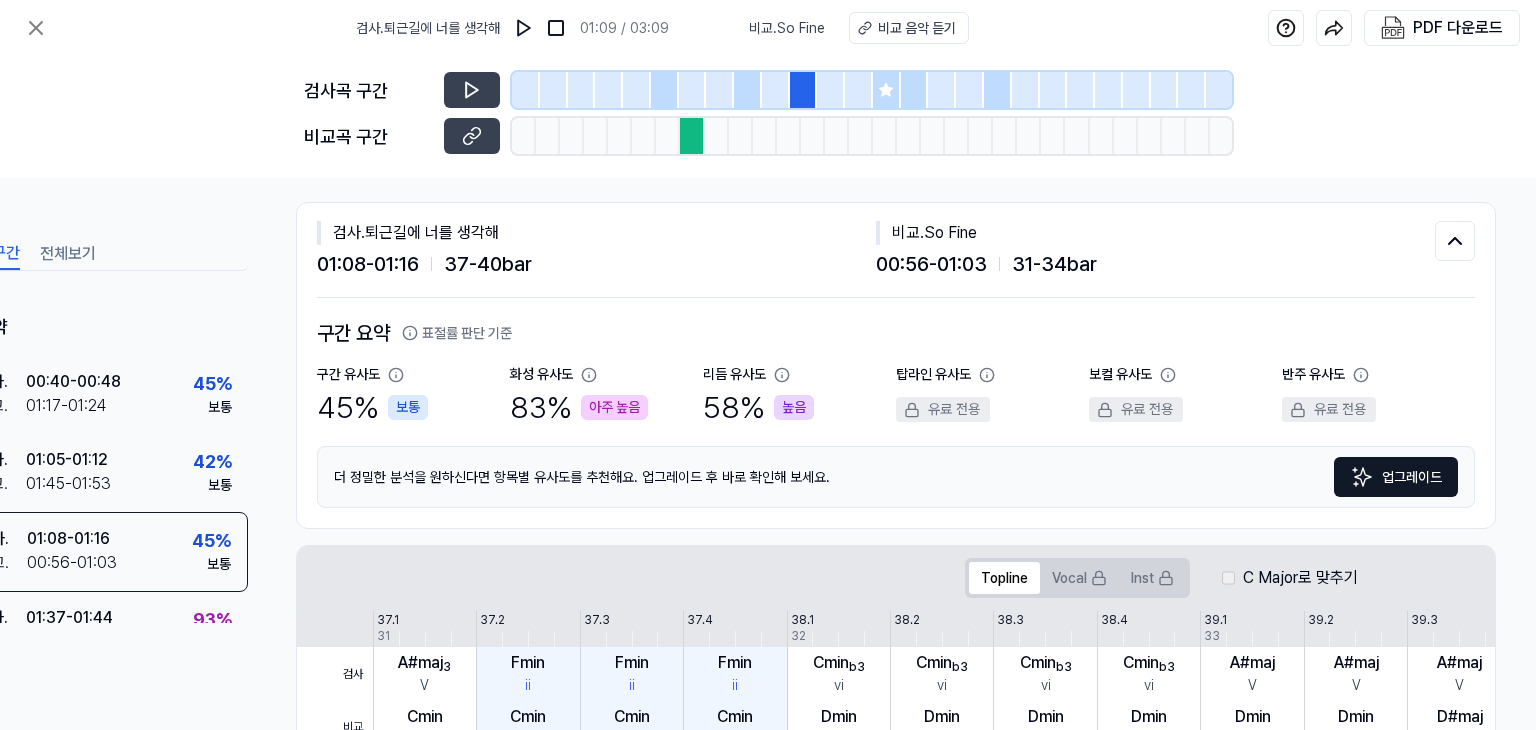 scroll, scrollTop: 0, scrollLeft: 88, axis: horizontal 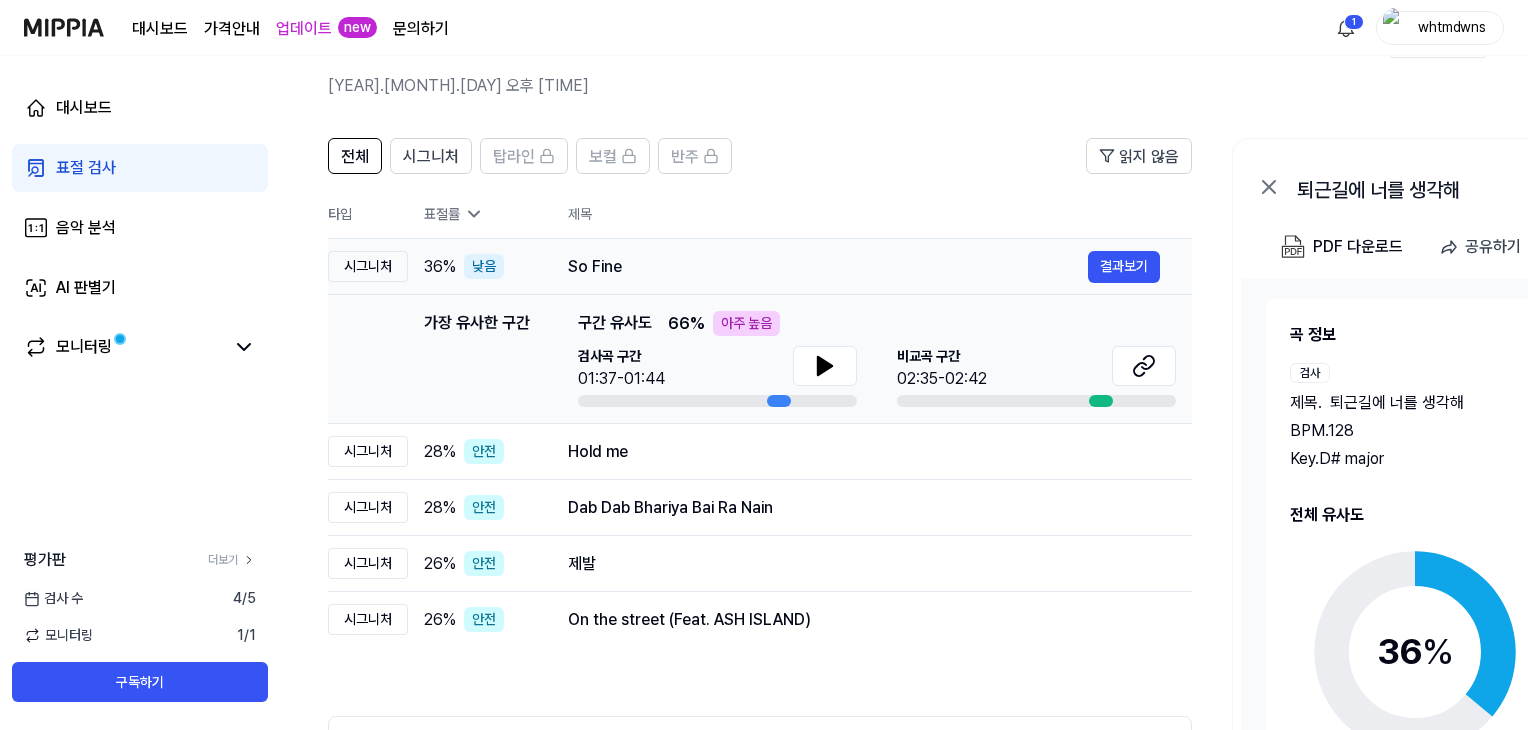 click on "So Fine" at bounding box center (828, 267) 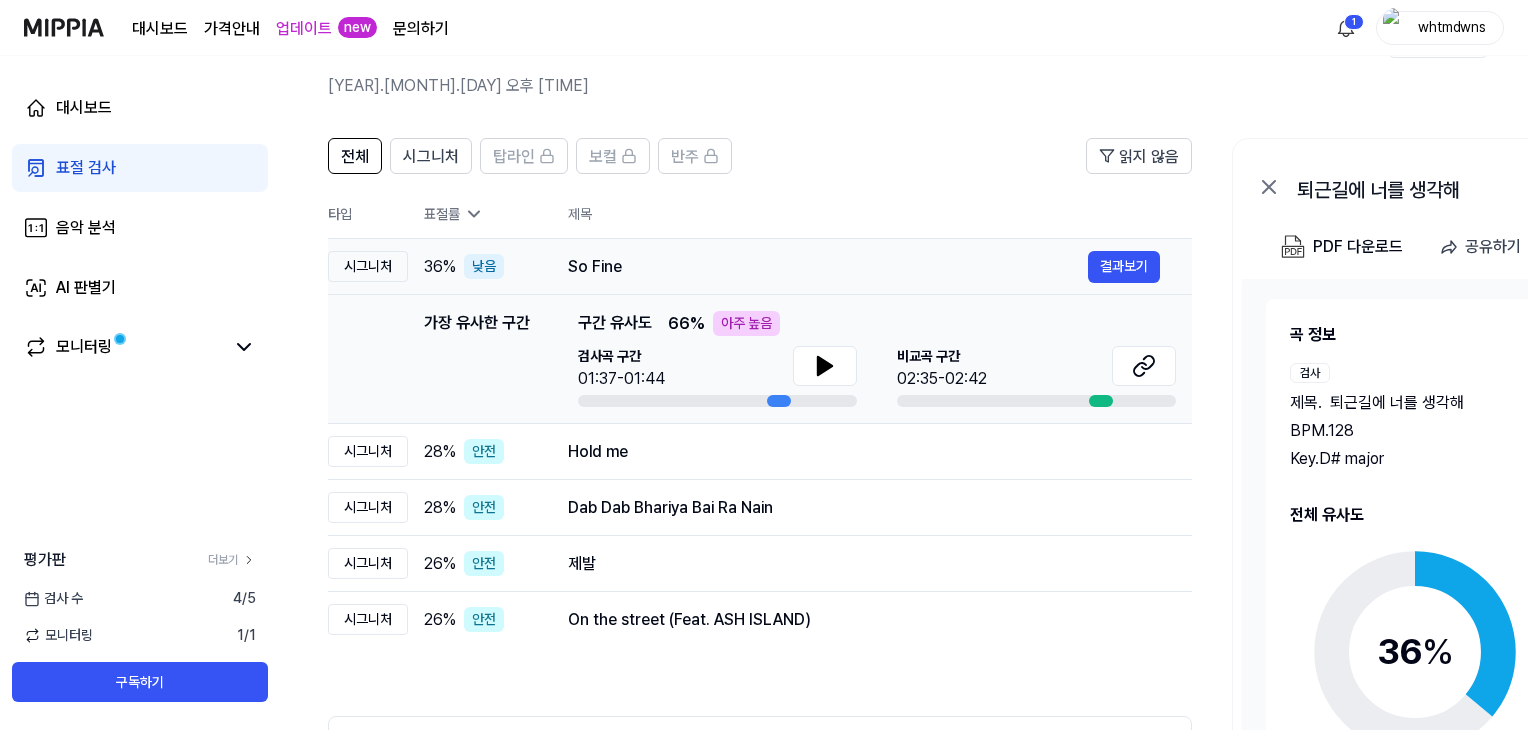 click on "낮음" at bounding box center (484, 266) 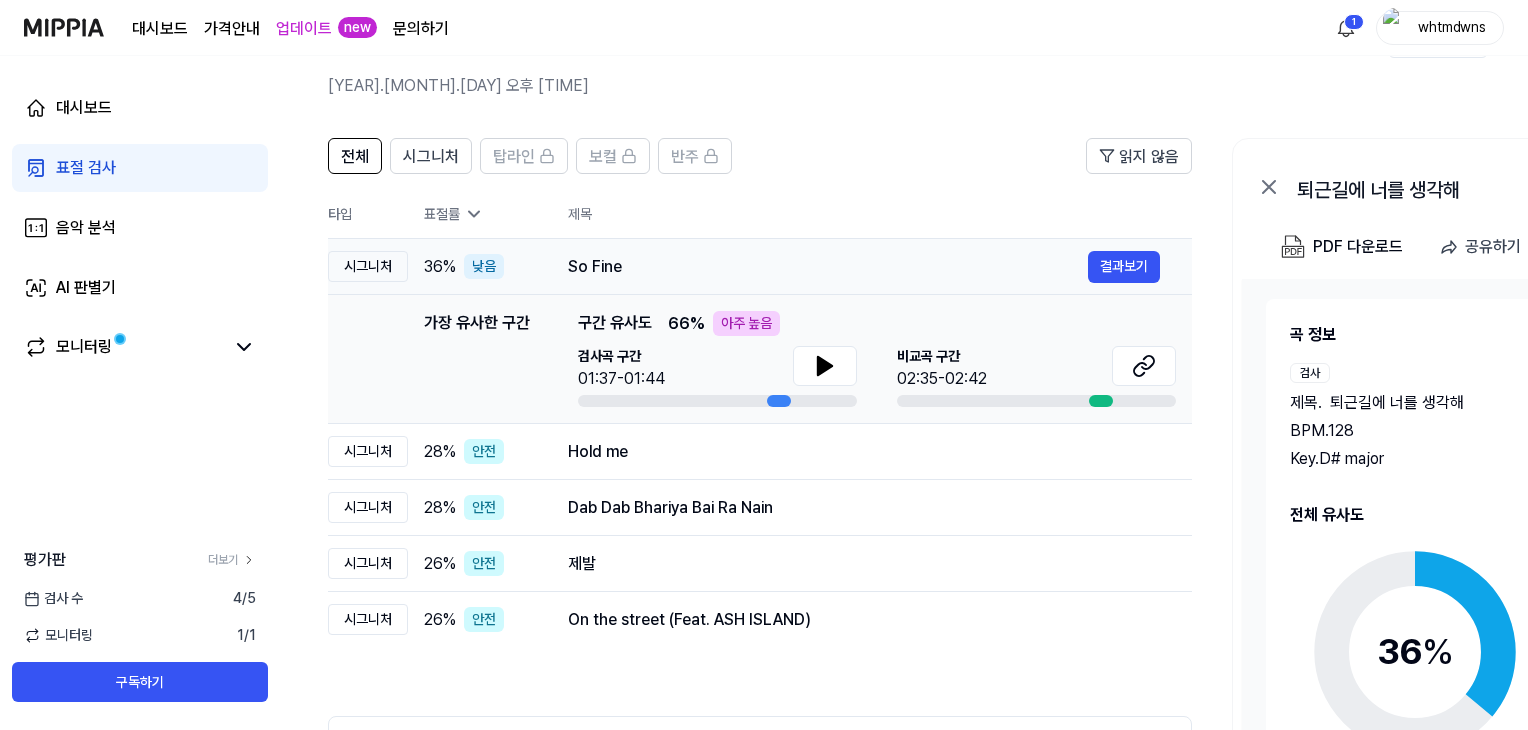 click on "시그니처" at bounding box center [368, 266] 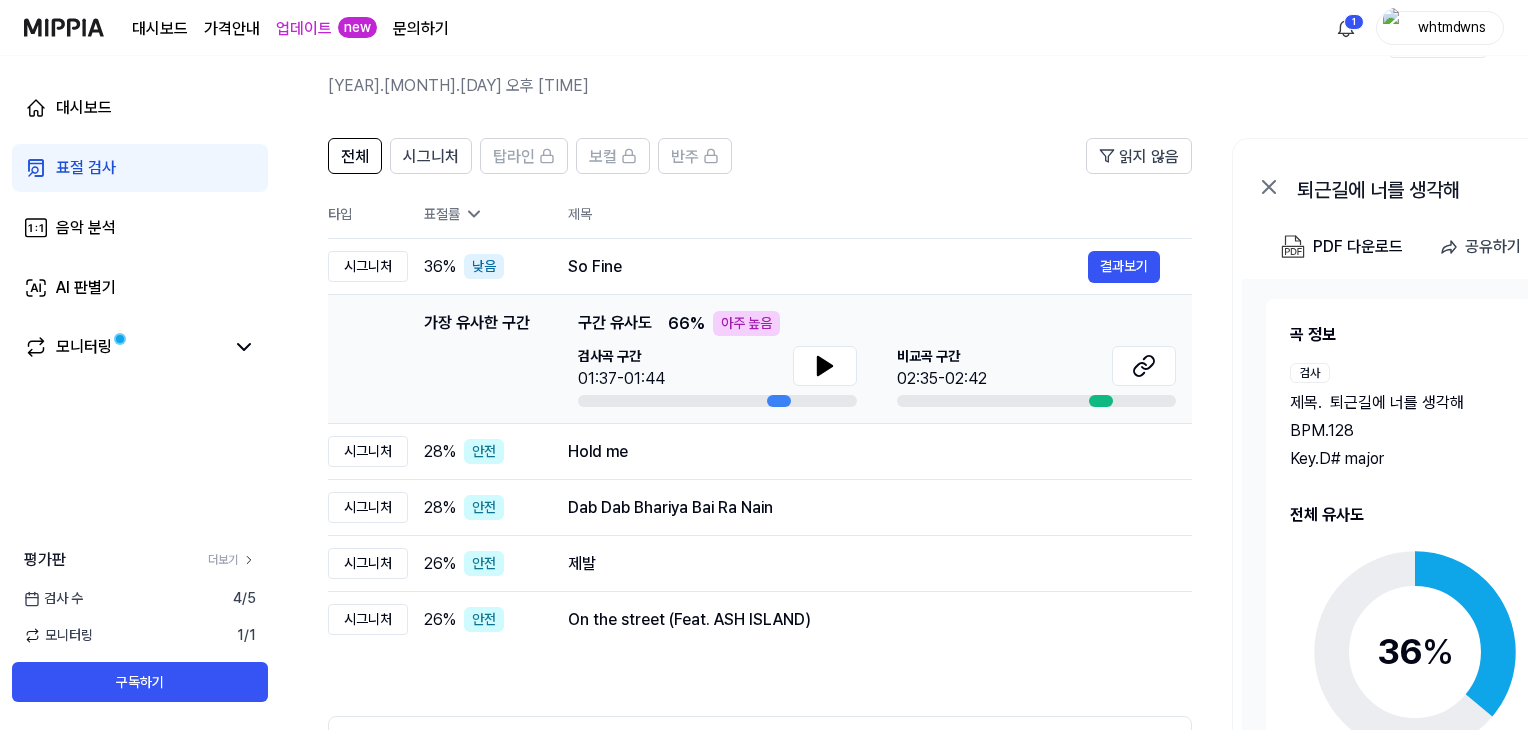 click 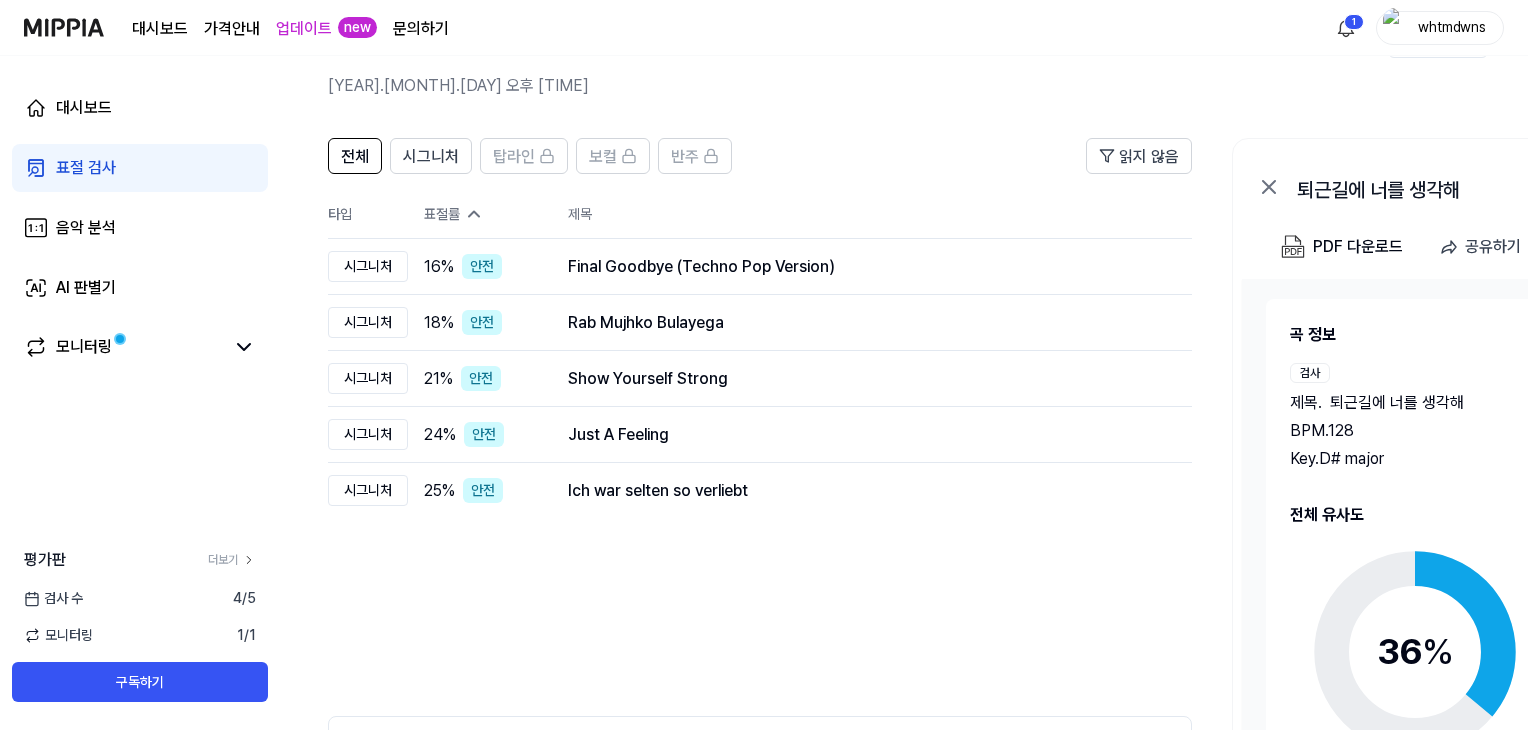 click 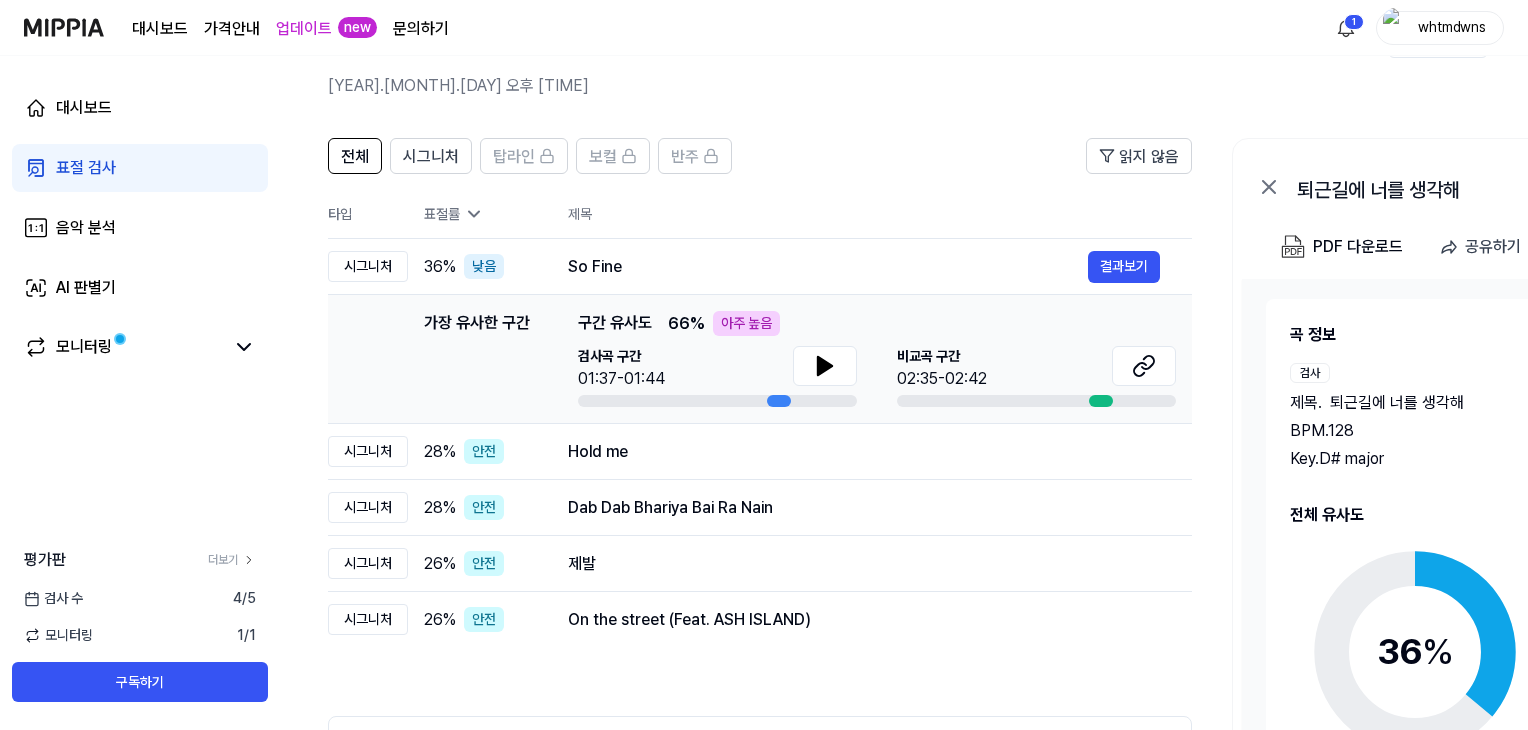 click 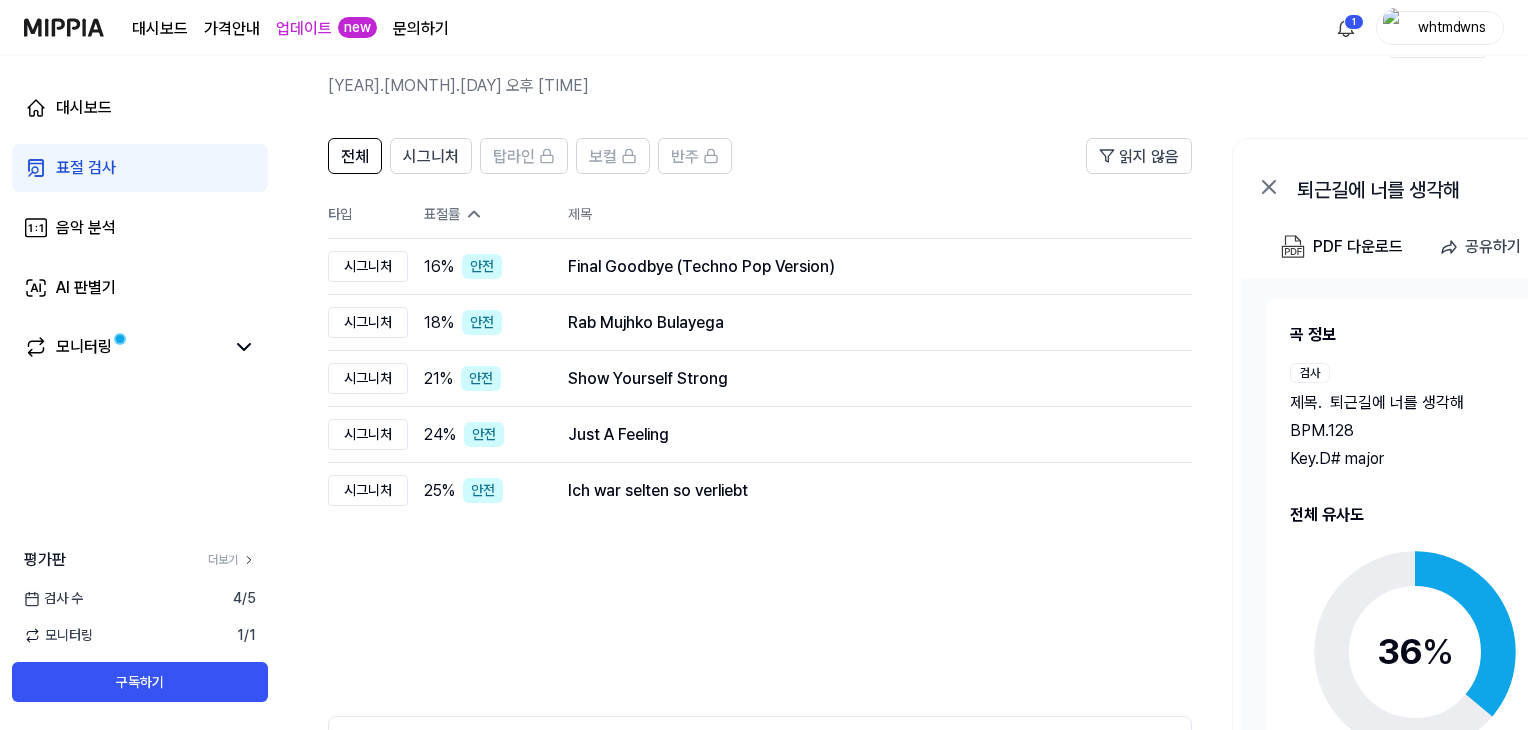 click 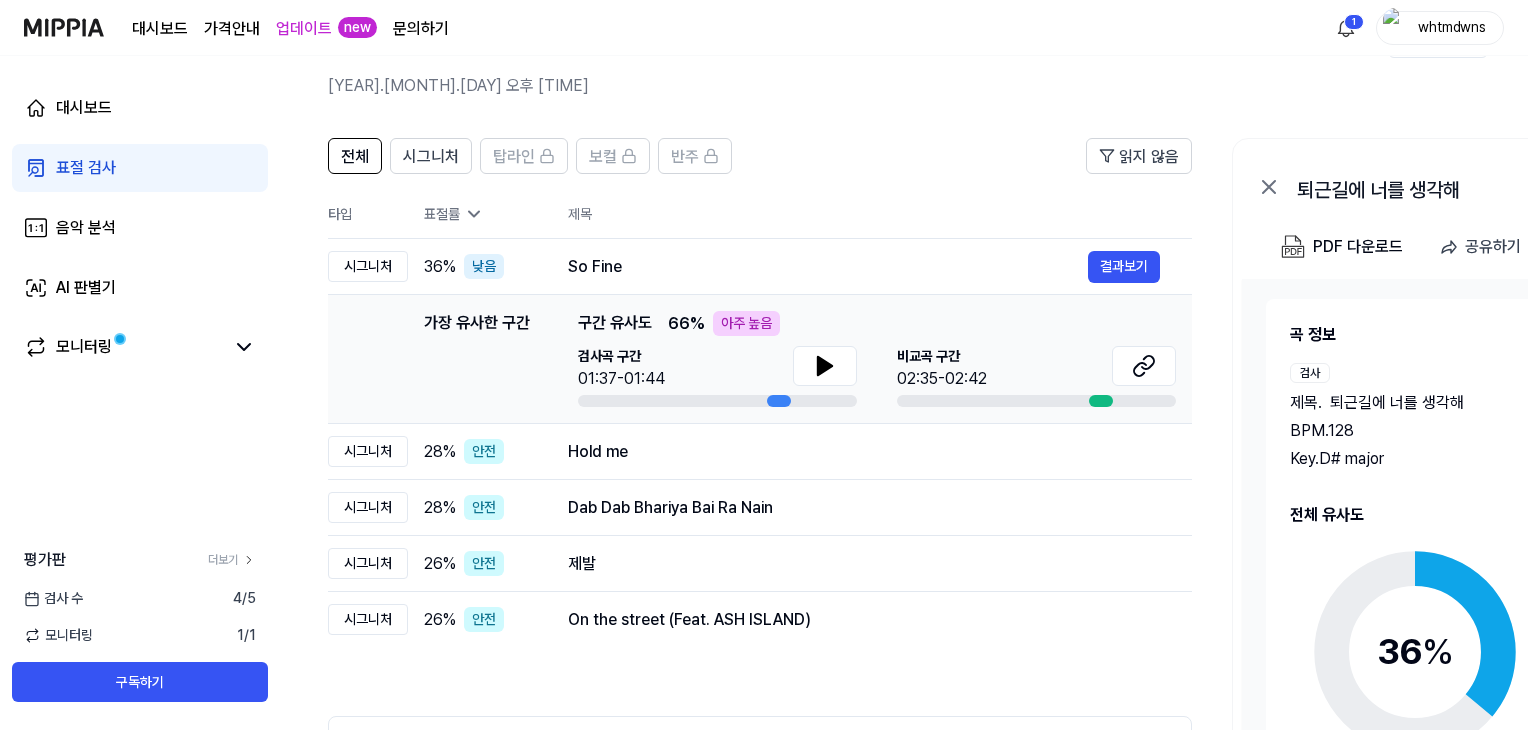 click 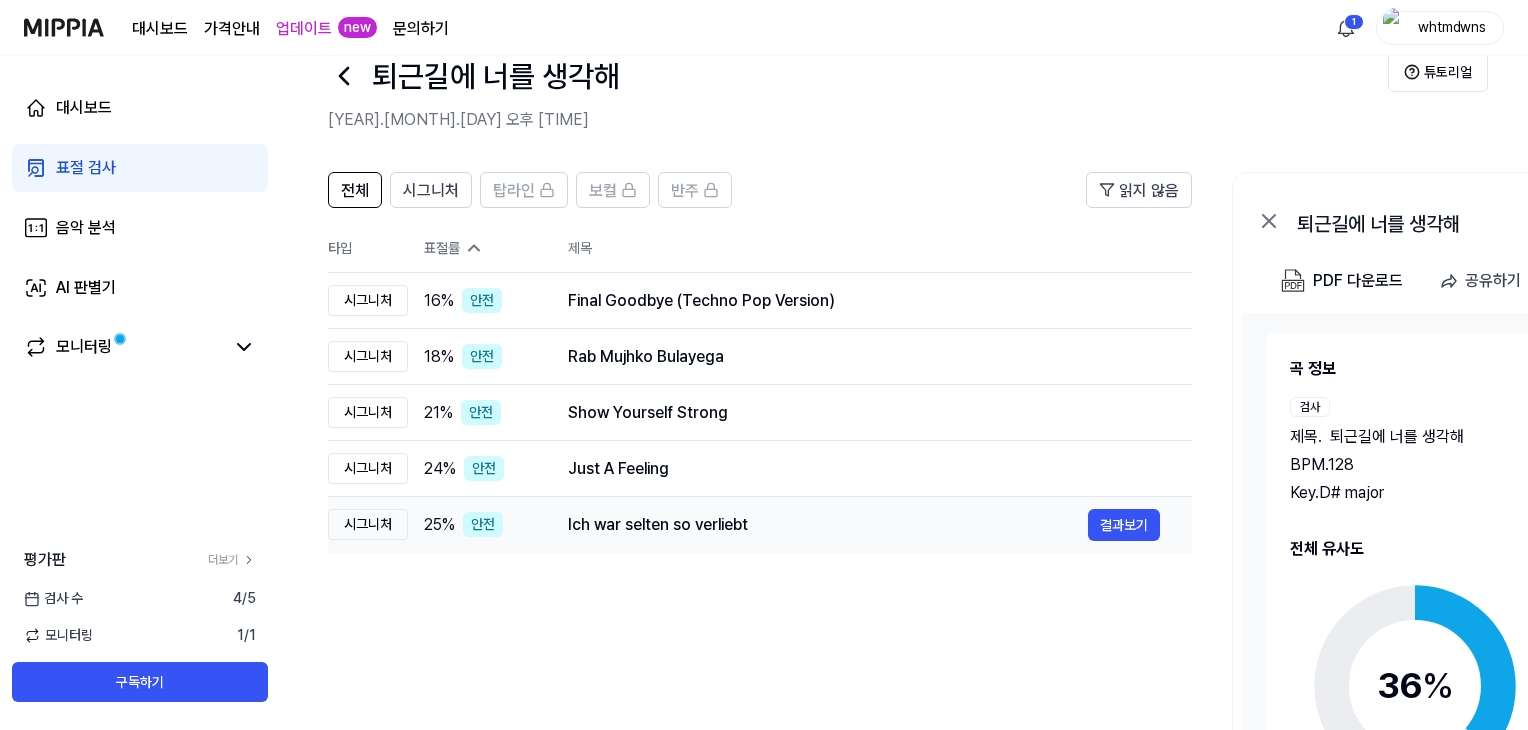 scroll, scrollTop: 0, scrollLeft: 0, axis: both 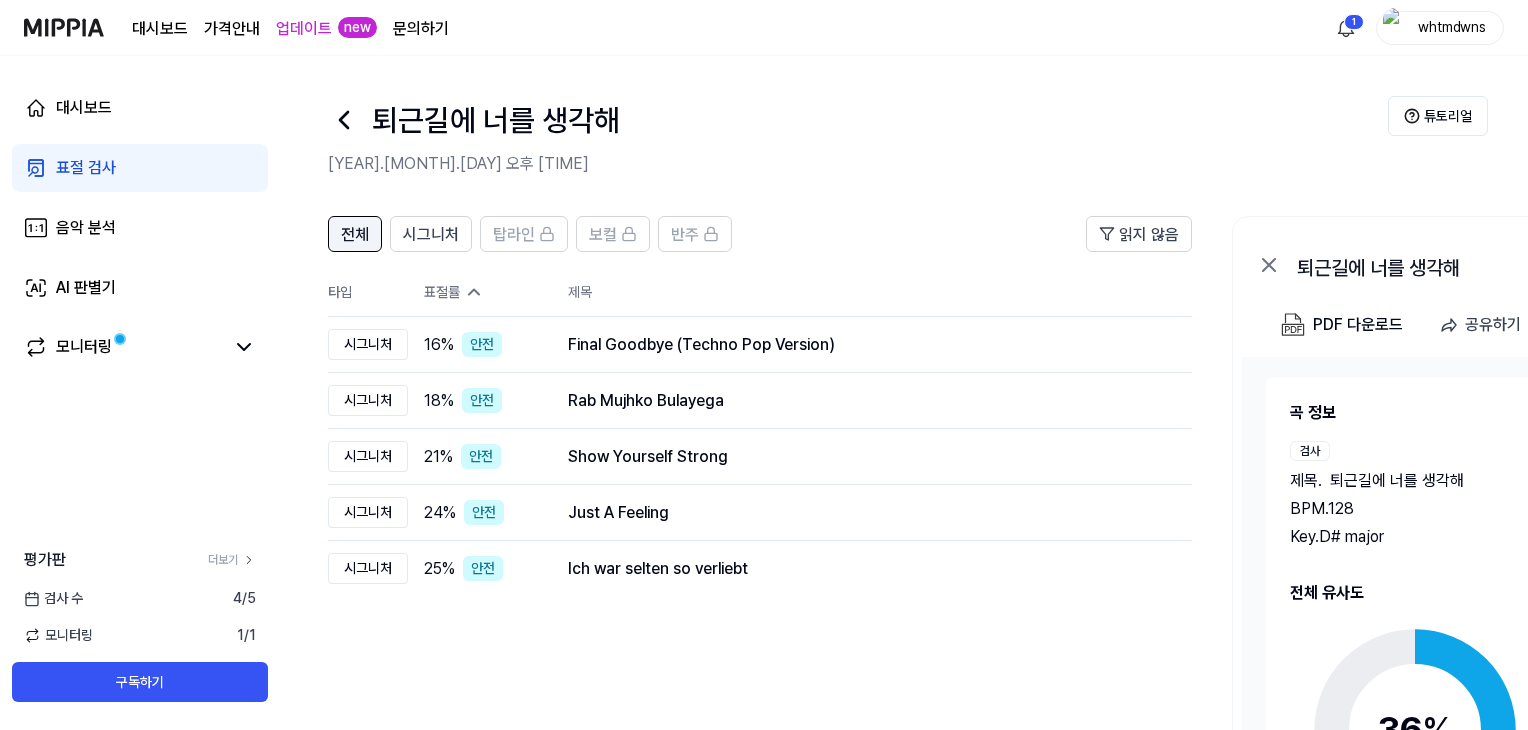 click on "전체" at bounding box center [355, 235] 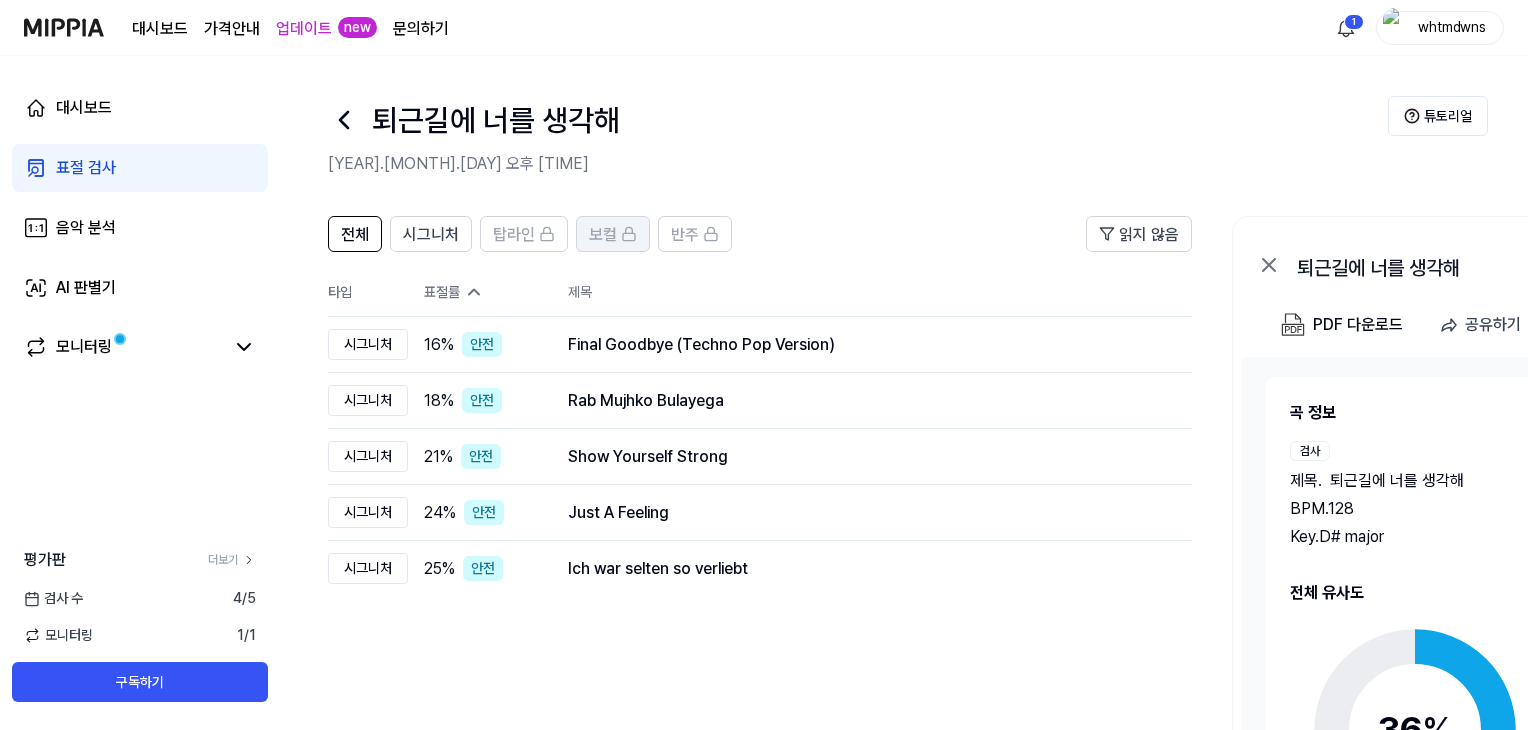 click on "보컬" at bounding box center (613, 234) 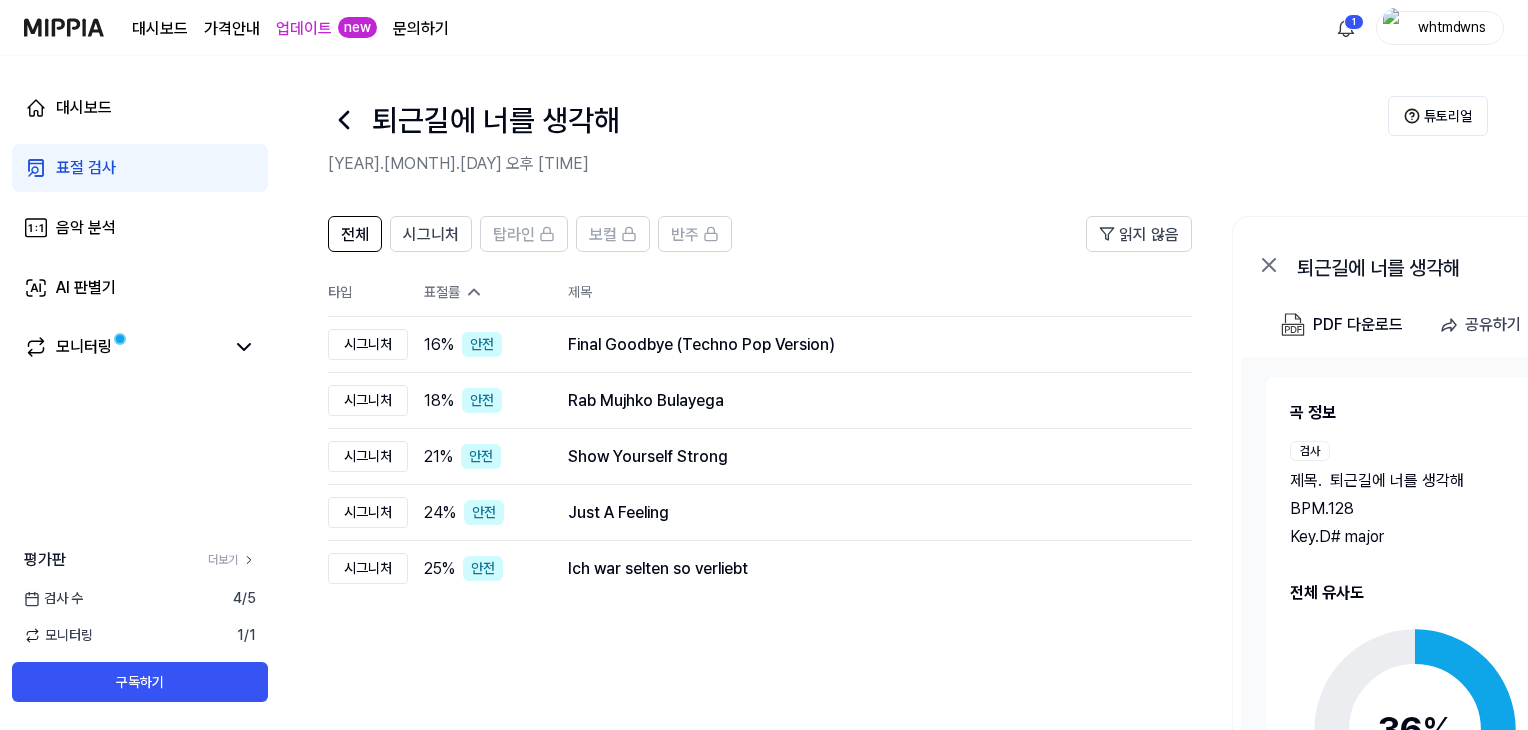 click 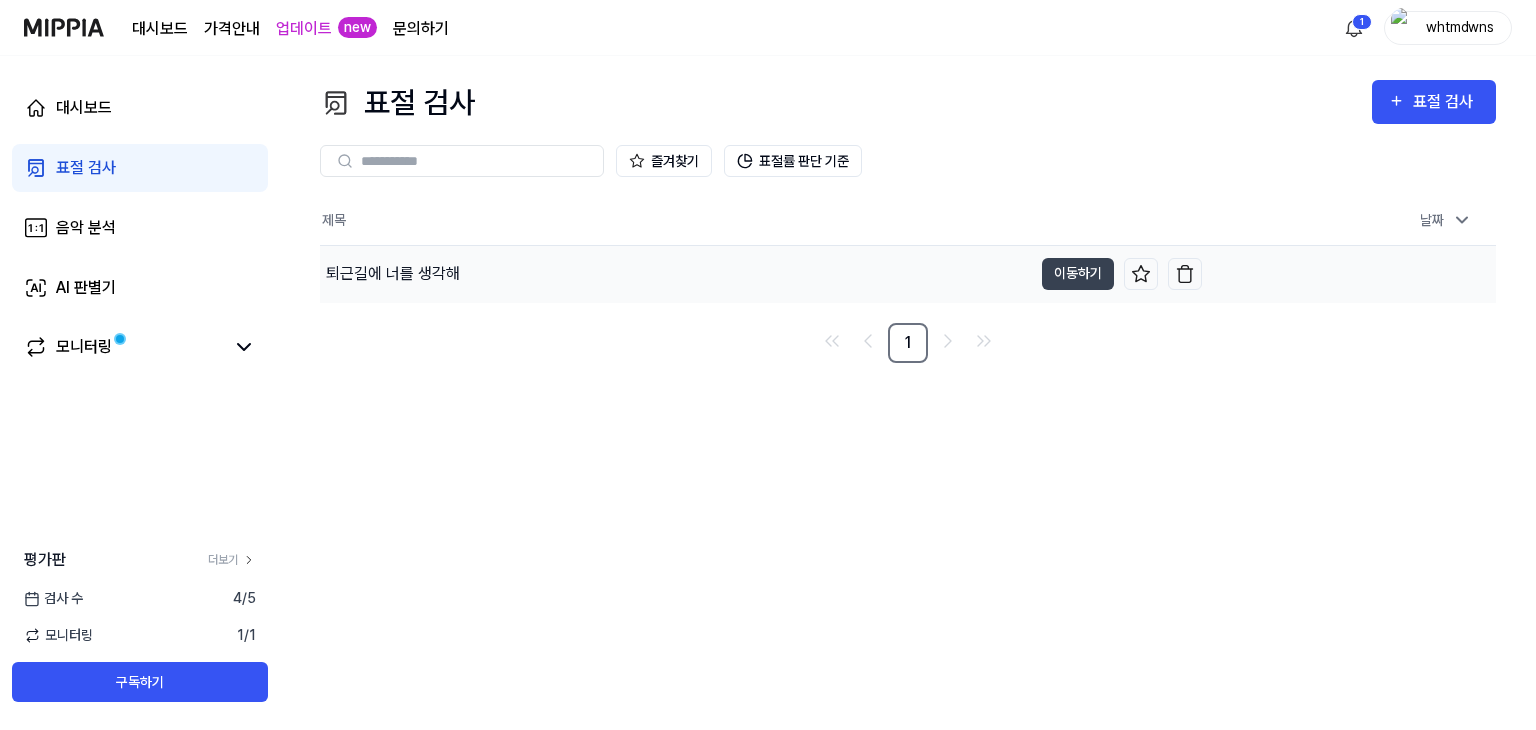 click on "퇴근길에 너를 생각해" at bounding box center (676, 274) 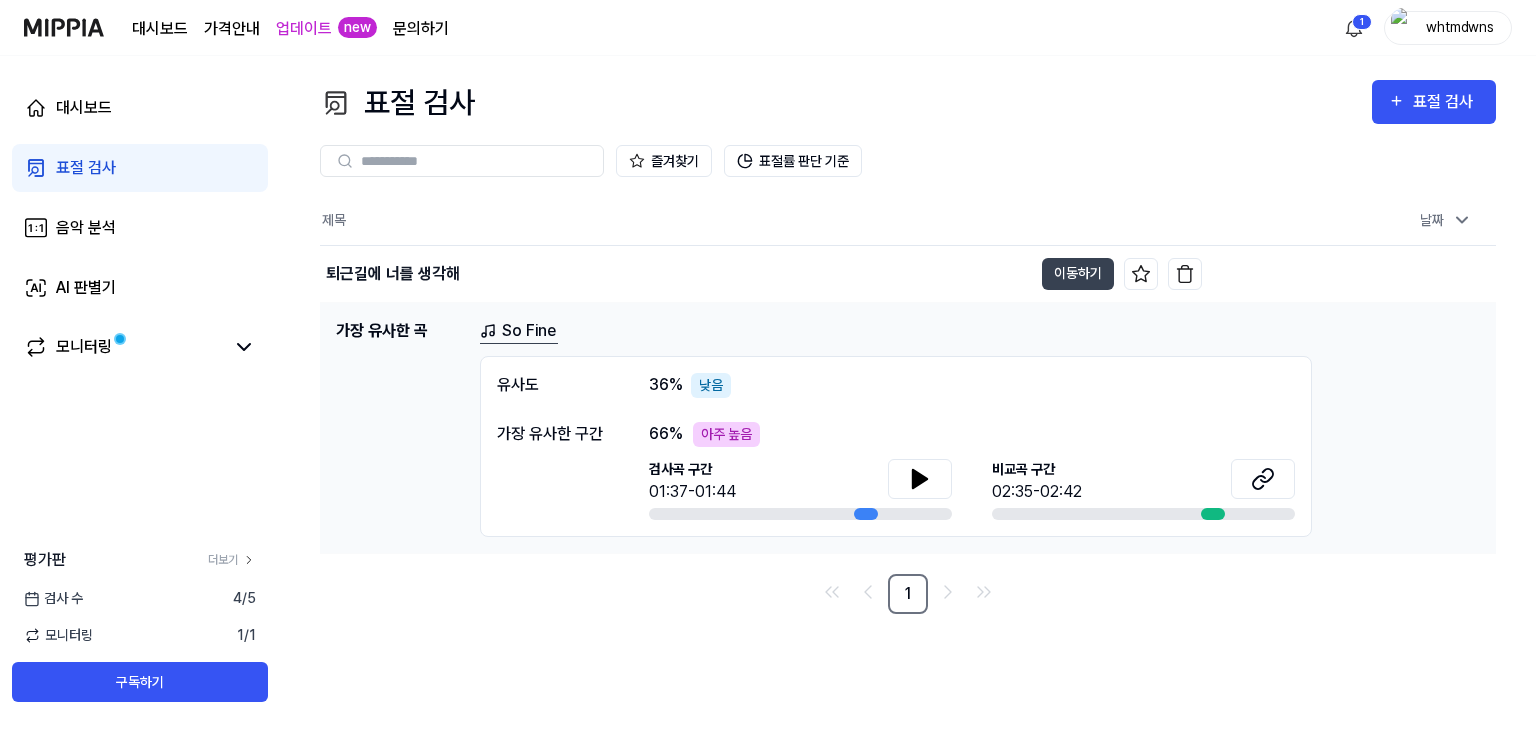 click on "아주 높음" at bounding box center (726, 434) 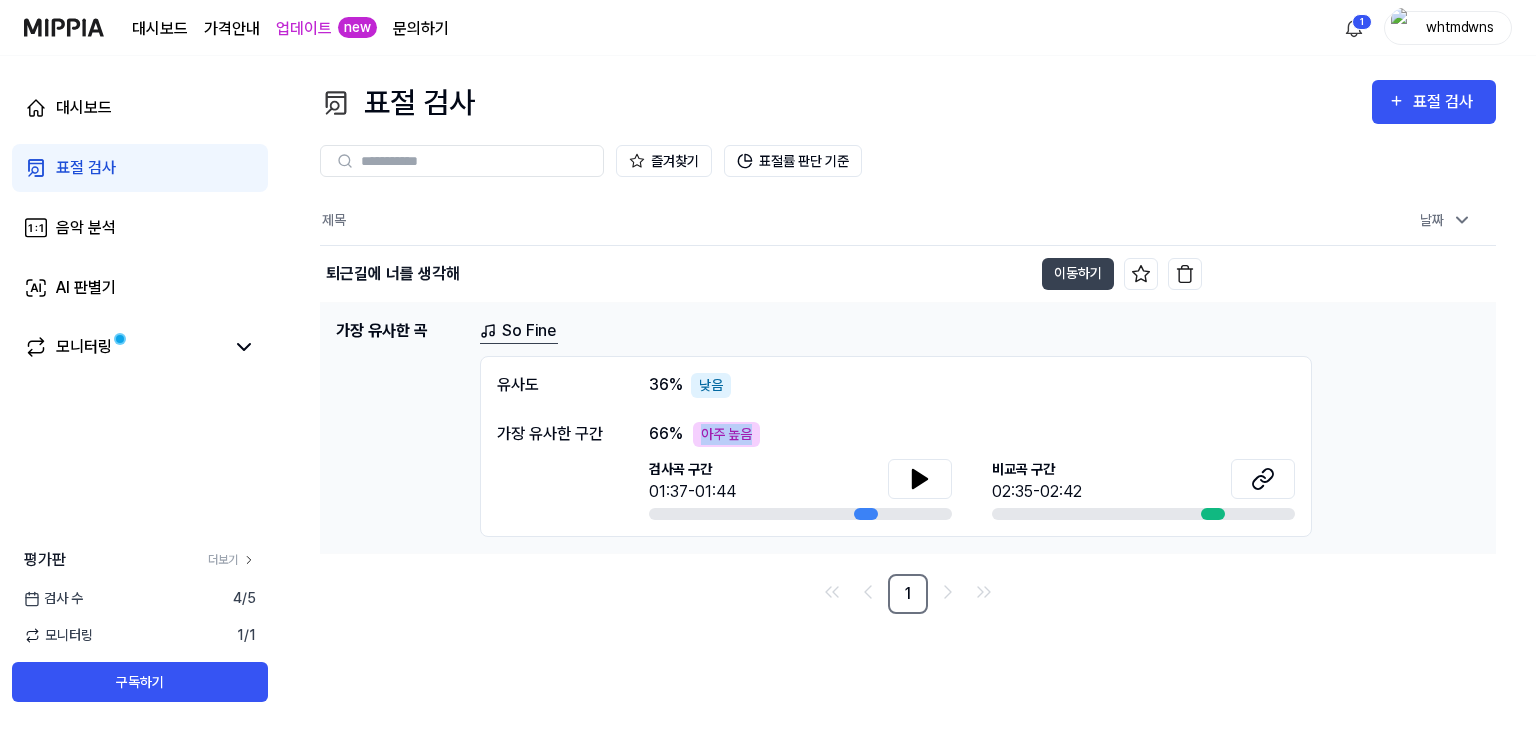 drag, startPoint x: 760, startPoint y: 436, endPoint x: 686, endPoint y: 437, distance: 74.00676 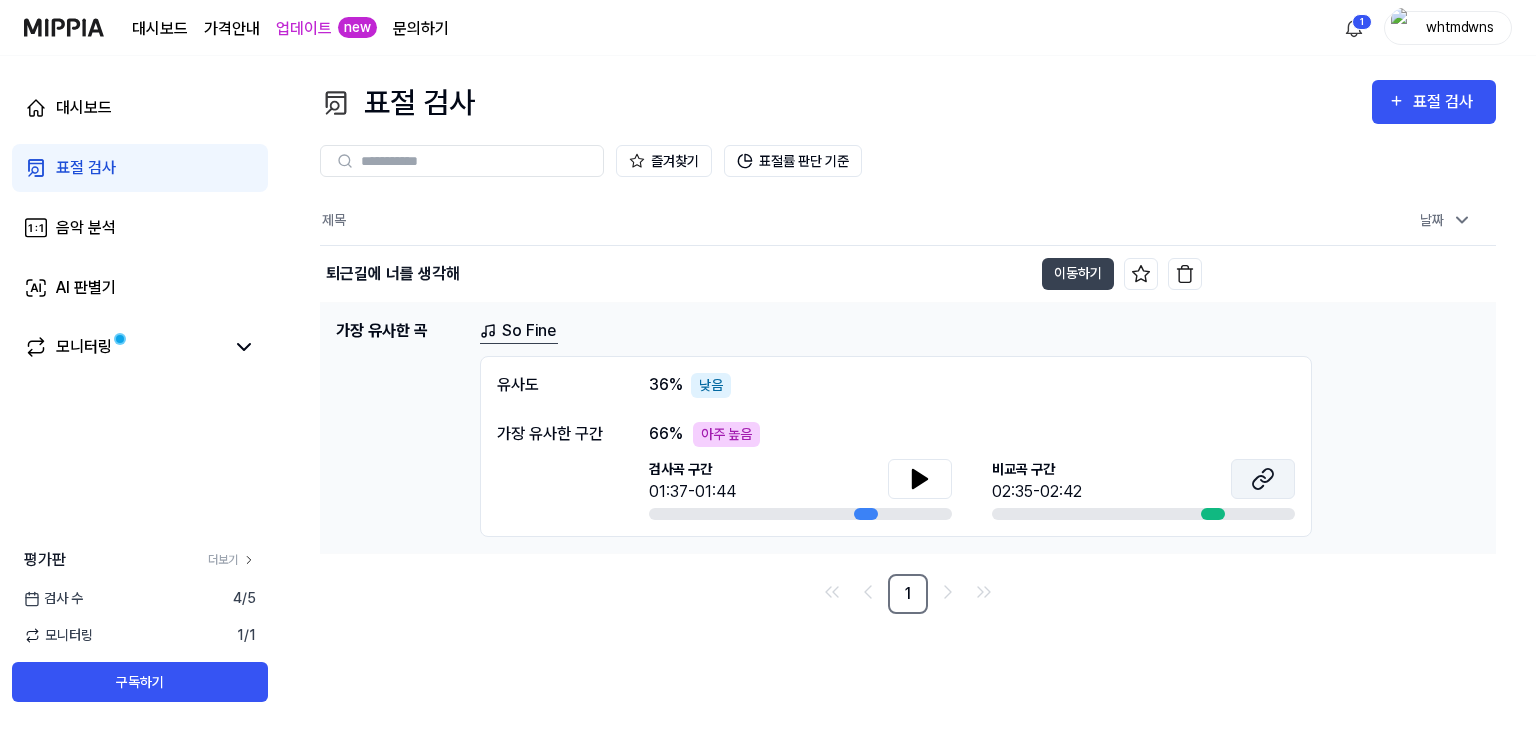 click 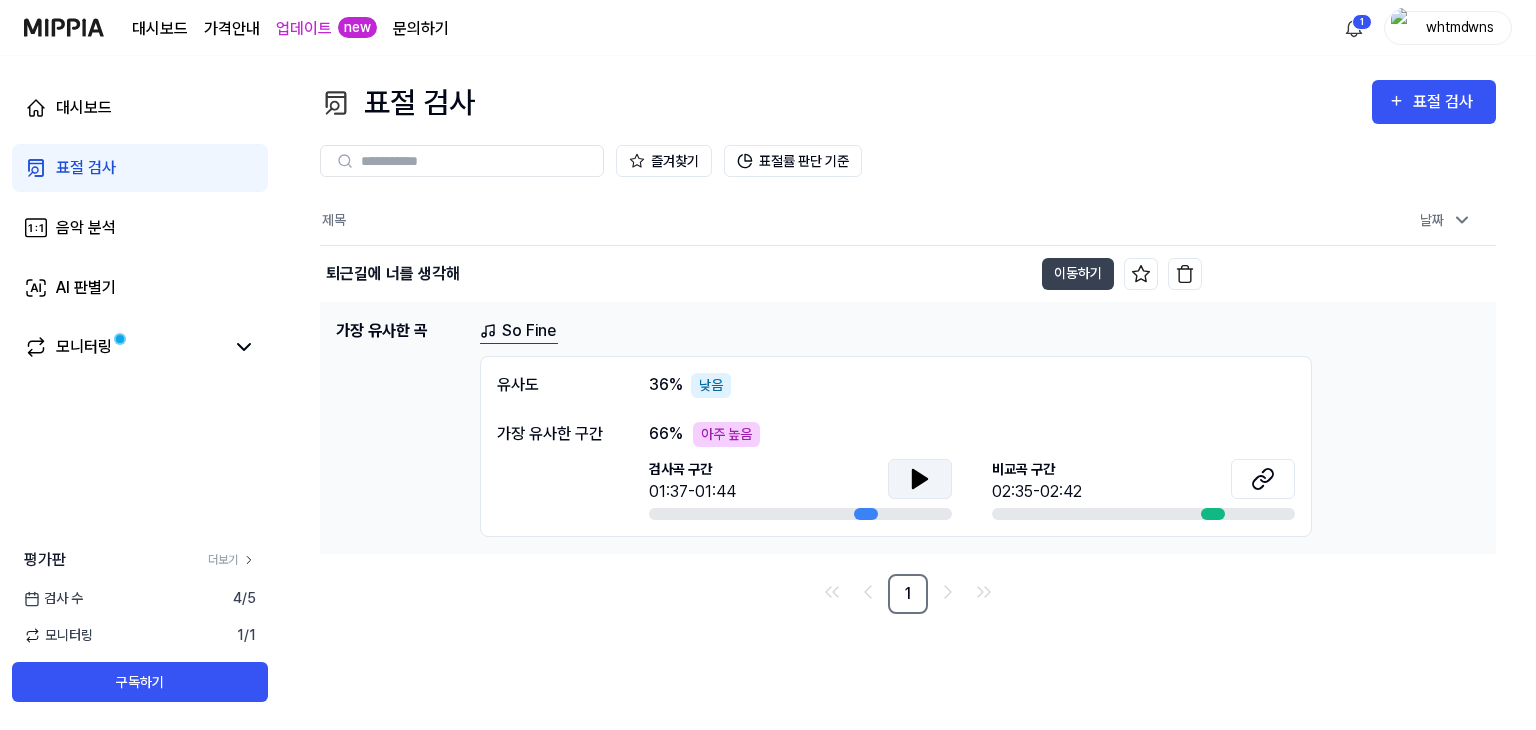 click 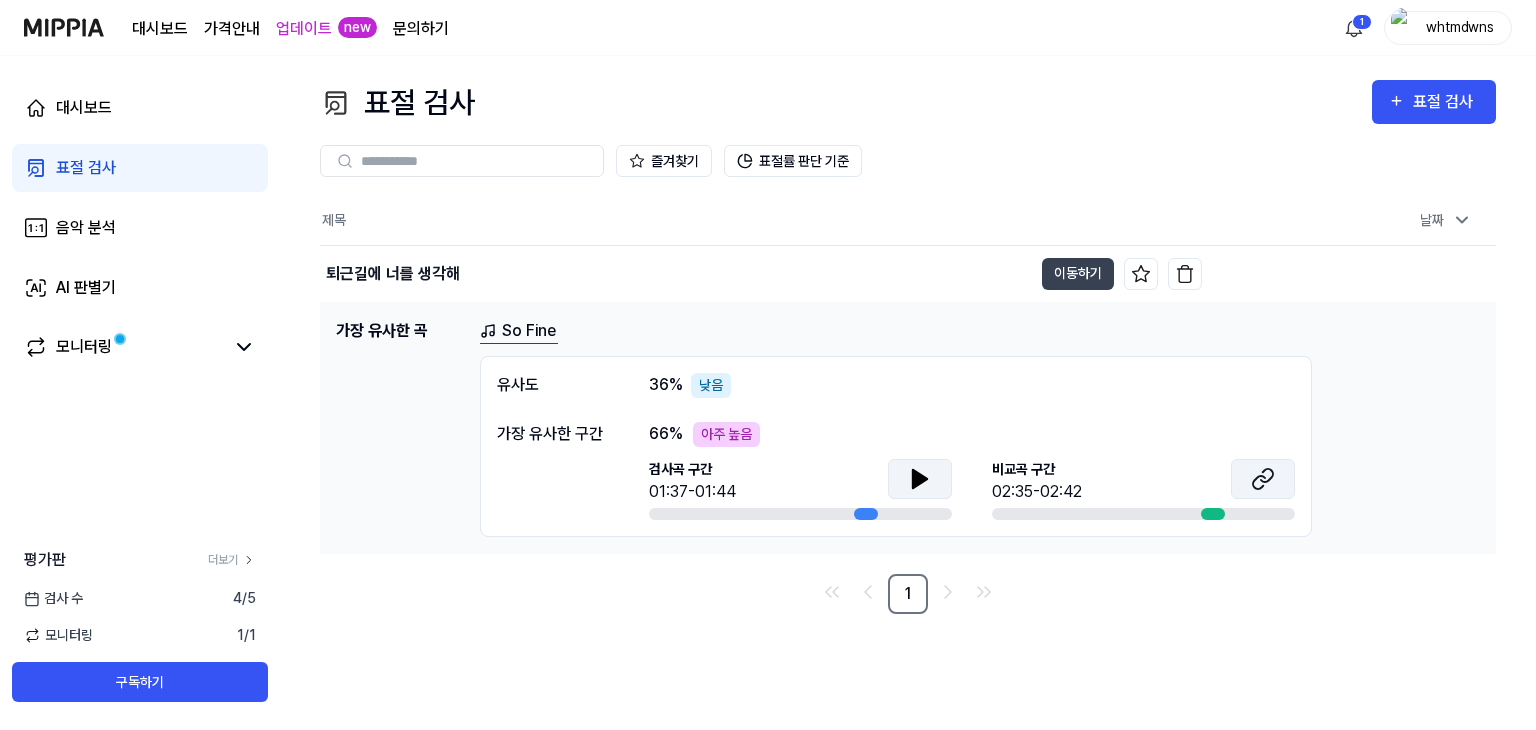 click 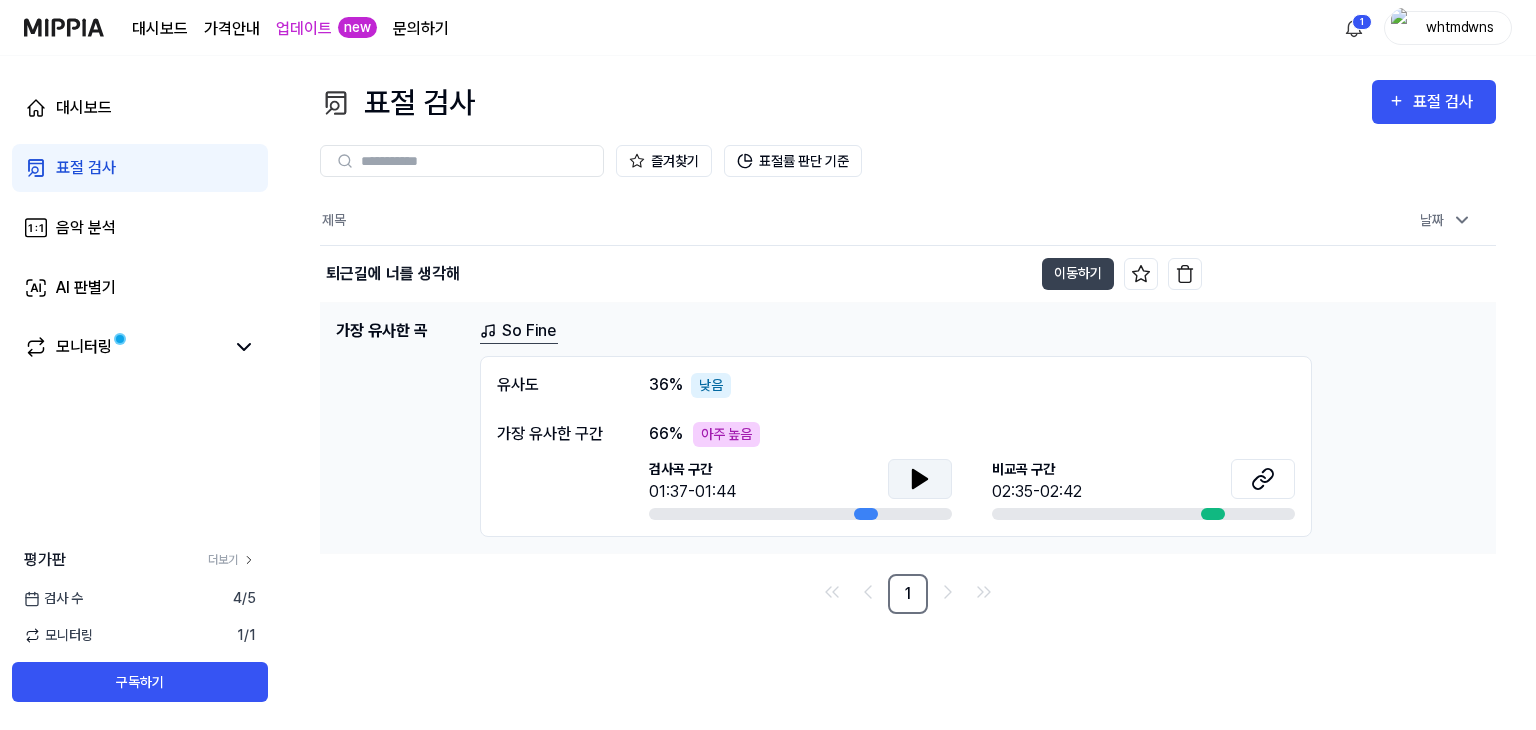 click on "So Fine" at bounding box center [980, 331] 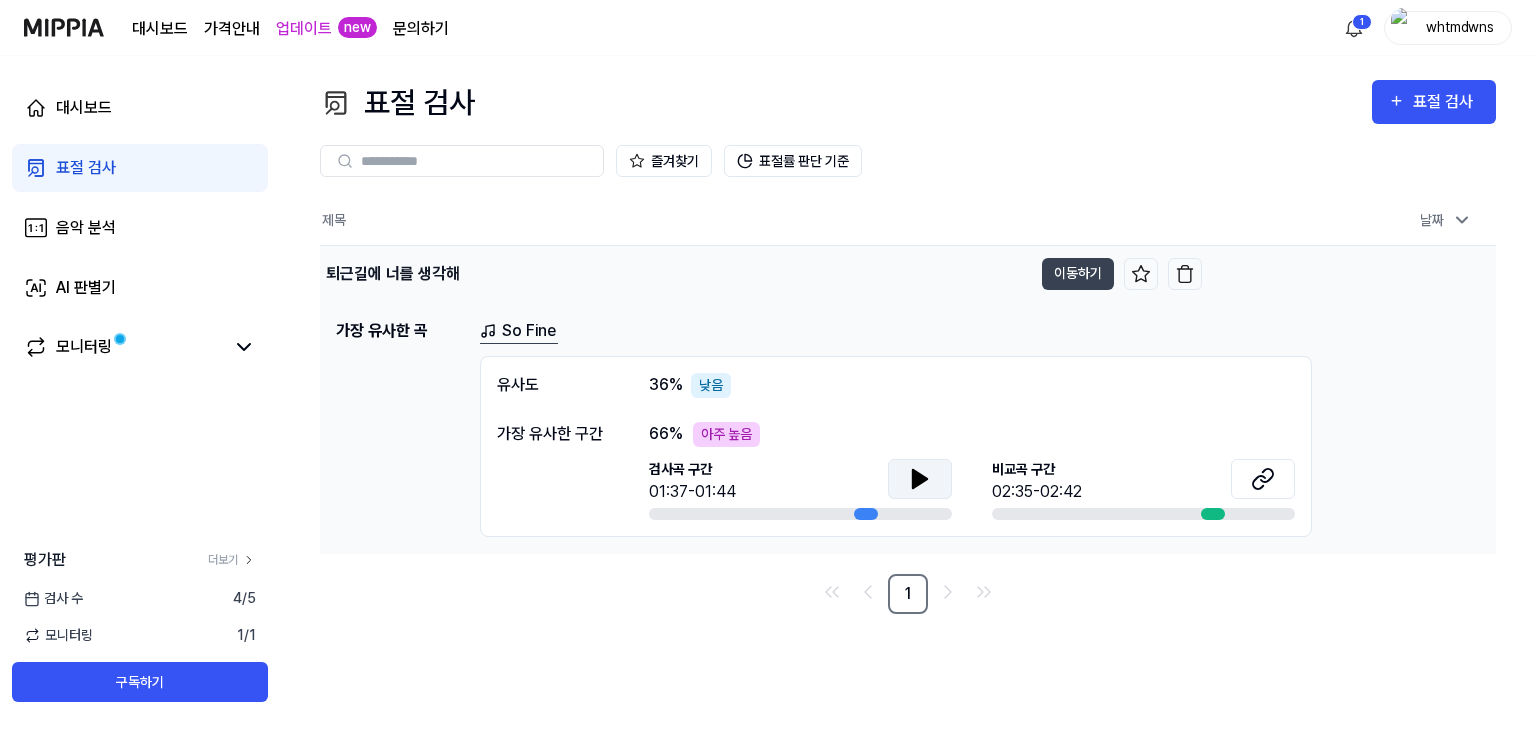 click on "퇴근길에 너를 생각해" at bounding box center [676, 274] 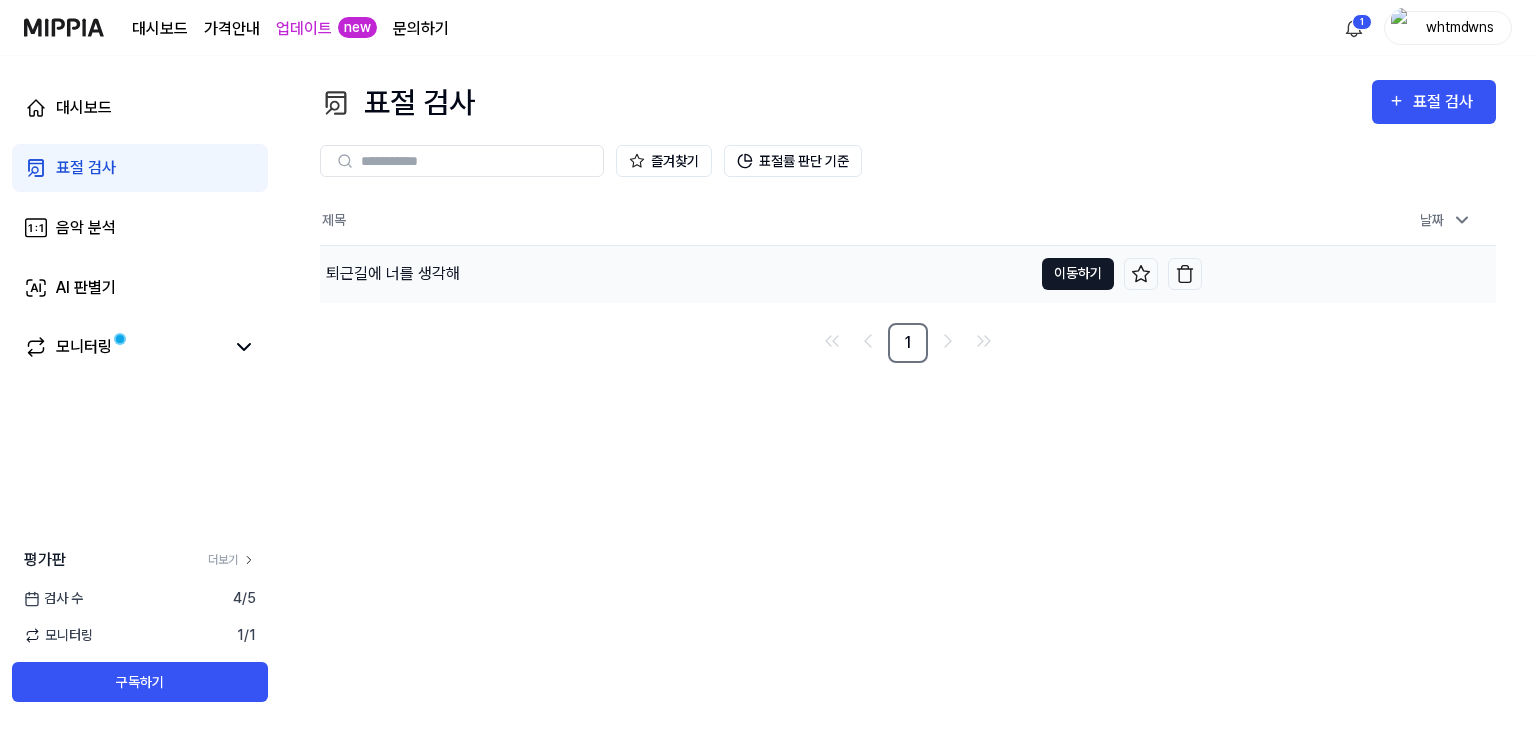 click on "이동하기" at bounding box center [1078, 274] 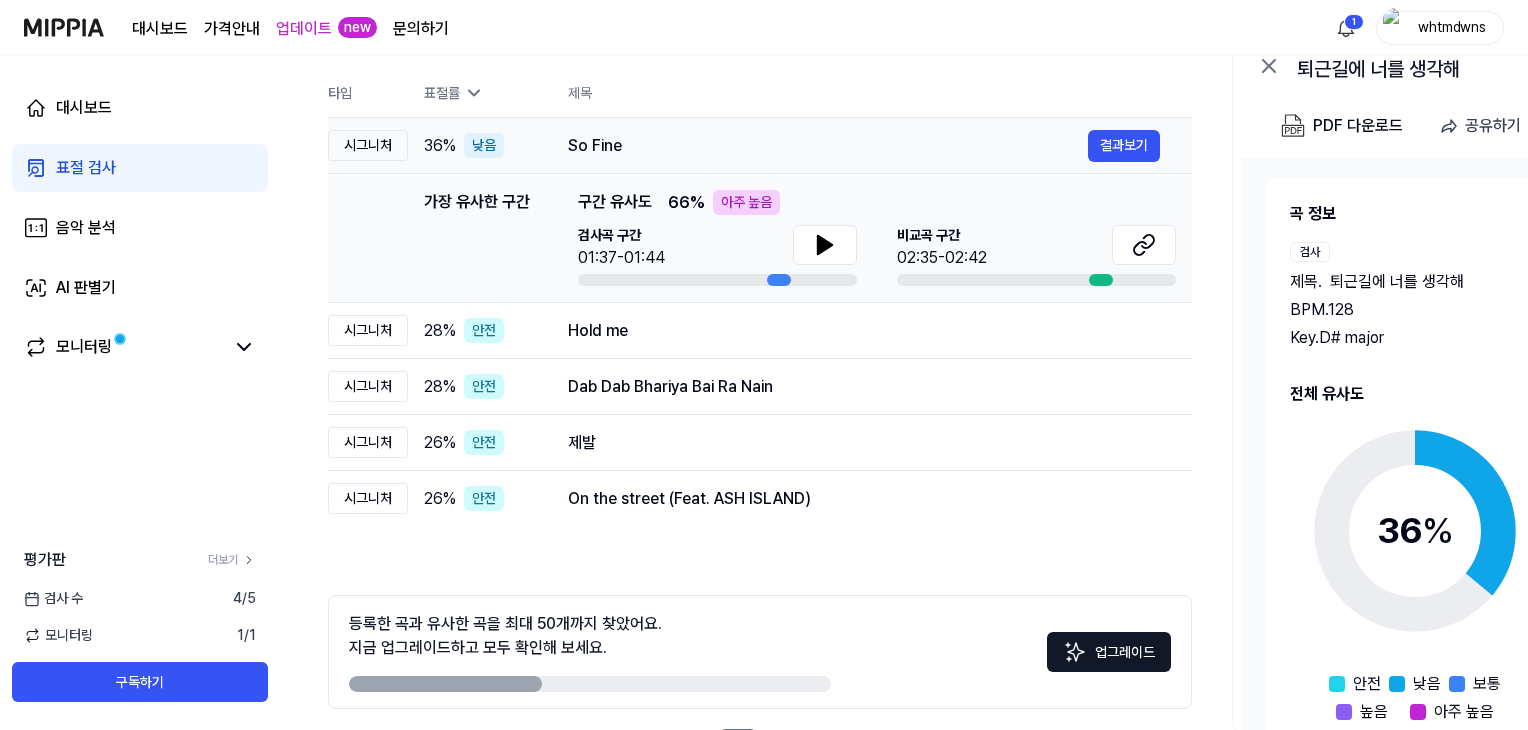scroll, scrollTop: 0, scrollLeft: 0, axis: both 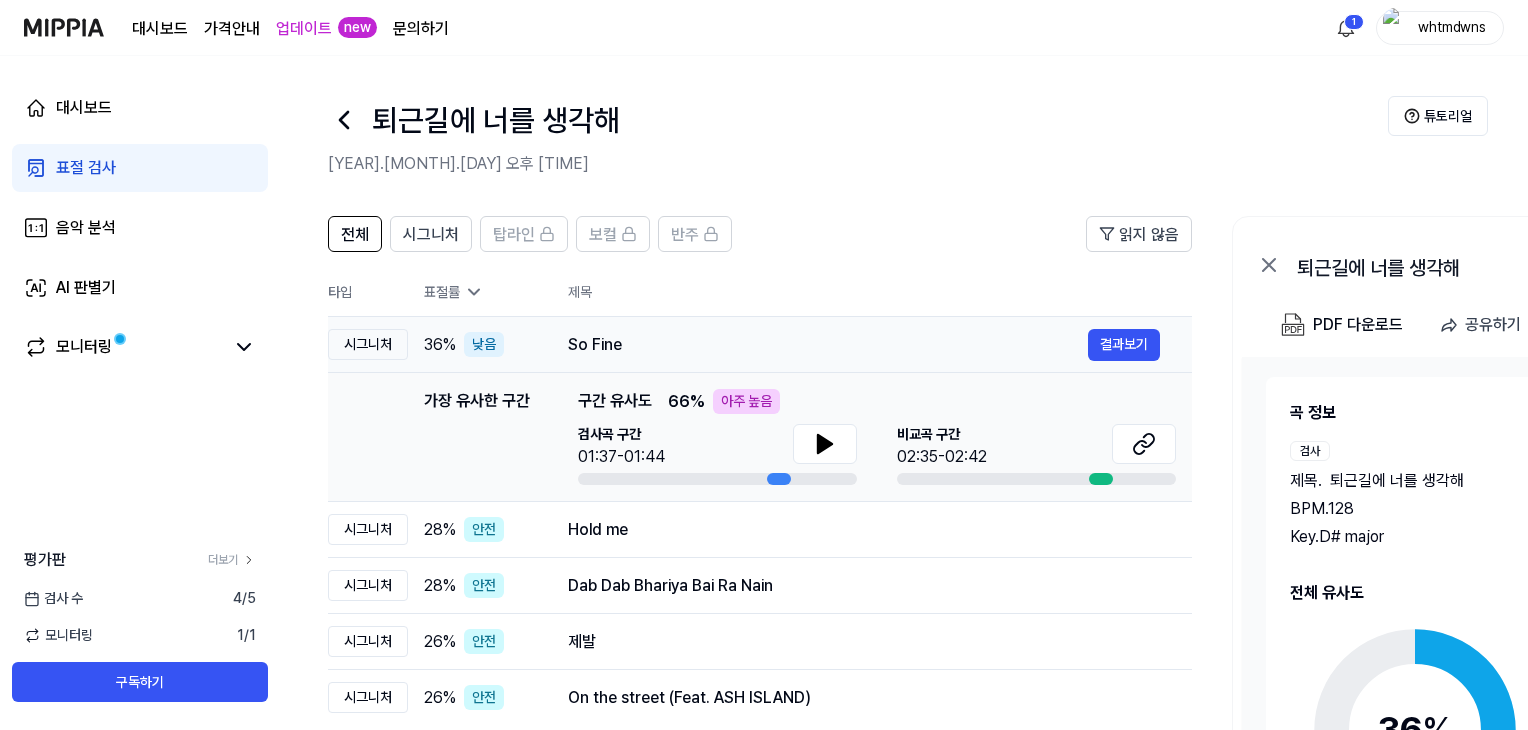 click on "So Fine" at bounding box center [828, 345] 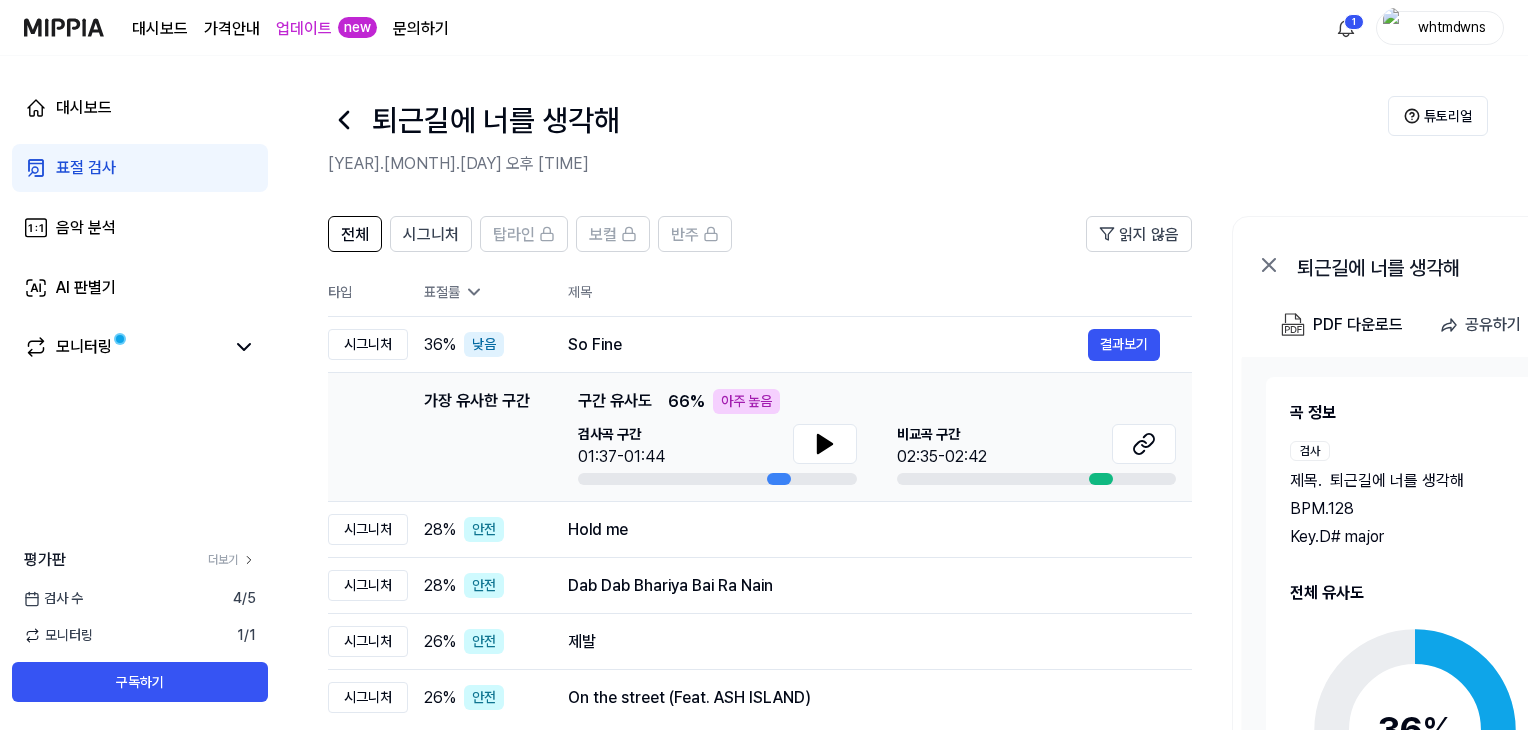 click 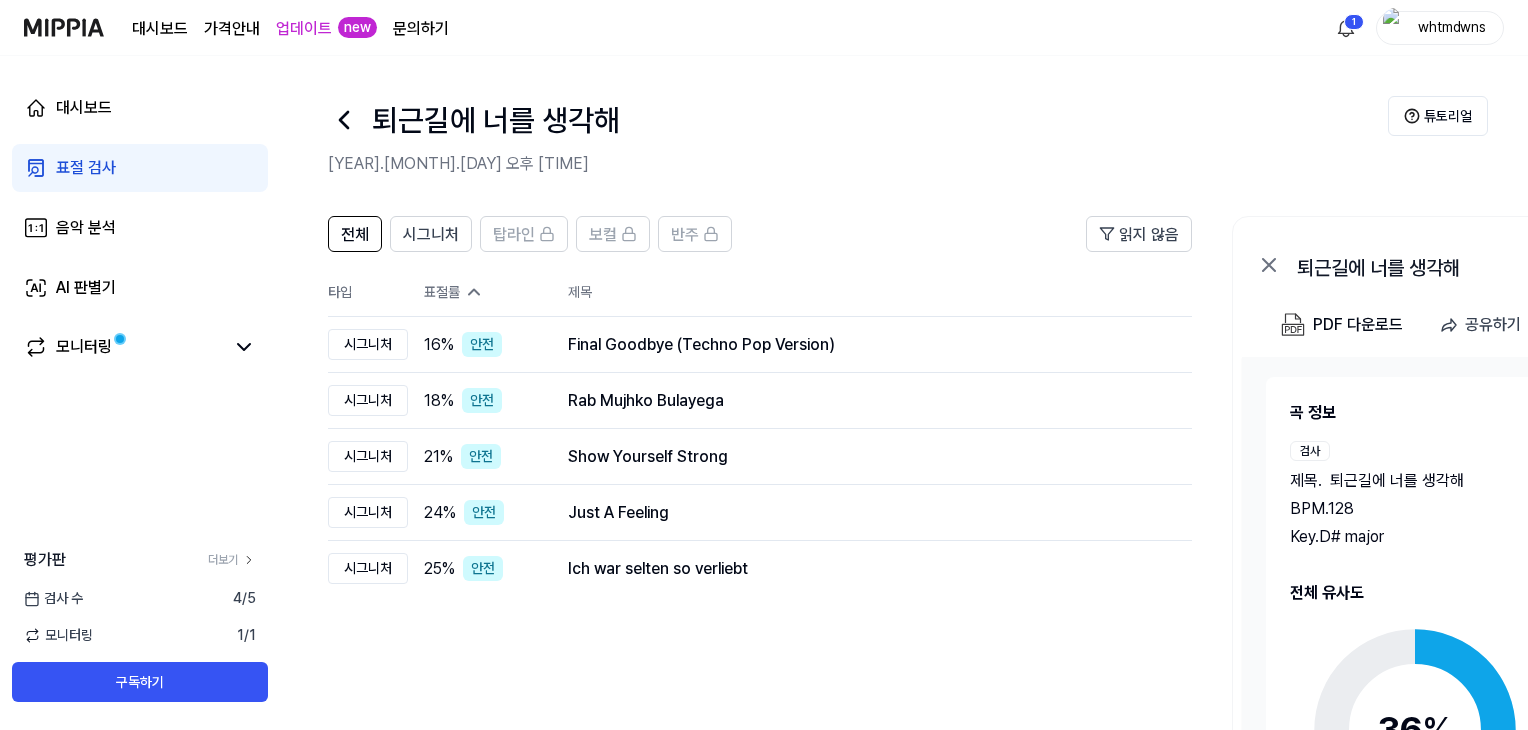 click 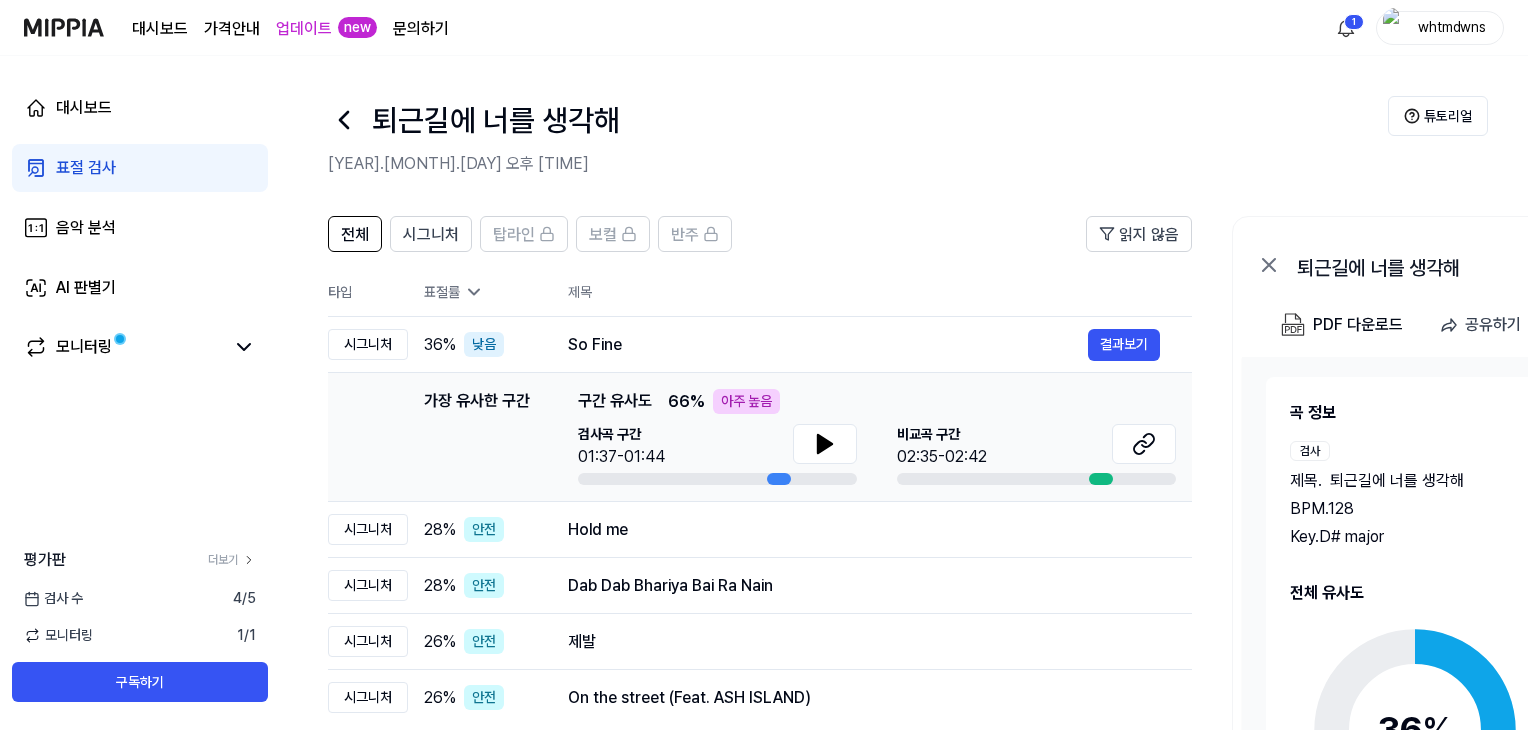 click 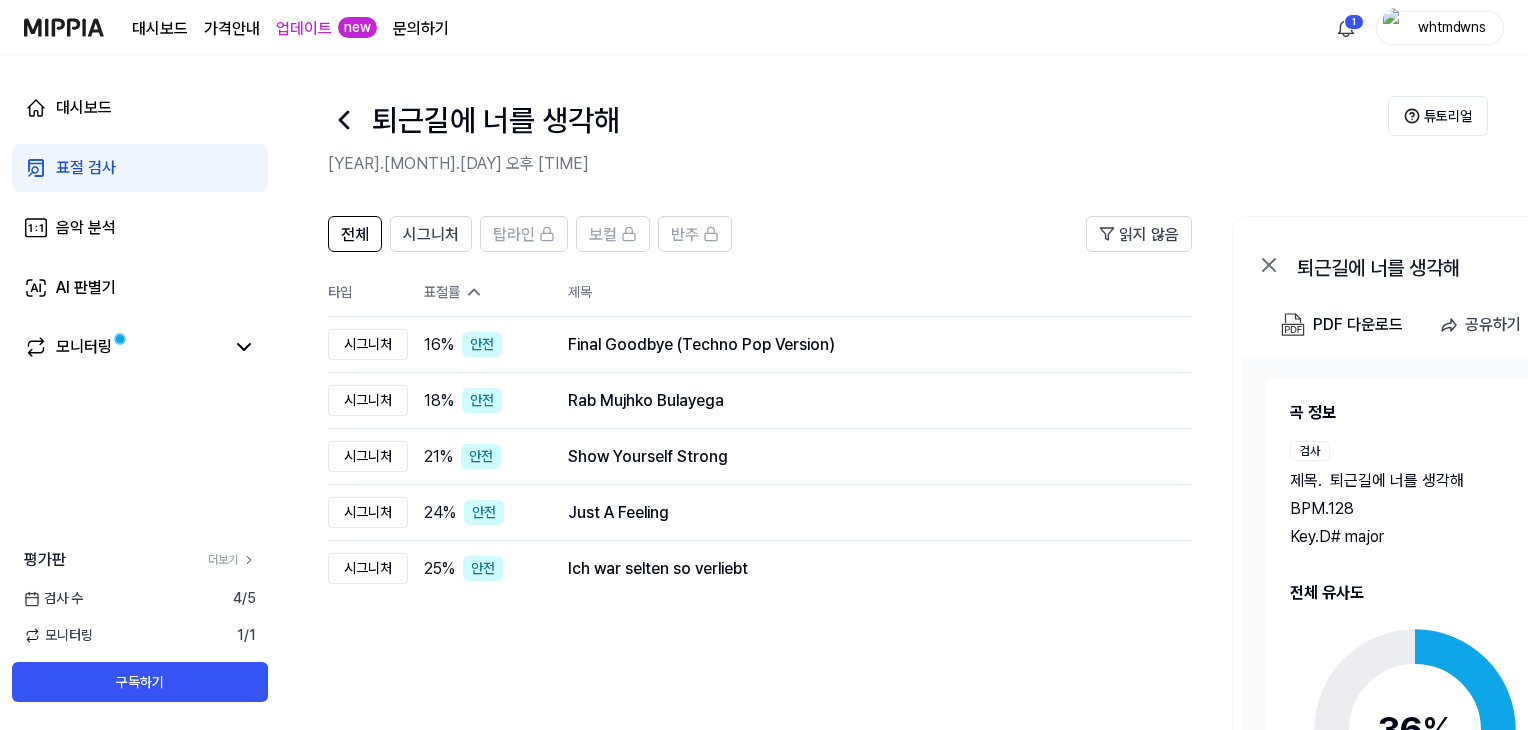 click 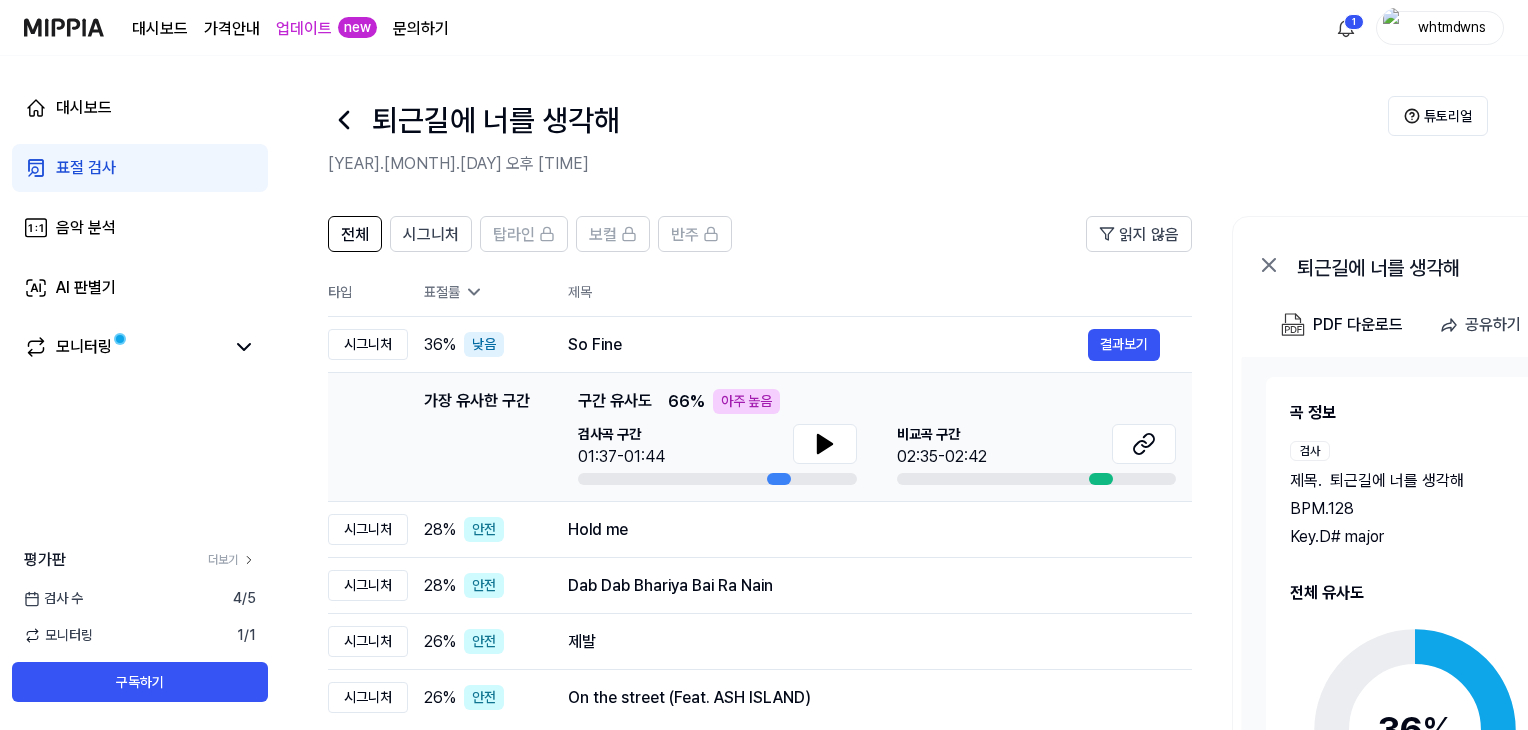 click 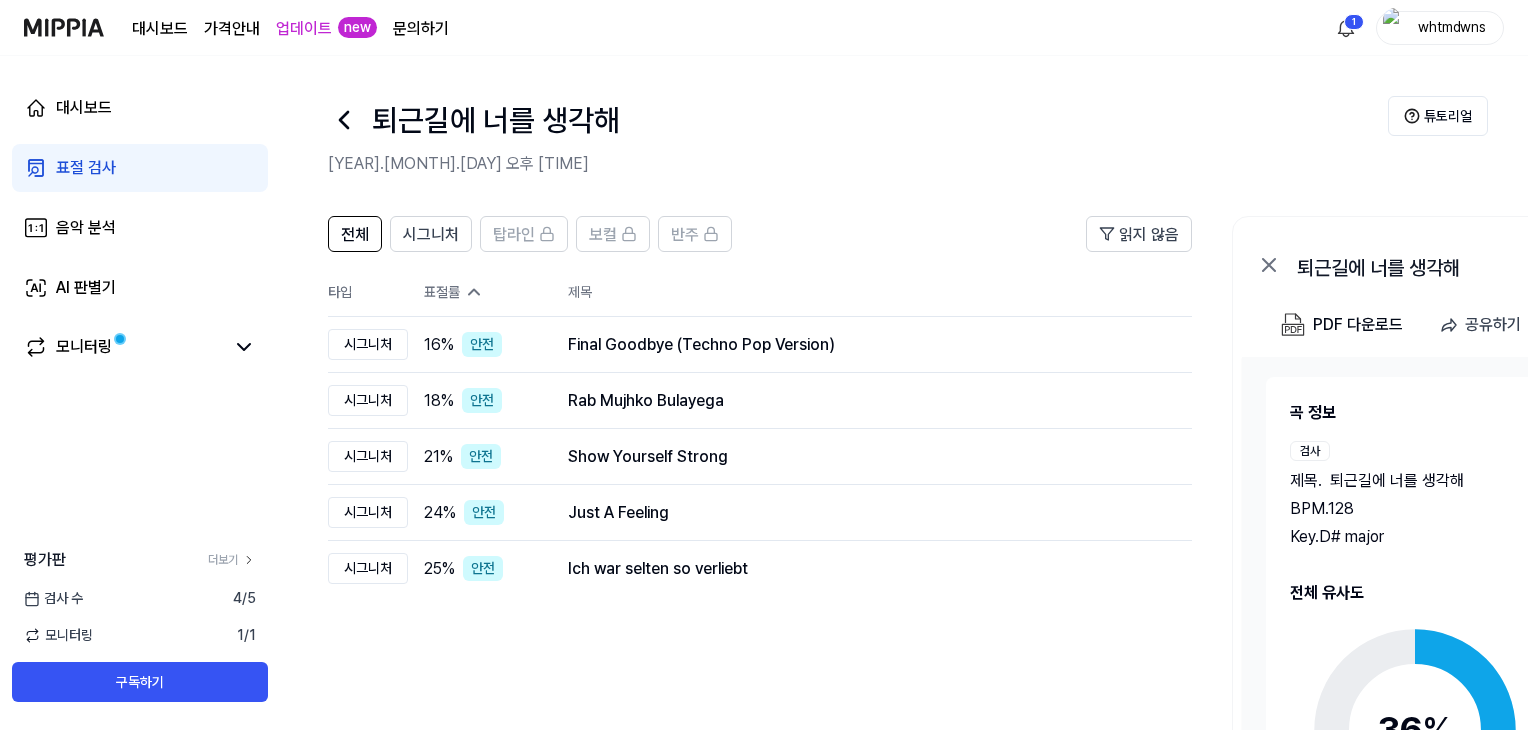 click 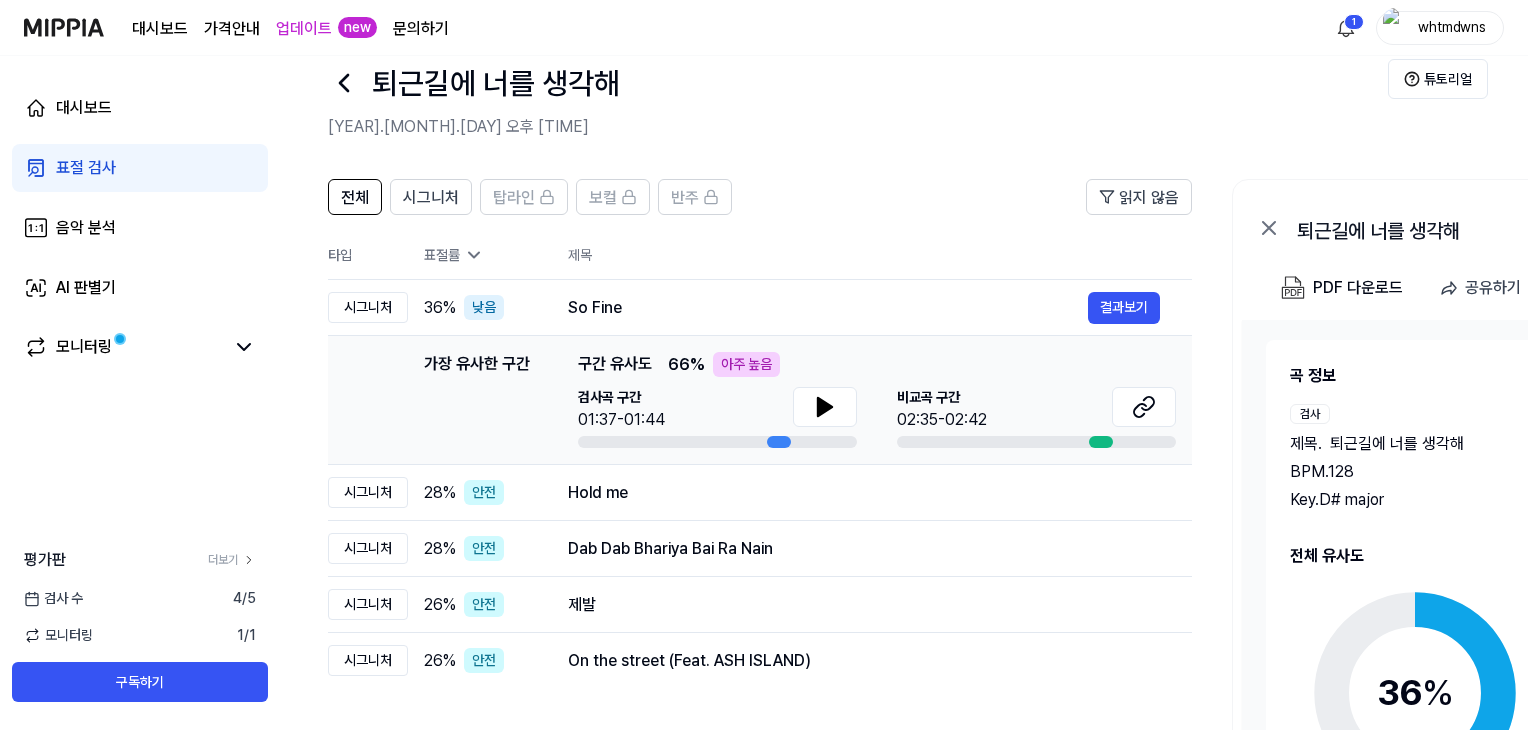 scroll, scrollTop: 100, scrollLeft: 0, axis: vertical 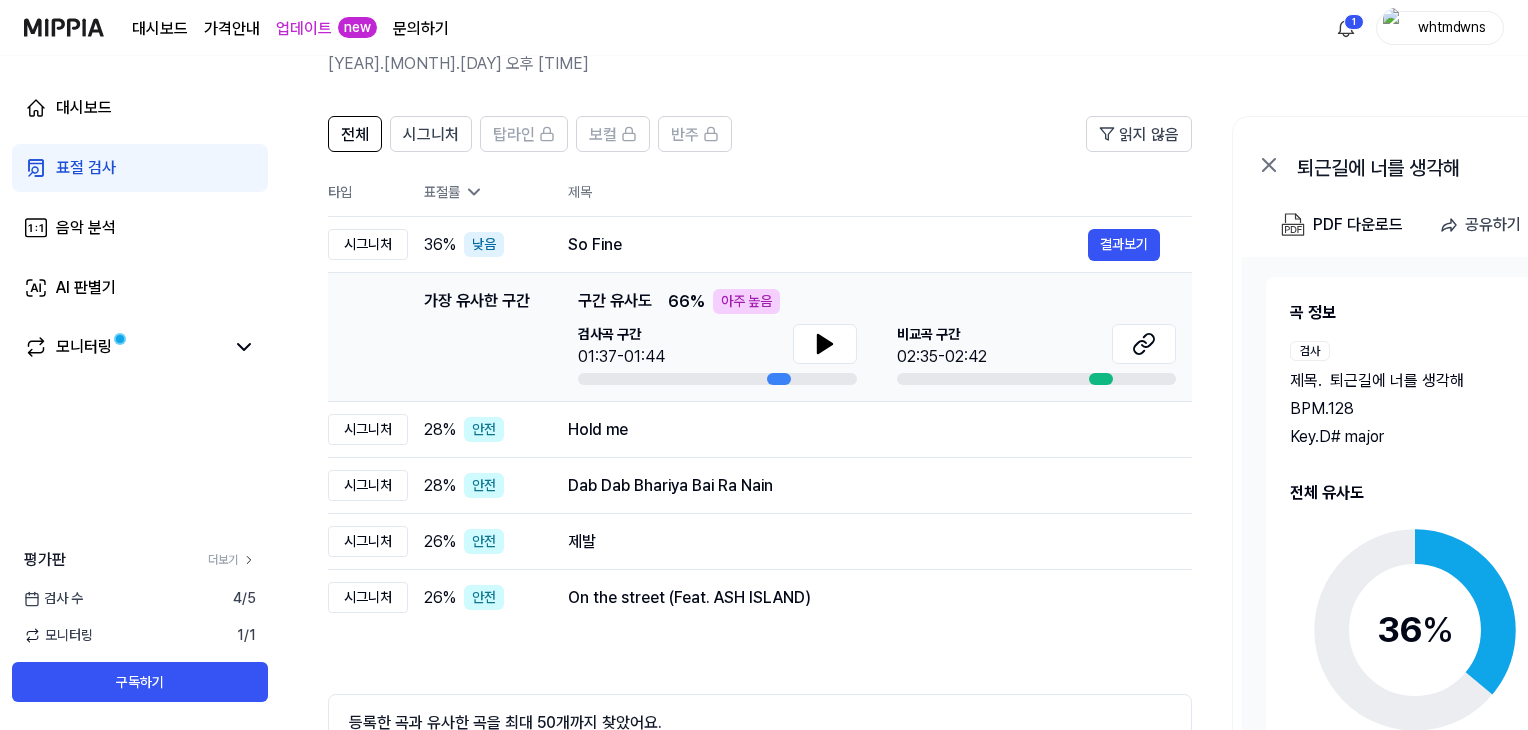 click 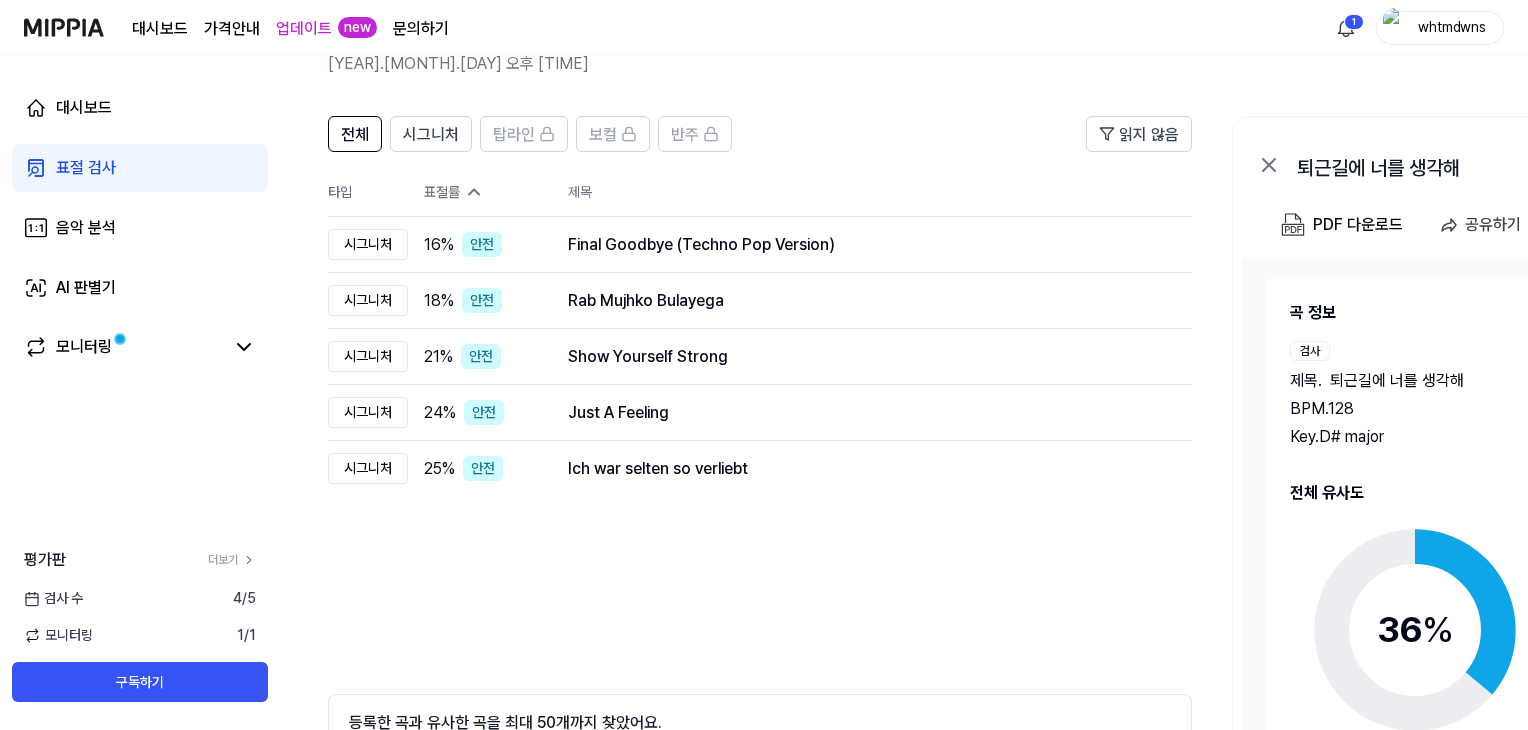 click on "타입" at bounding box center (368, 192) 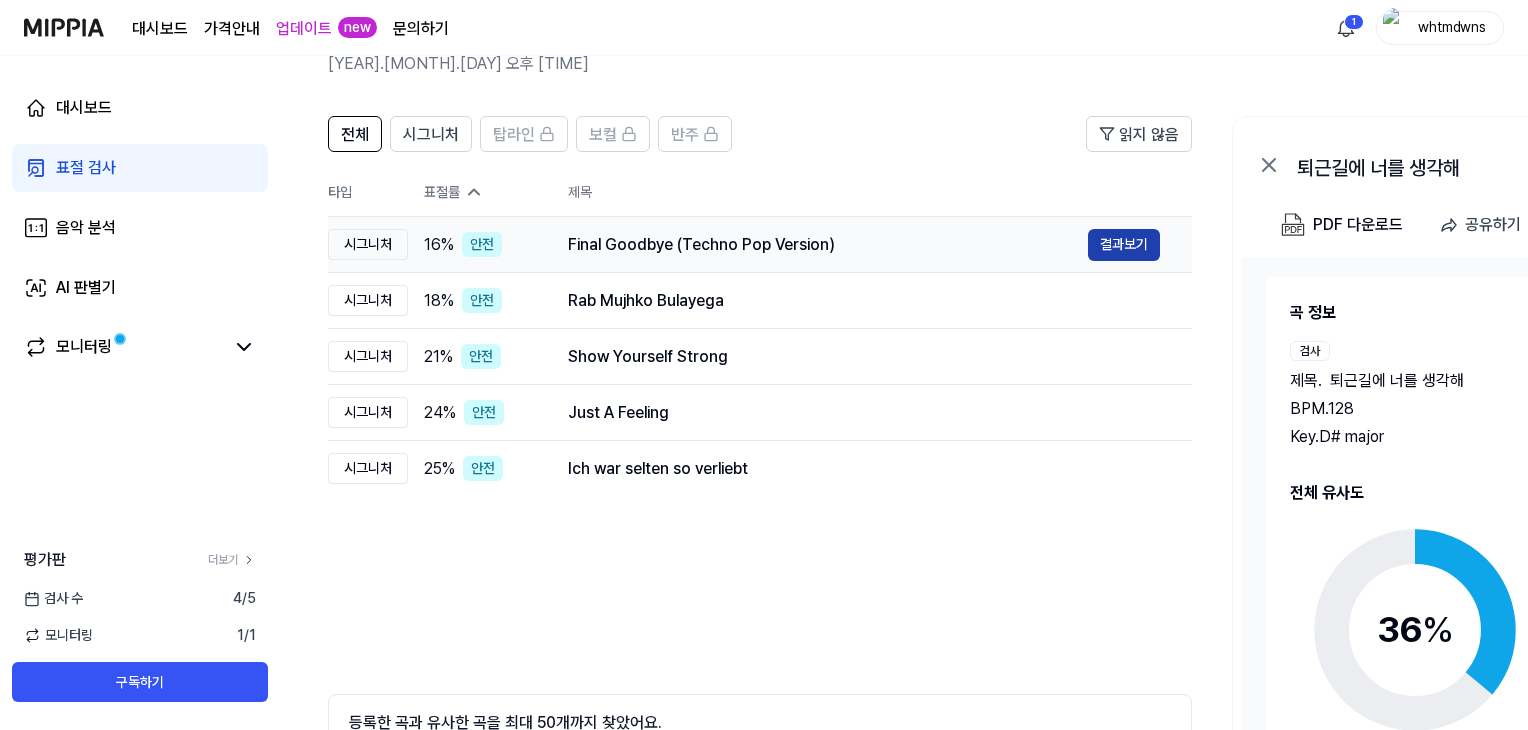 click on "결과보기" at bounding box center [1124, 245] 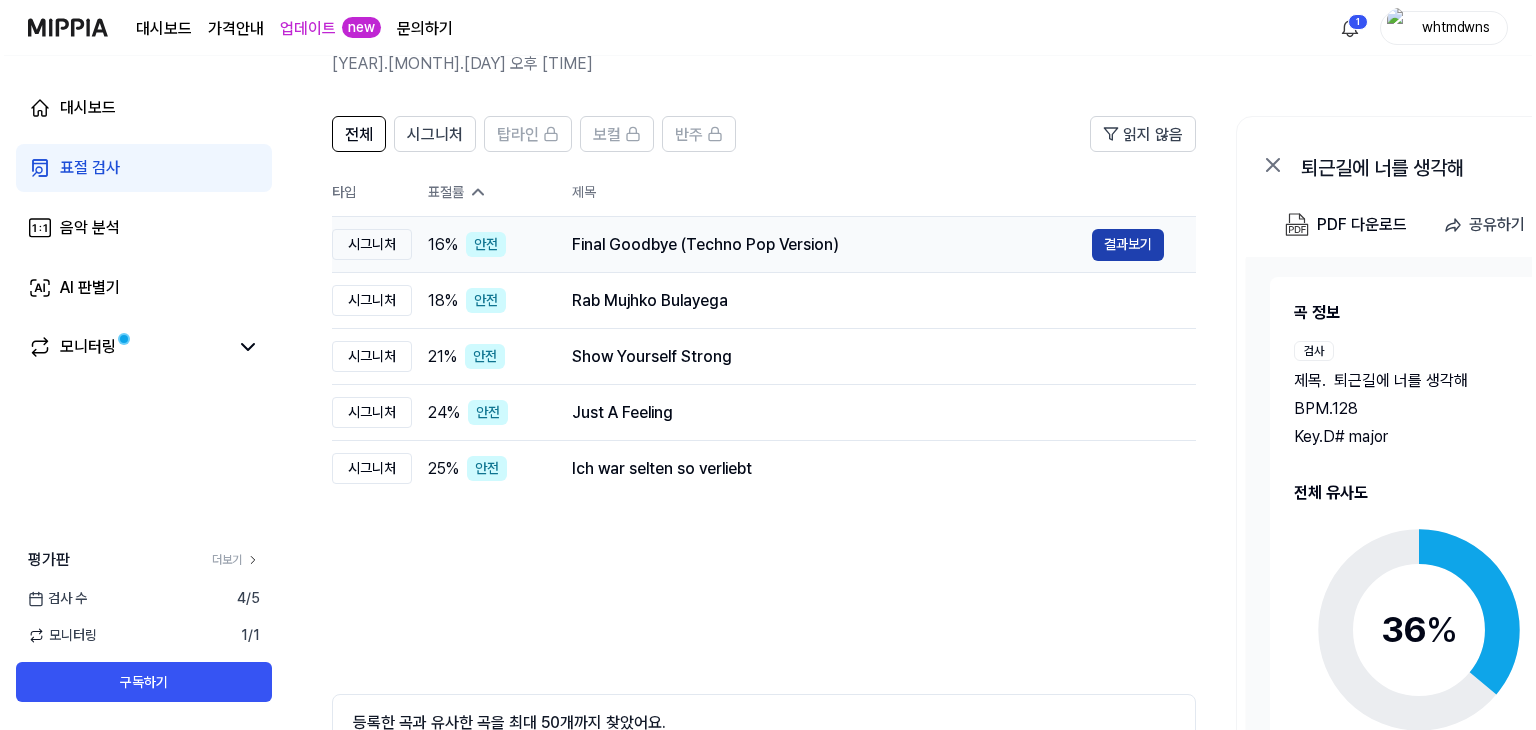 scroll, scrollTop: 0, scrollLeft: 0, axis: both 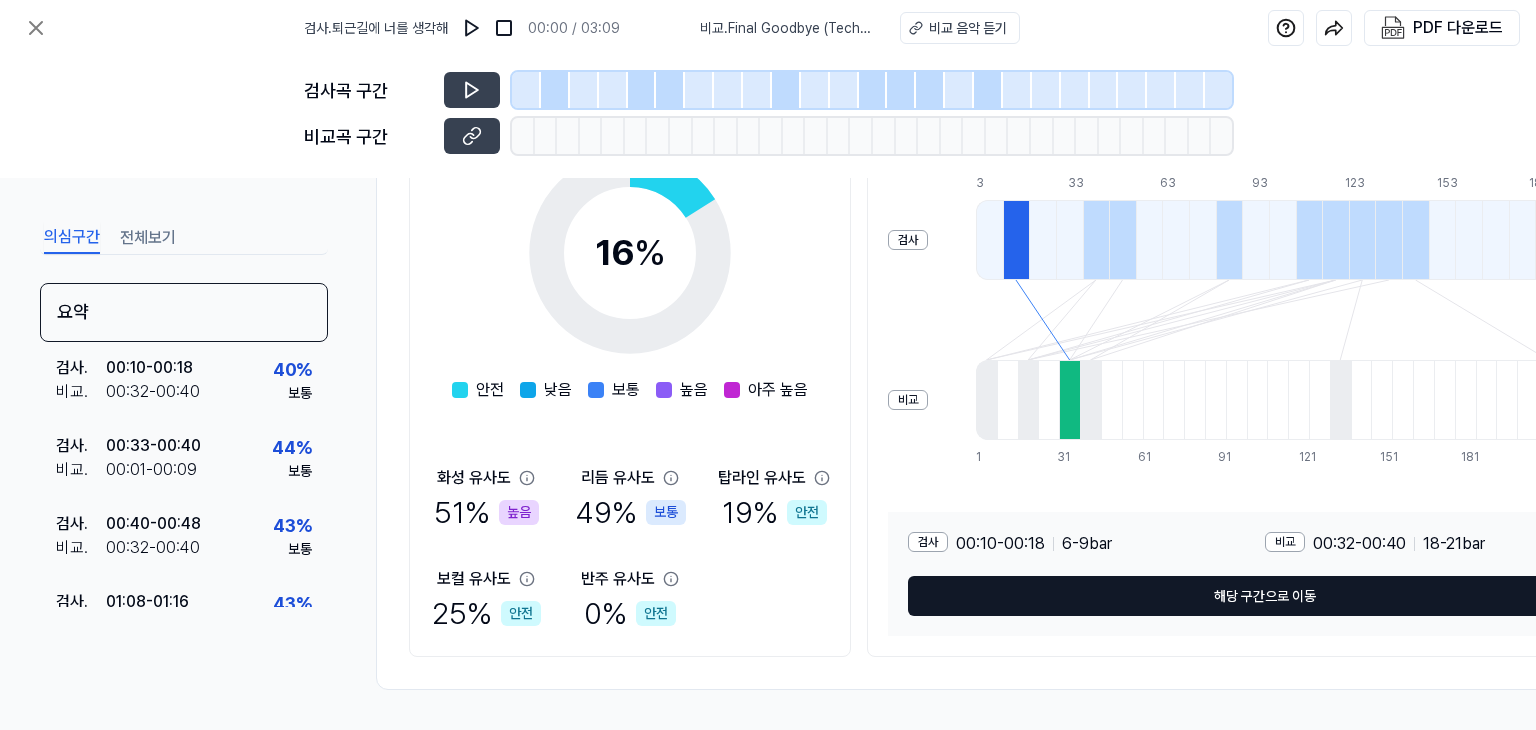 click on "해당 구간으로 이동" at bounding box center (1265, 596) 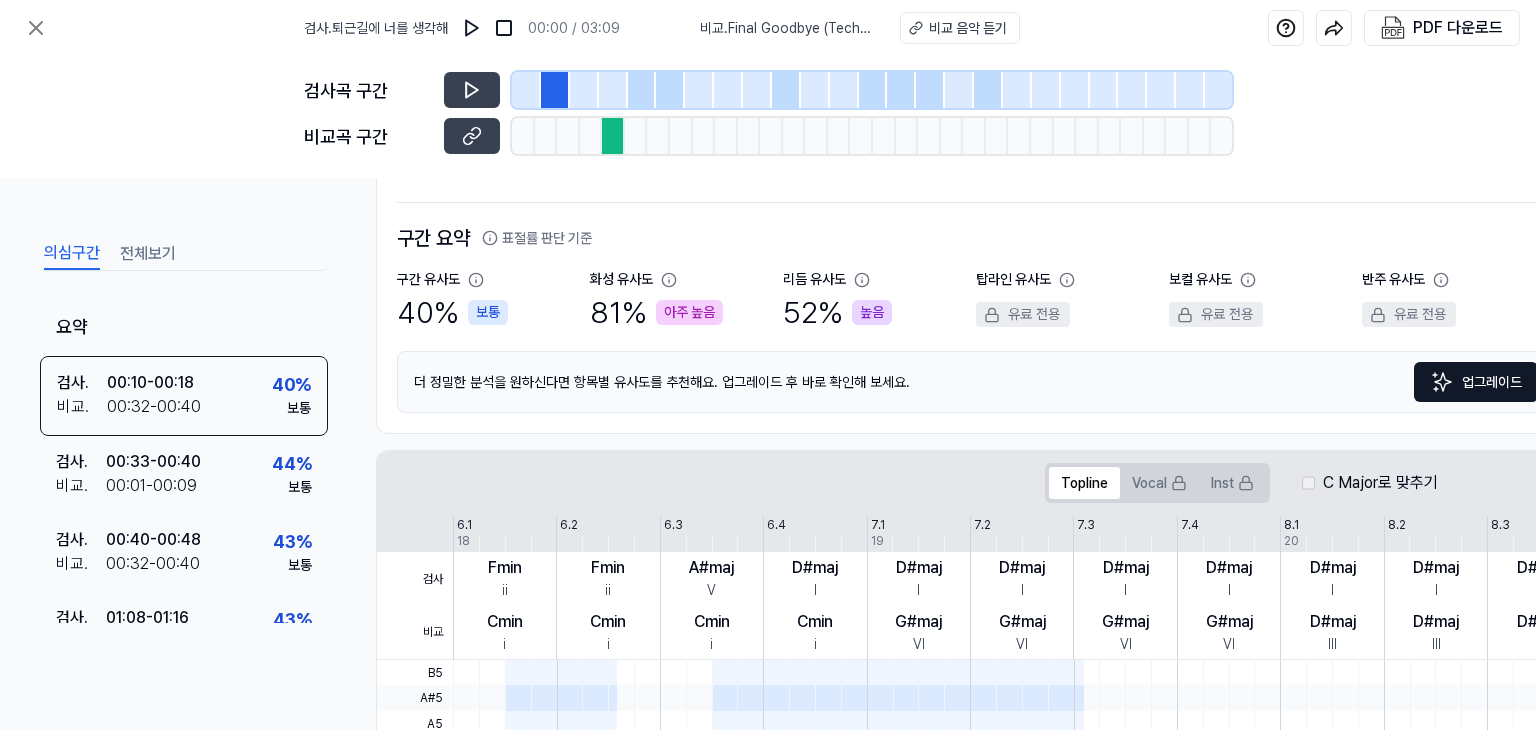scroll, scrollTop: 48, scrollLeft: 0, axis: vertical 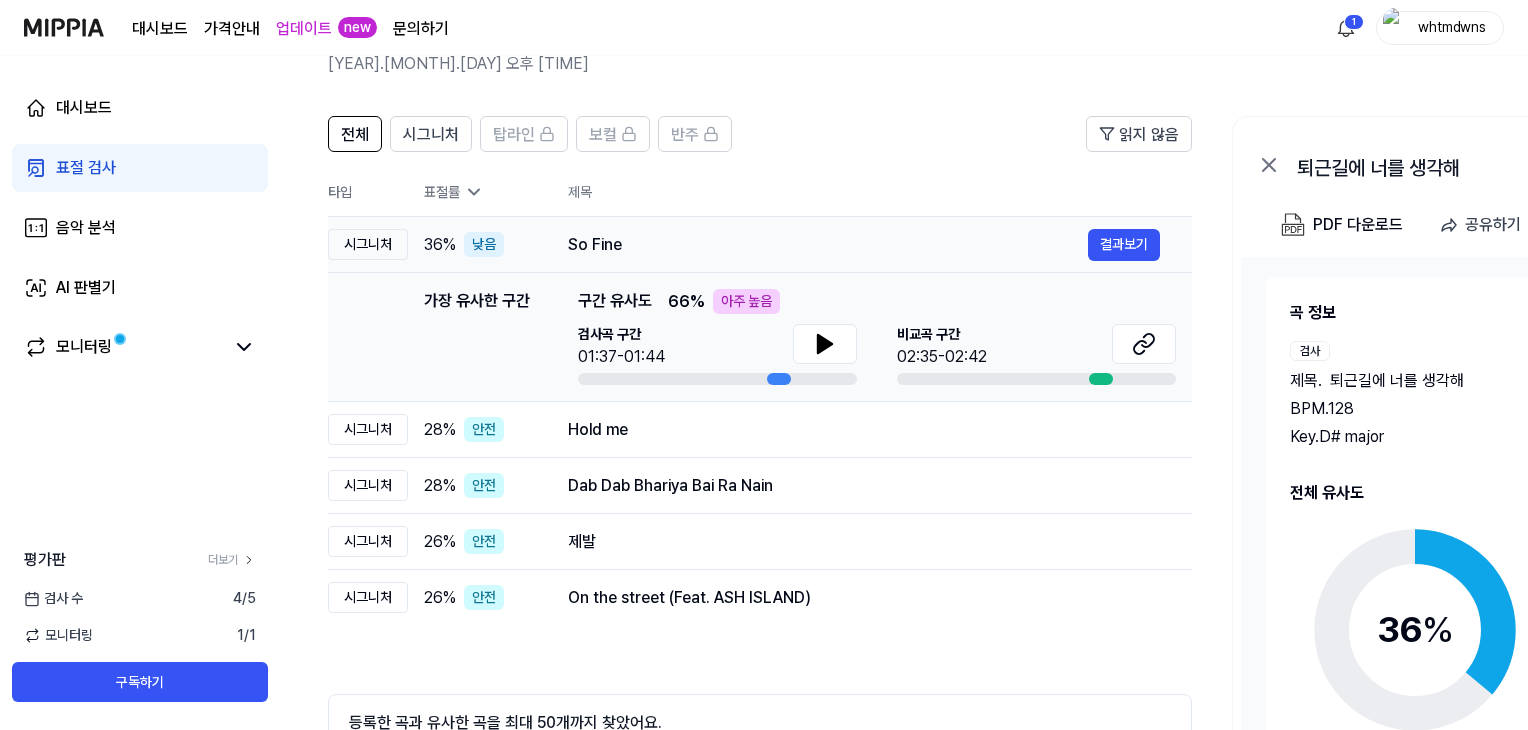click on "So Fine" at bounding box center (828, 245) 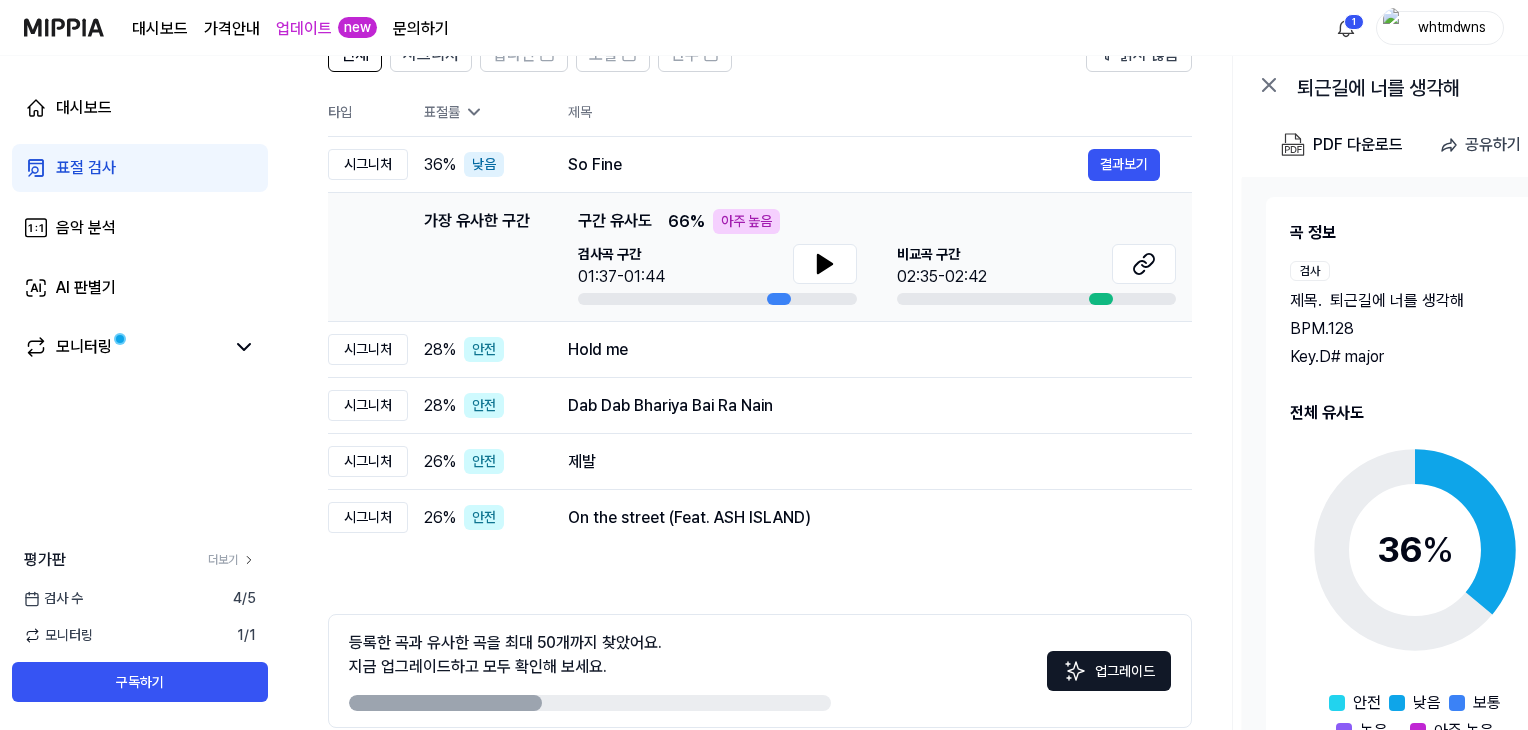 scroll, scrollTop: 178, scrollLeft: 0, axis: vertical 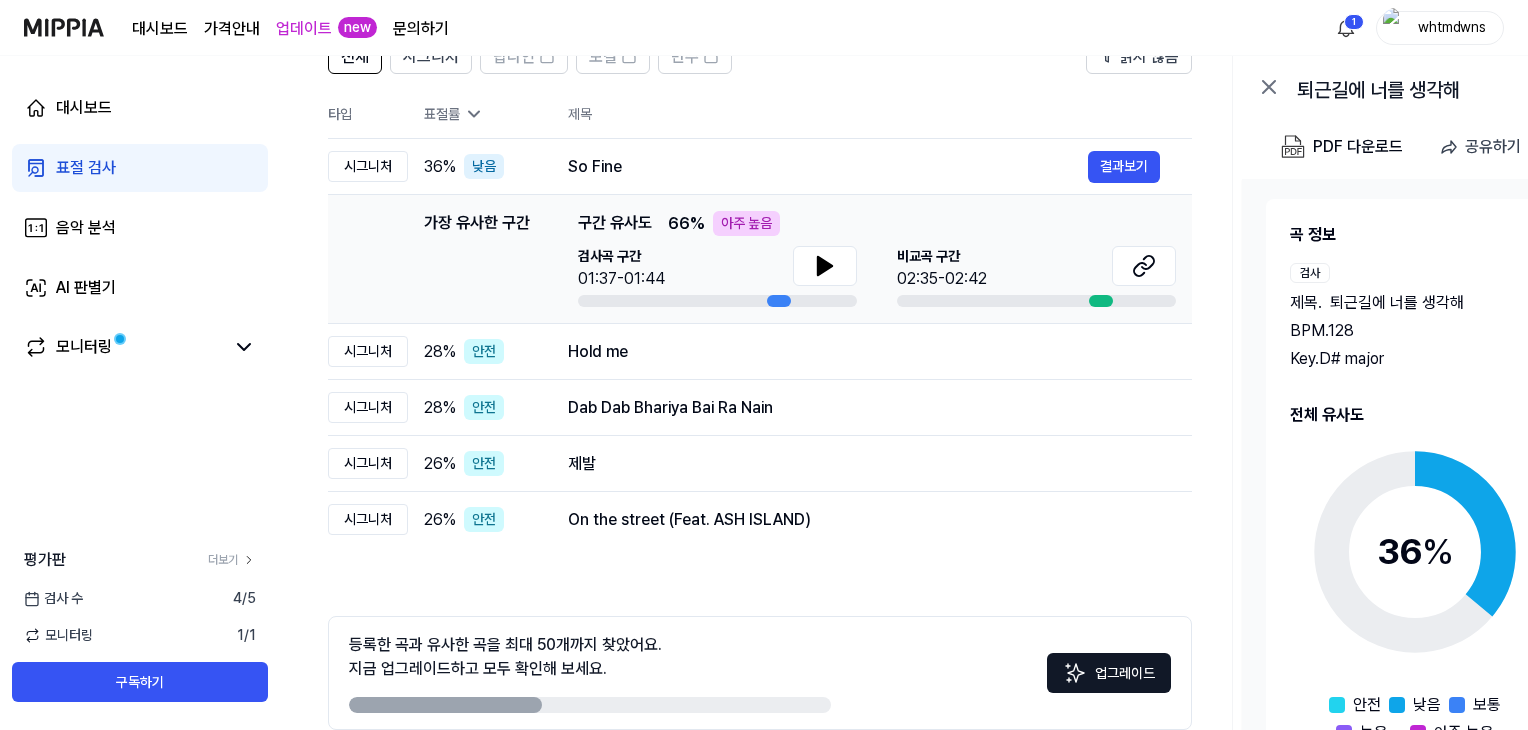 click on "업그레이드" at bounding box center (1109, 673) 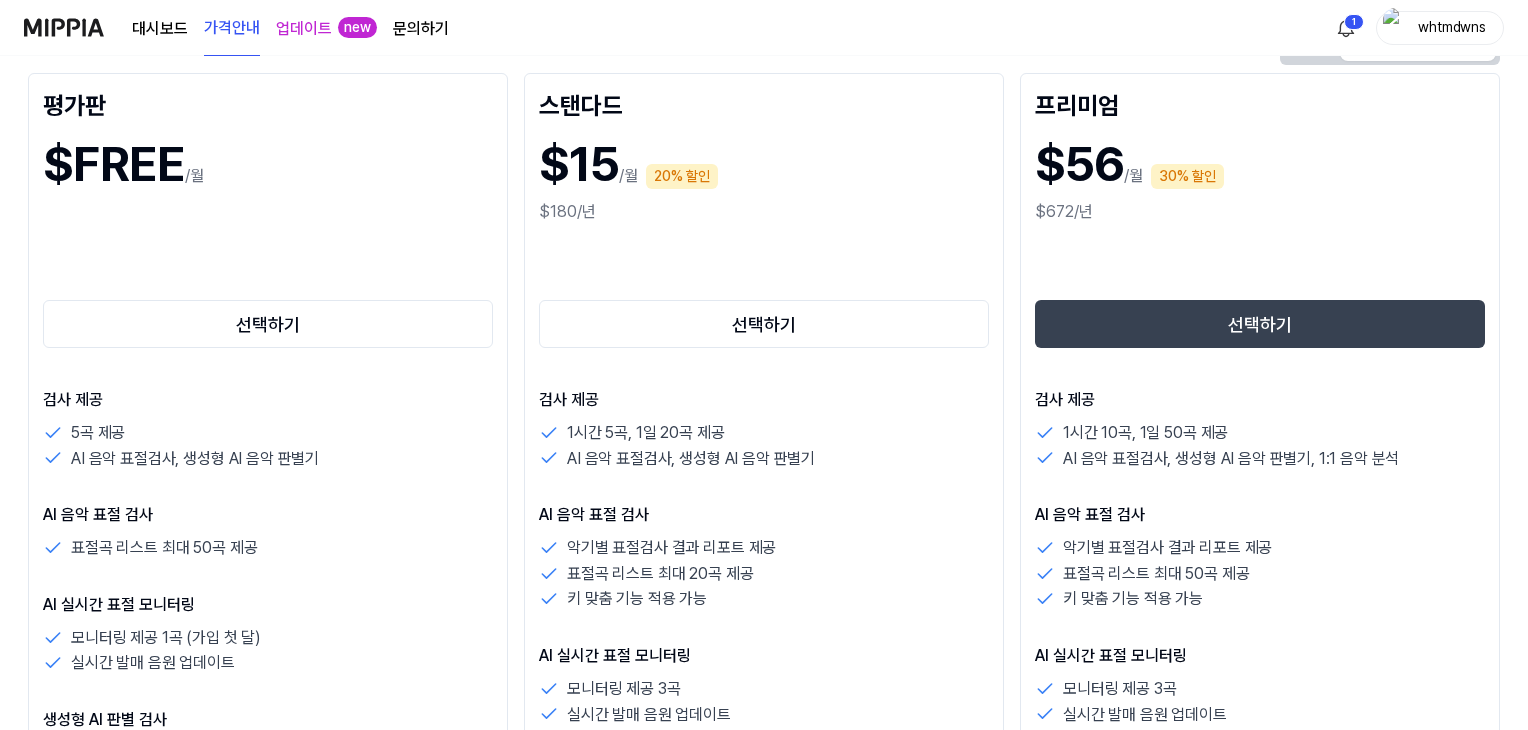 scroll, scrollTop: 300, scrollLeft: 0, axis: vertical 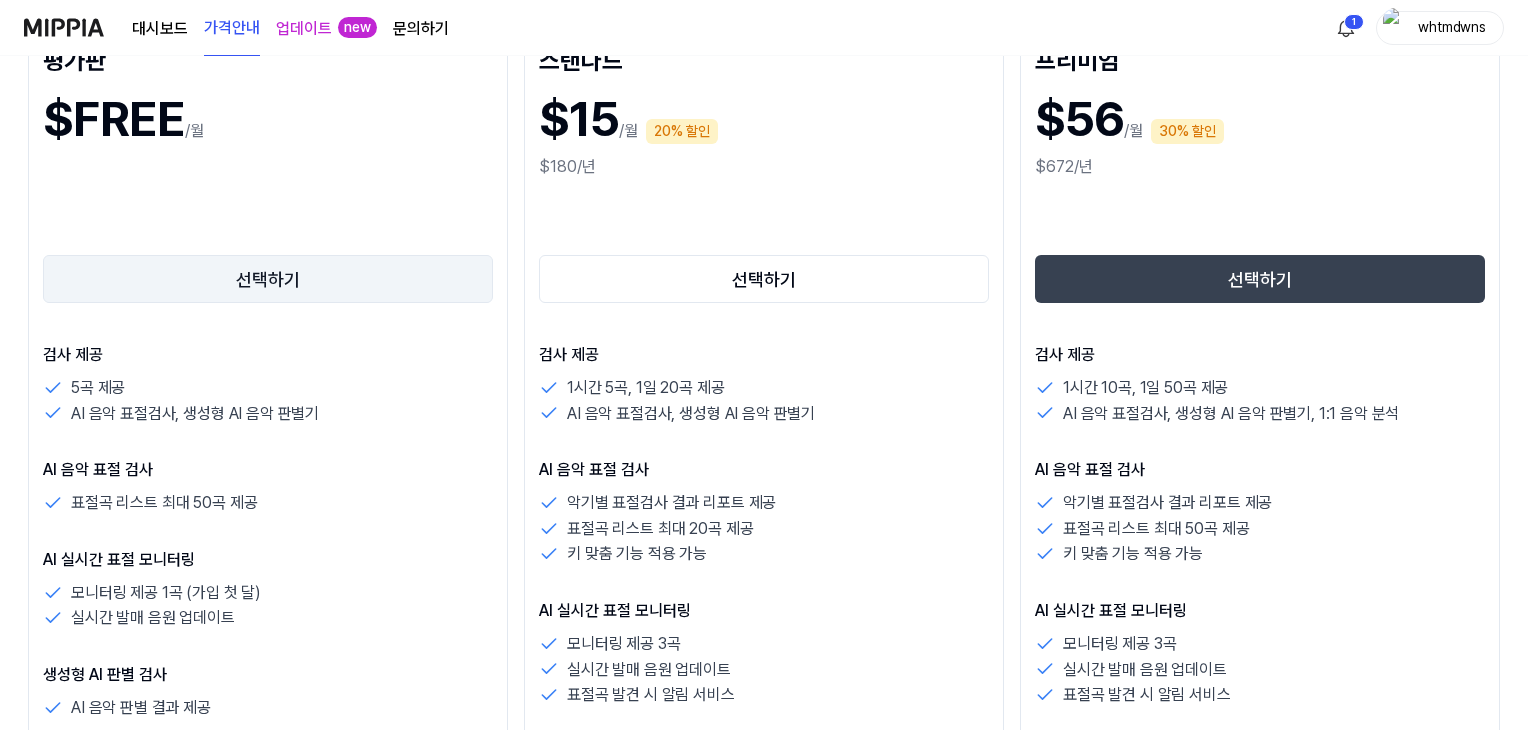 click on "선택하기" at bounding box center (268, 279) 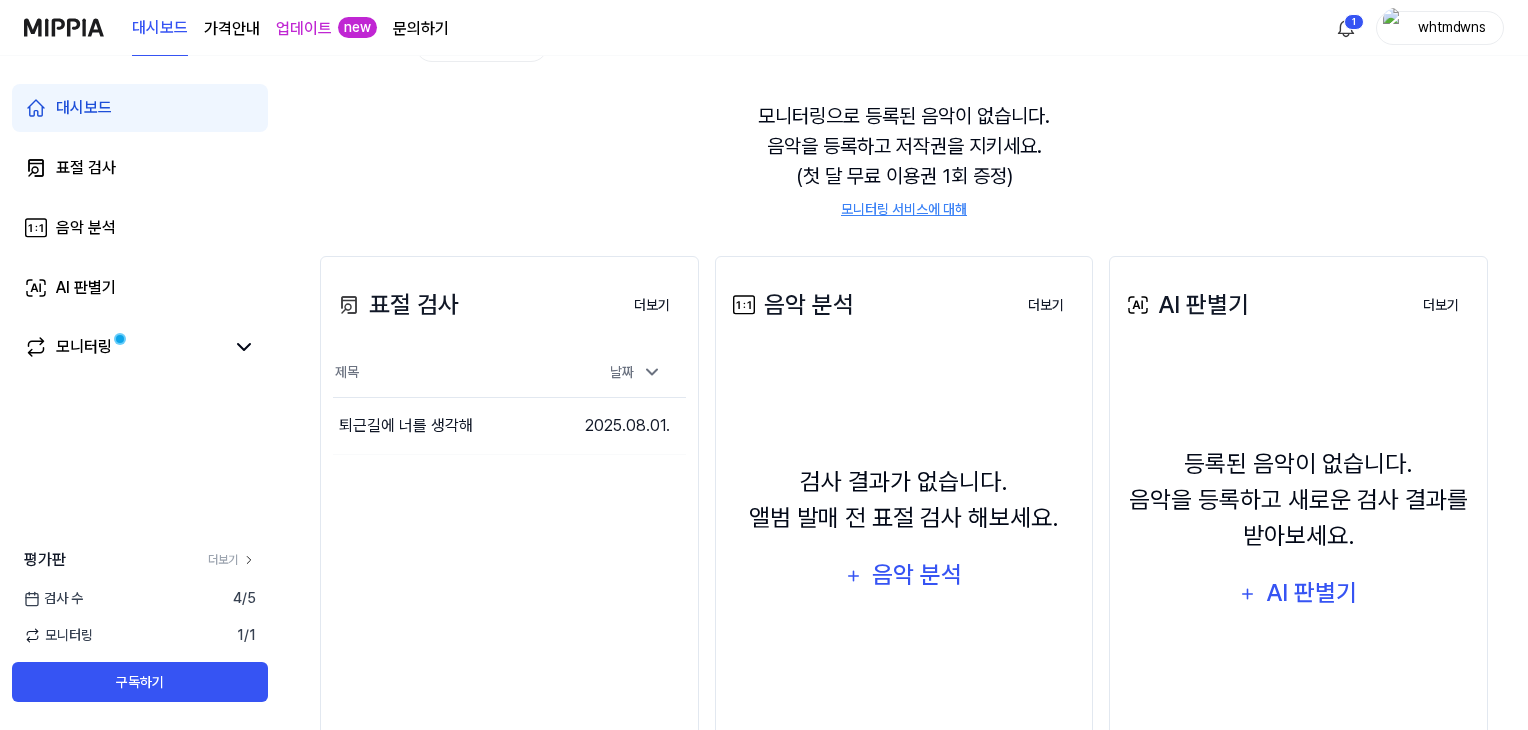 scroll, scrollTop: 200, scrollLeft: 0, axis: vertical 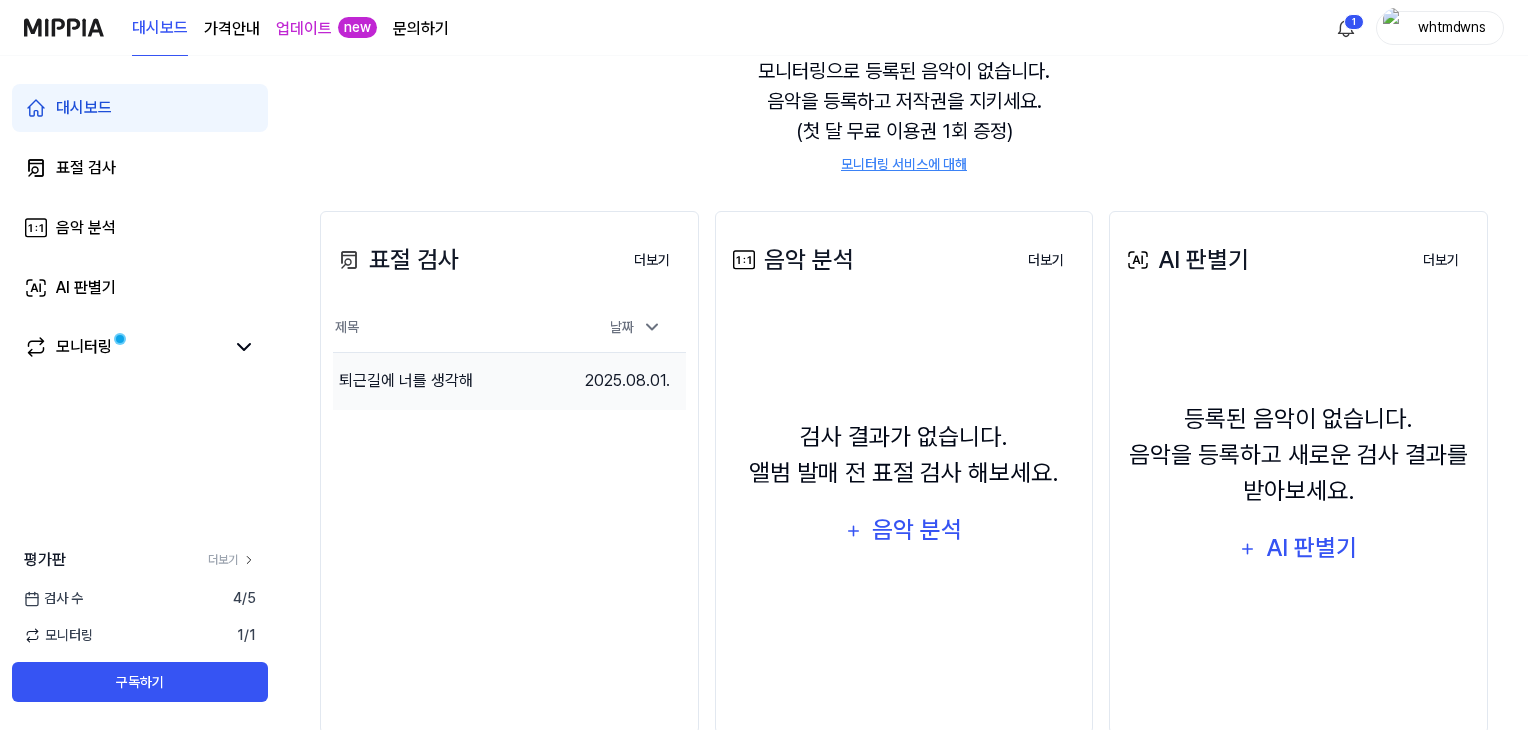 click on "퇴근길에 너를 생각해" at bounding box center (451, 381) 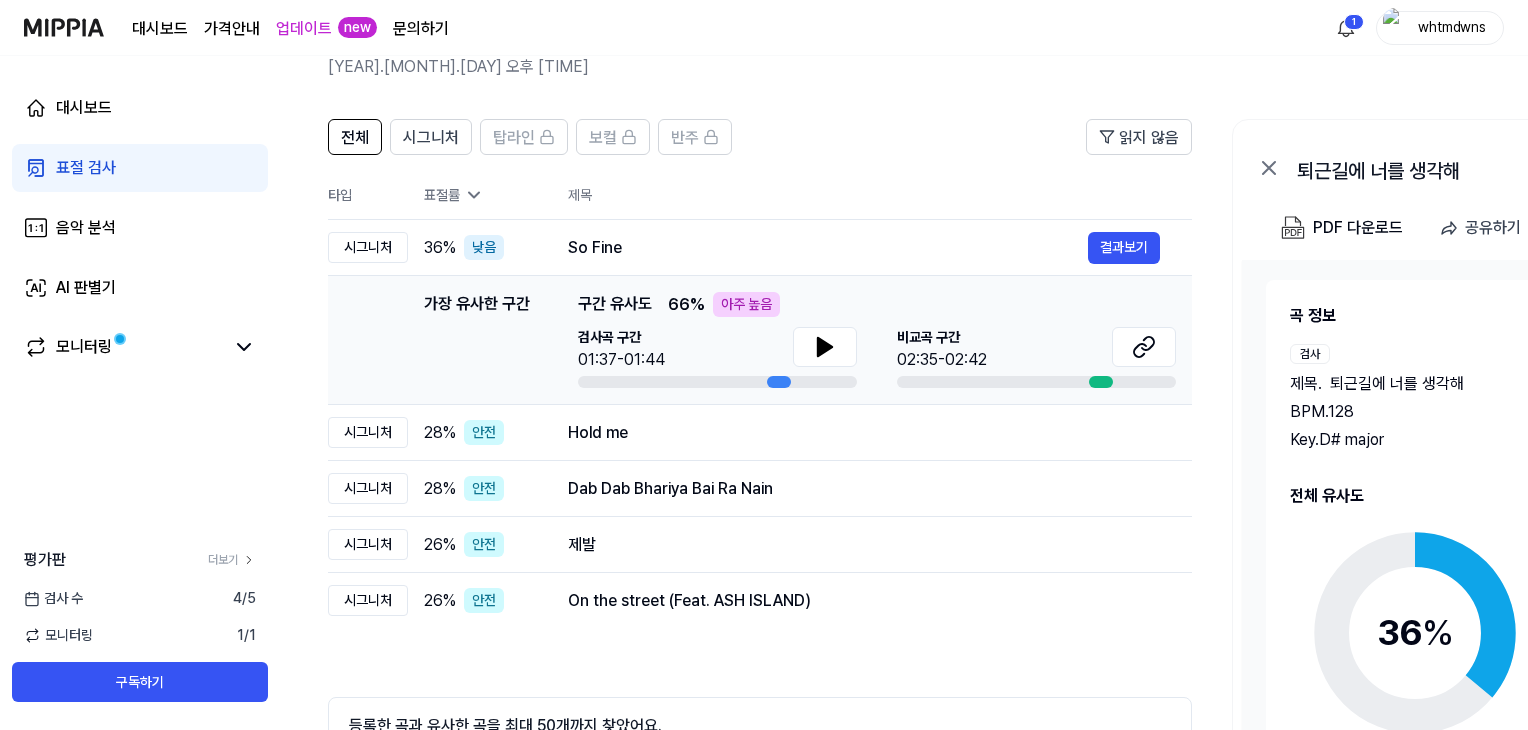 scroll, scrollTop: 278, scrollLeft: 0, axis: vertical 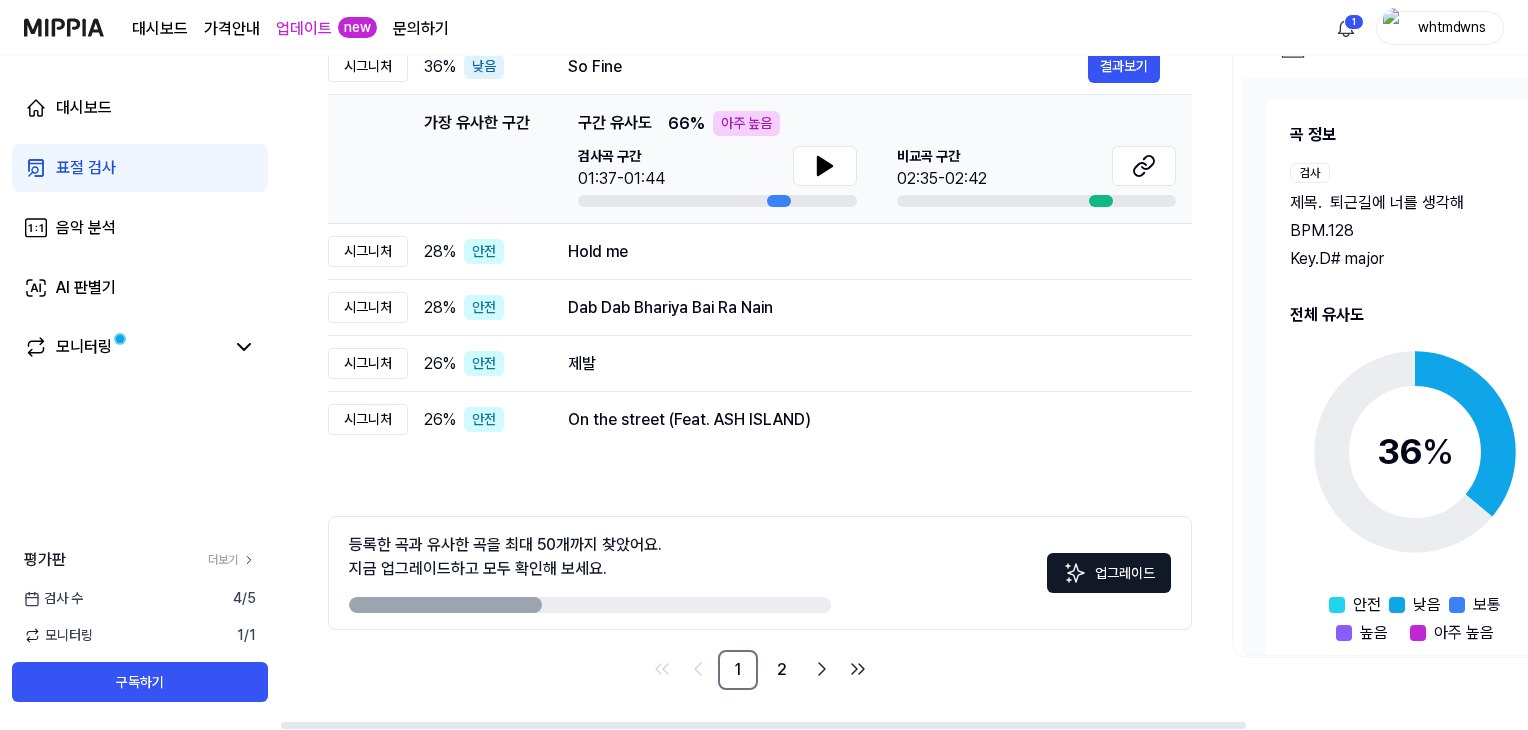 click on "업그레이드" at bounding box center (1109, 573) 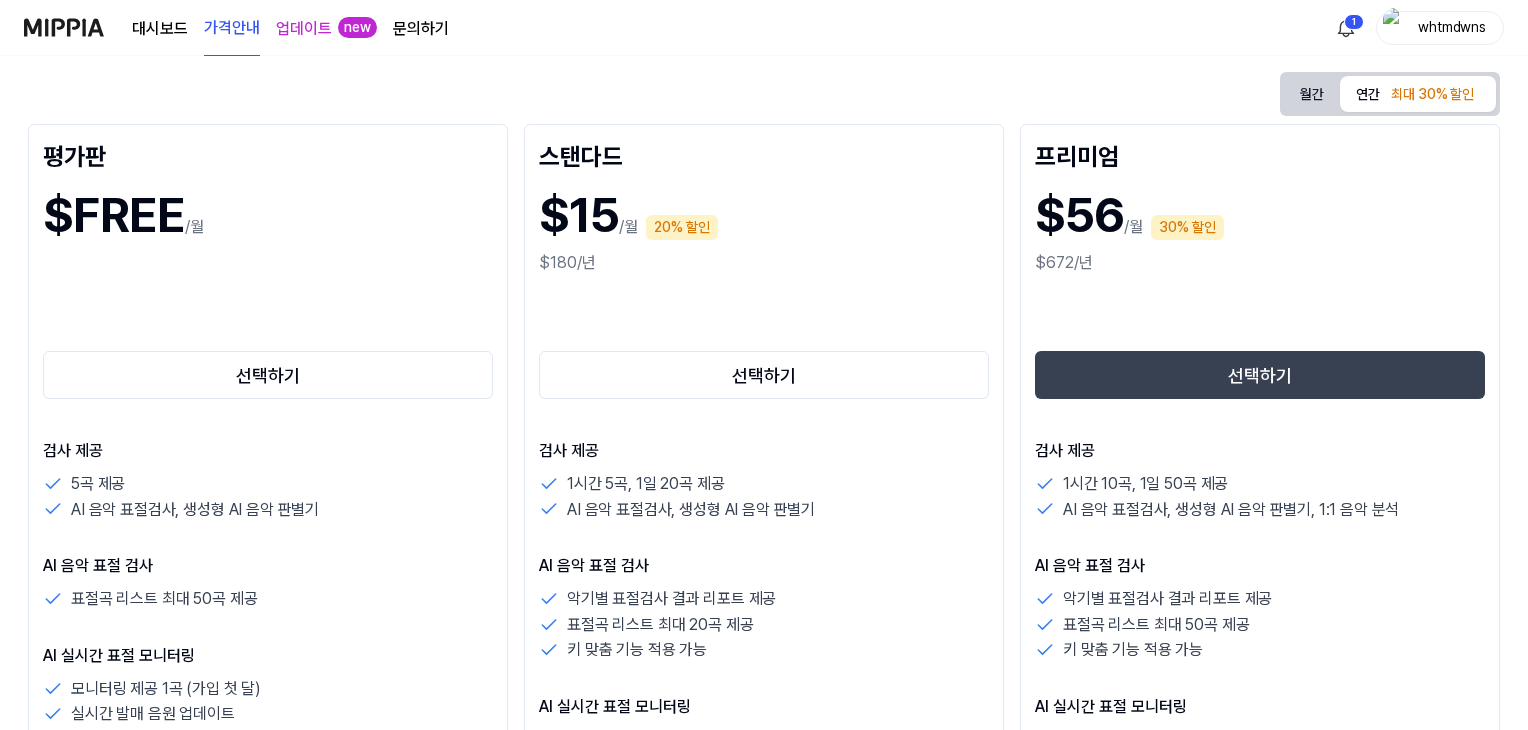 scroll, scrollTop: 200, scrollLeft: 0, axis: vertical 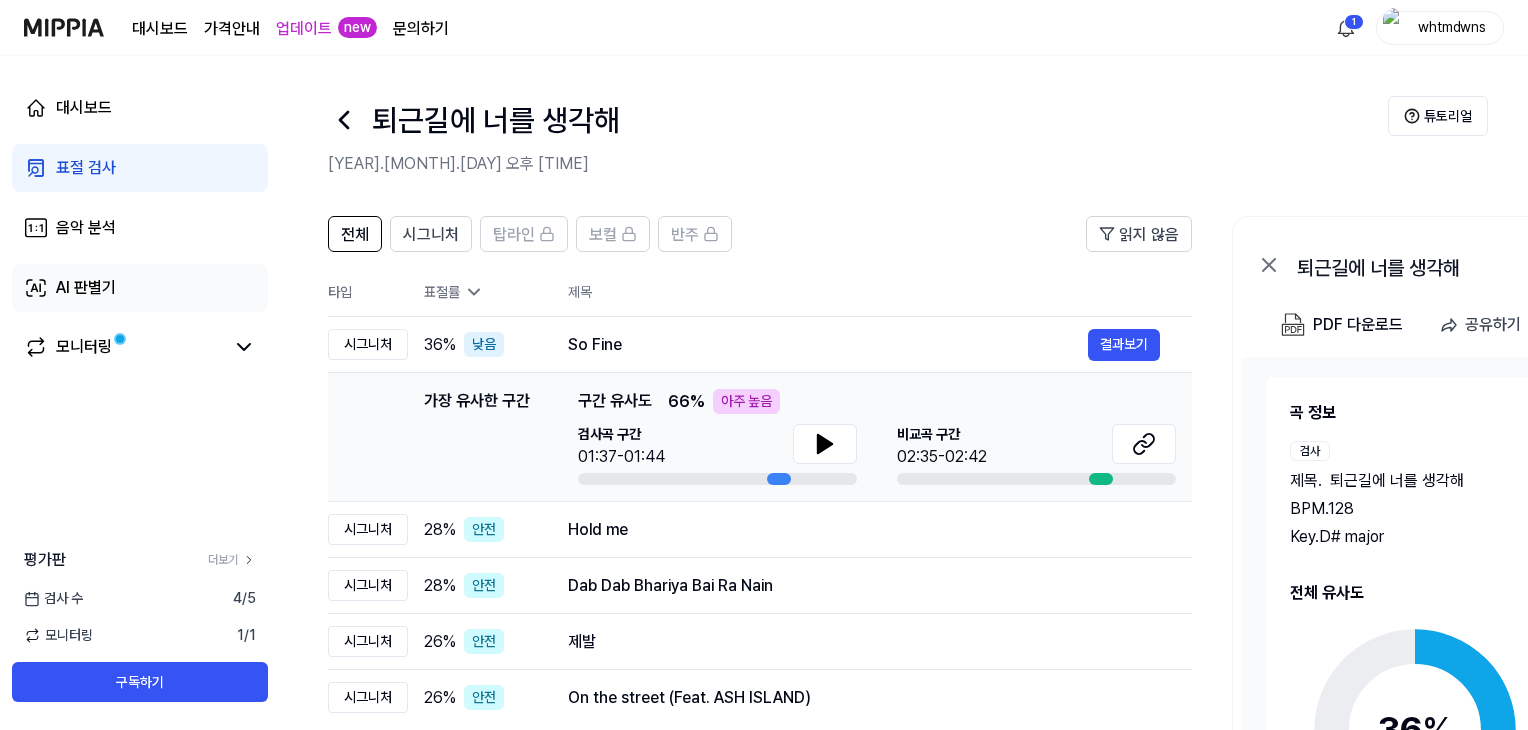 drag, startPoint x: 92, startPoint y: 295, endPoint x: 128, endPoint y: 297, distance: 36.05551 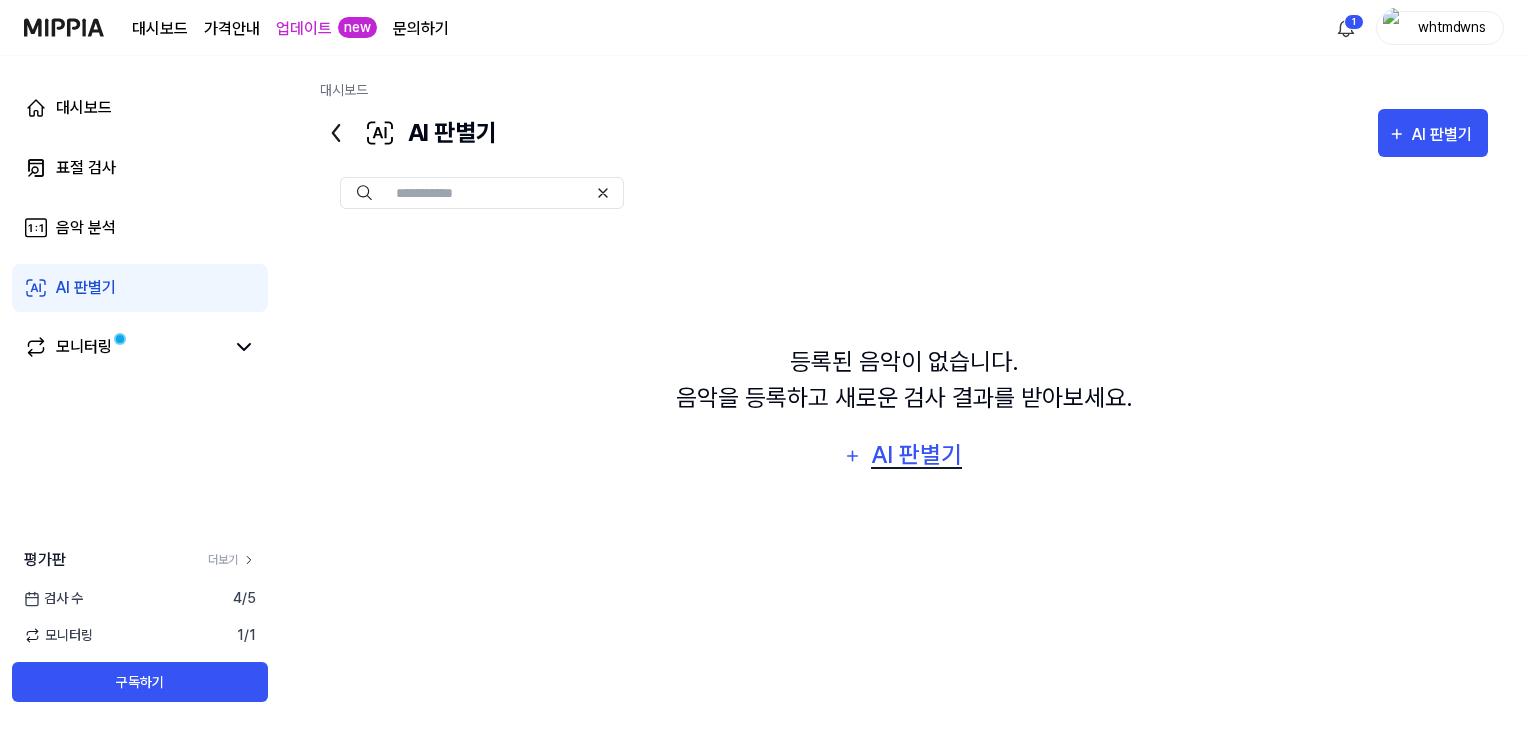 click on "AI 판별기" at bounding box center (917, 455) 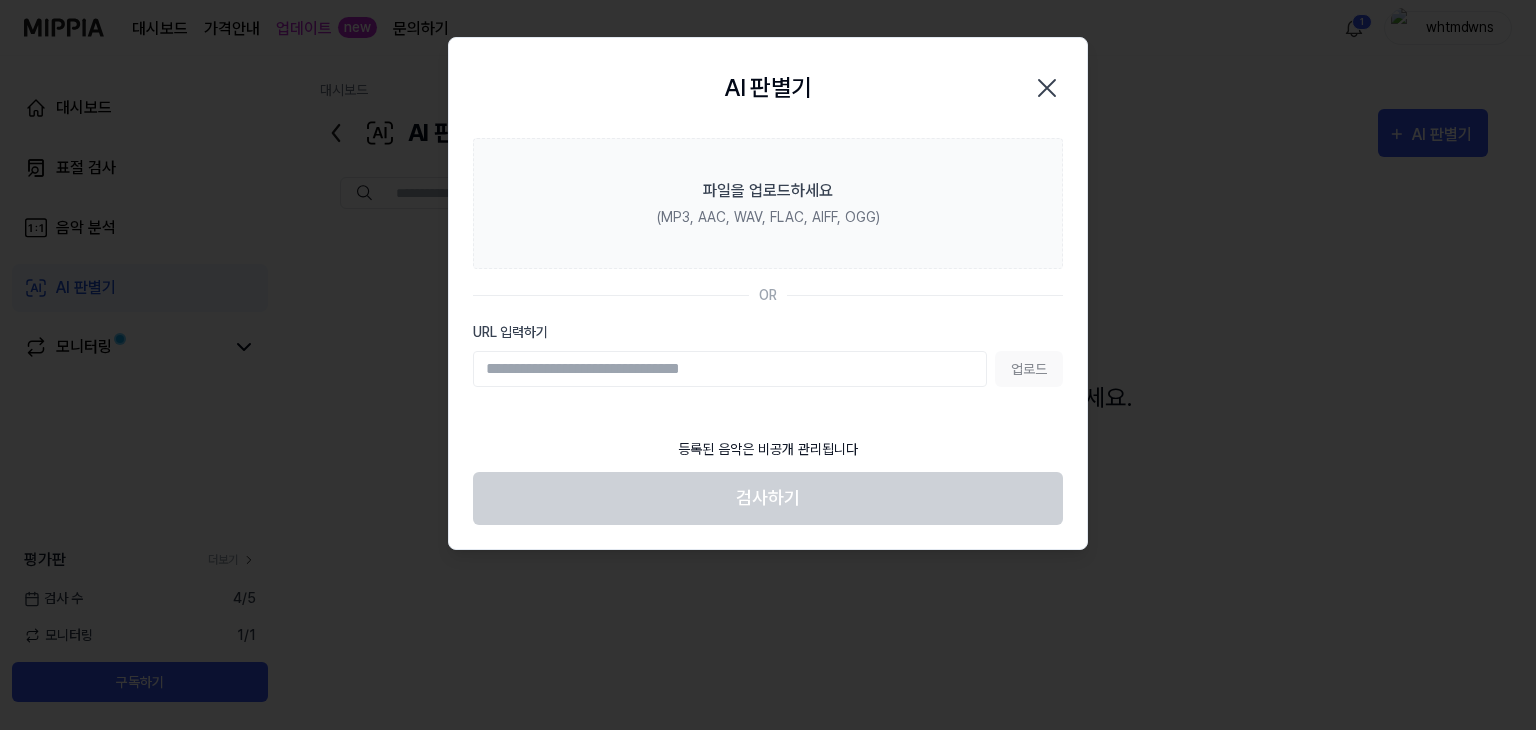 click on "AI 판별기 Close" at bounding box center (768, 88) 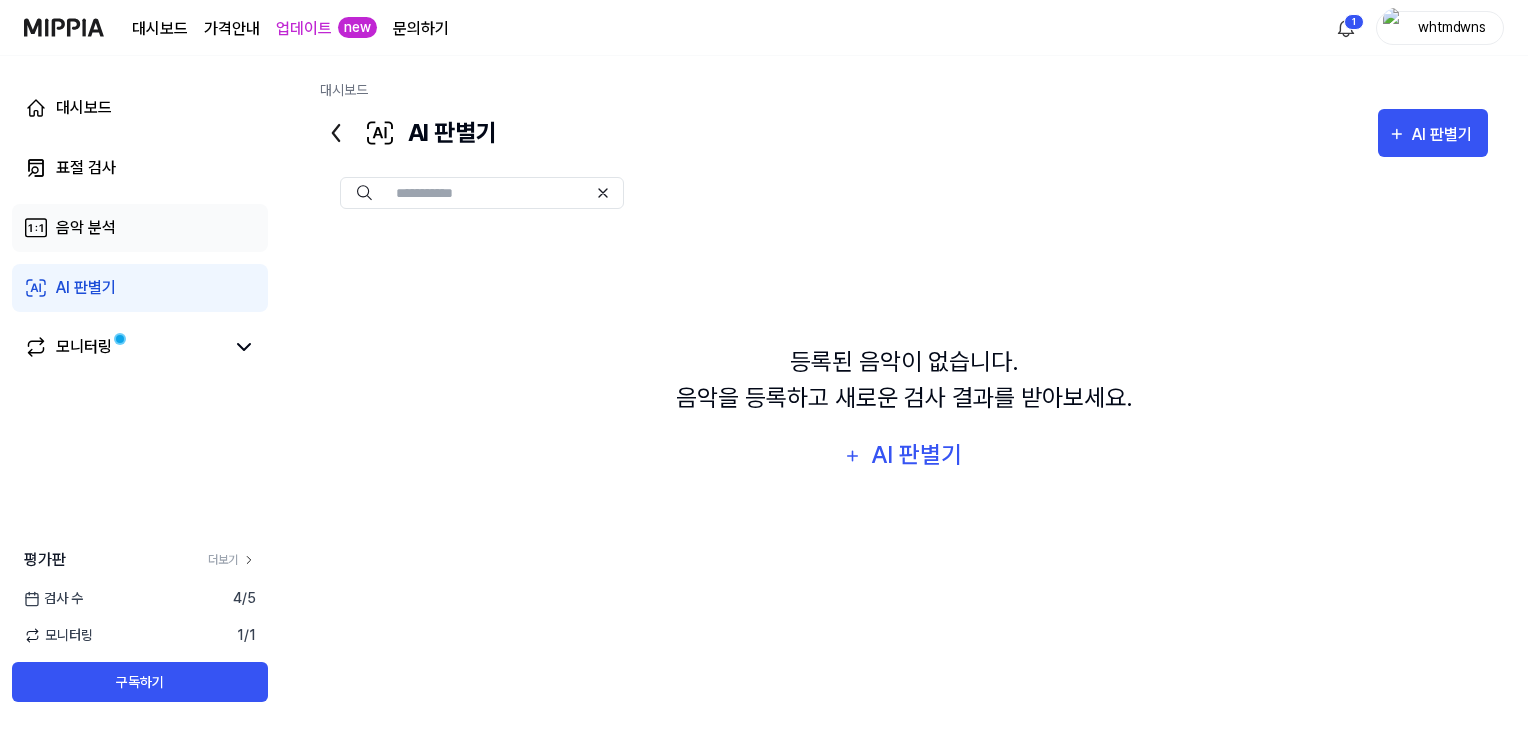 click on "음악 분석" at bounding box center [86, 228] 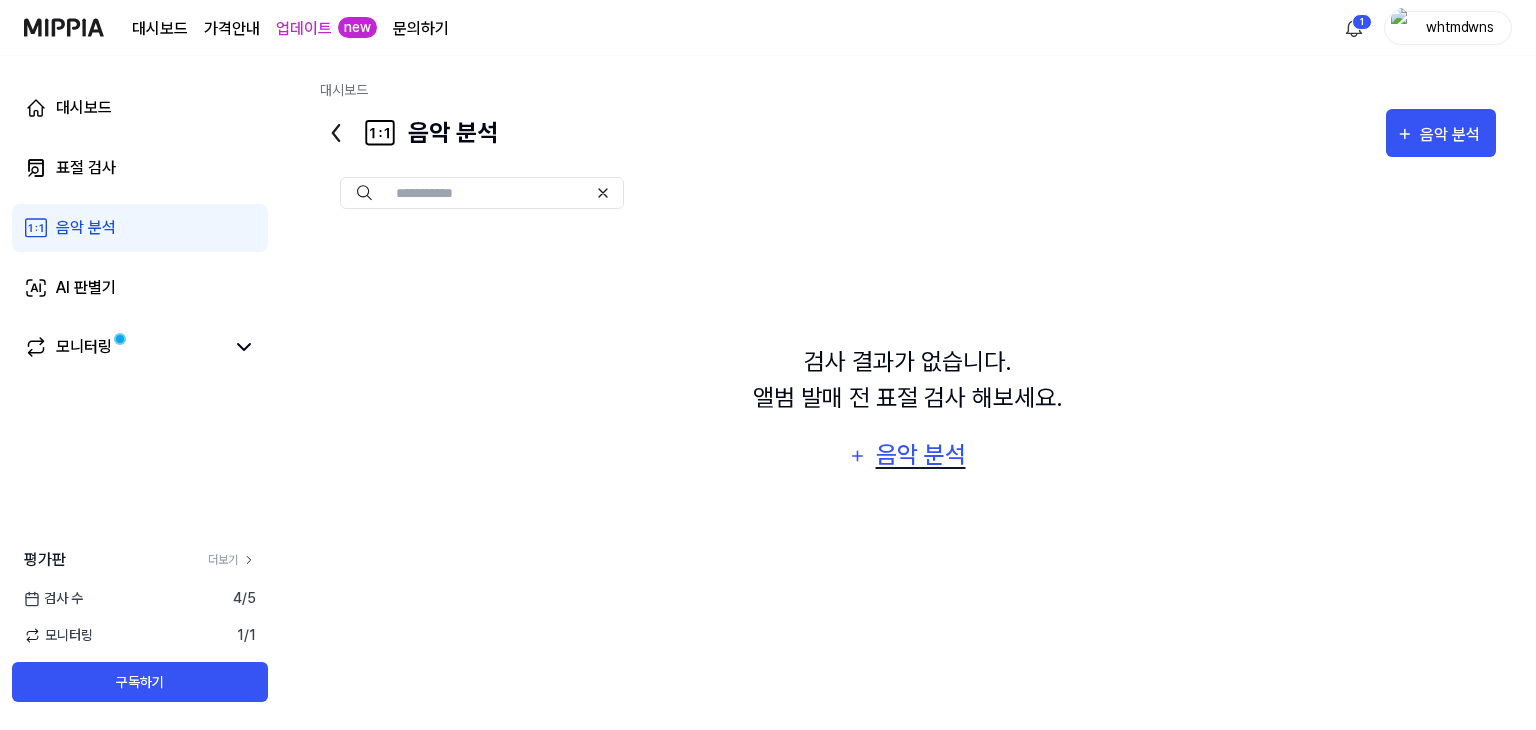 click on "음악 분석" at bounding box center [908, 456] 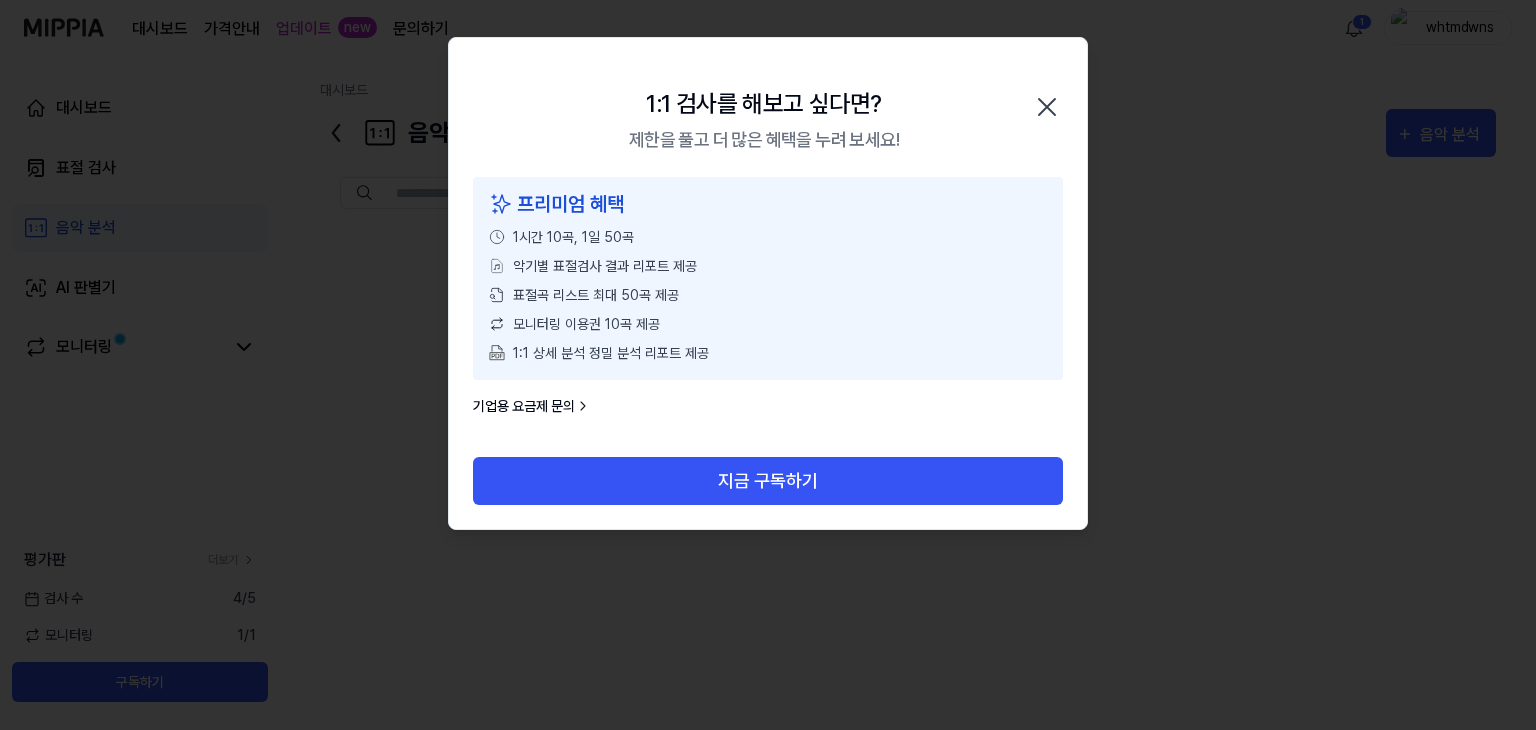 drag, startPoint x: 1044, startPoint y: 105, endPoint x: 1025, endPoint y: 161, distance: 59.135437 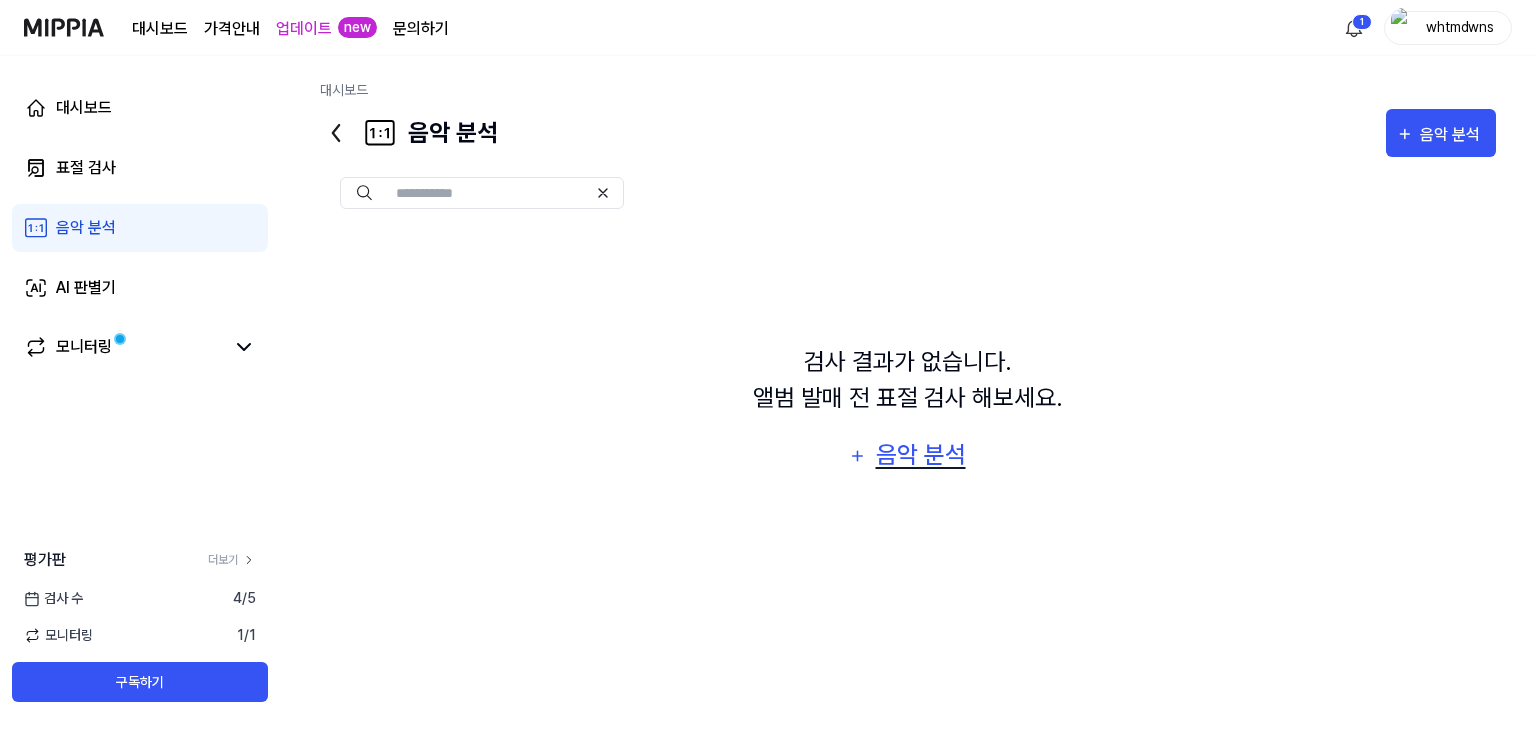 click on "음악 분석" at bounding box center (908, 456) 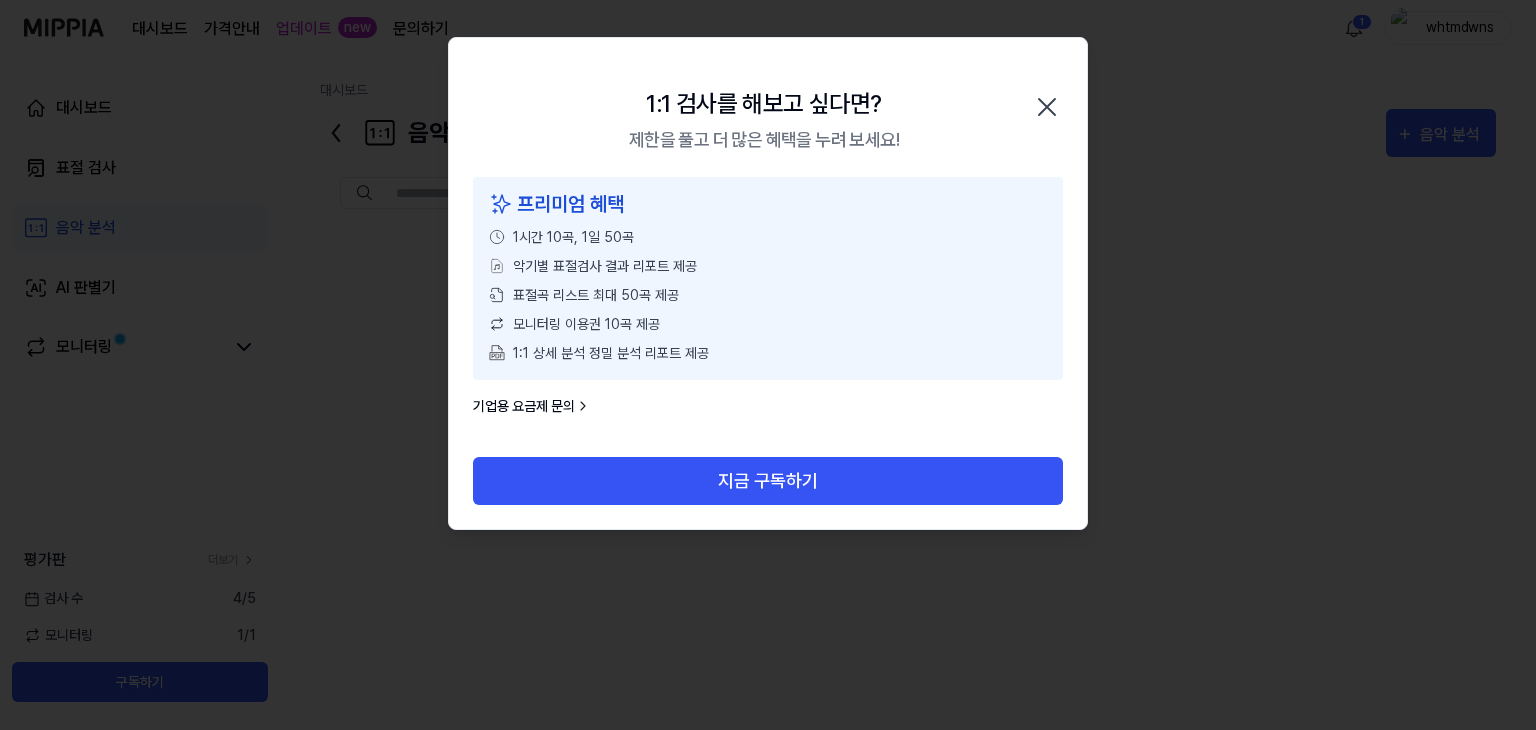 click 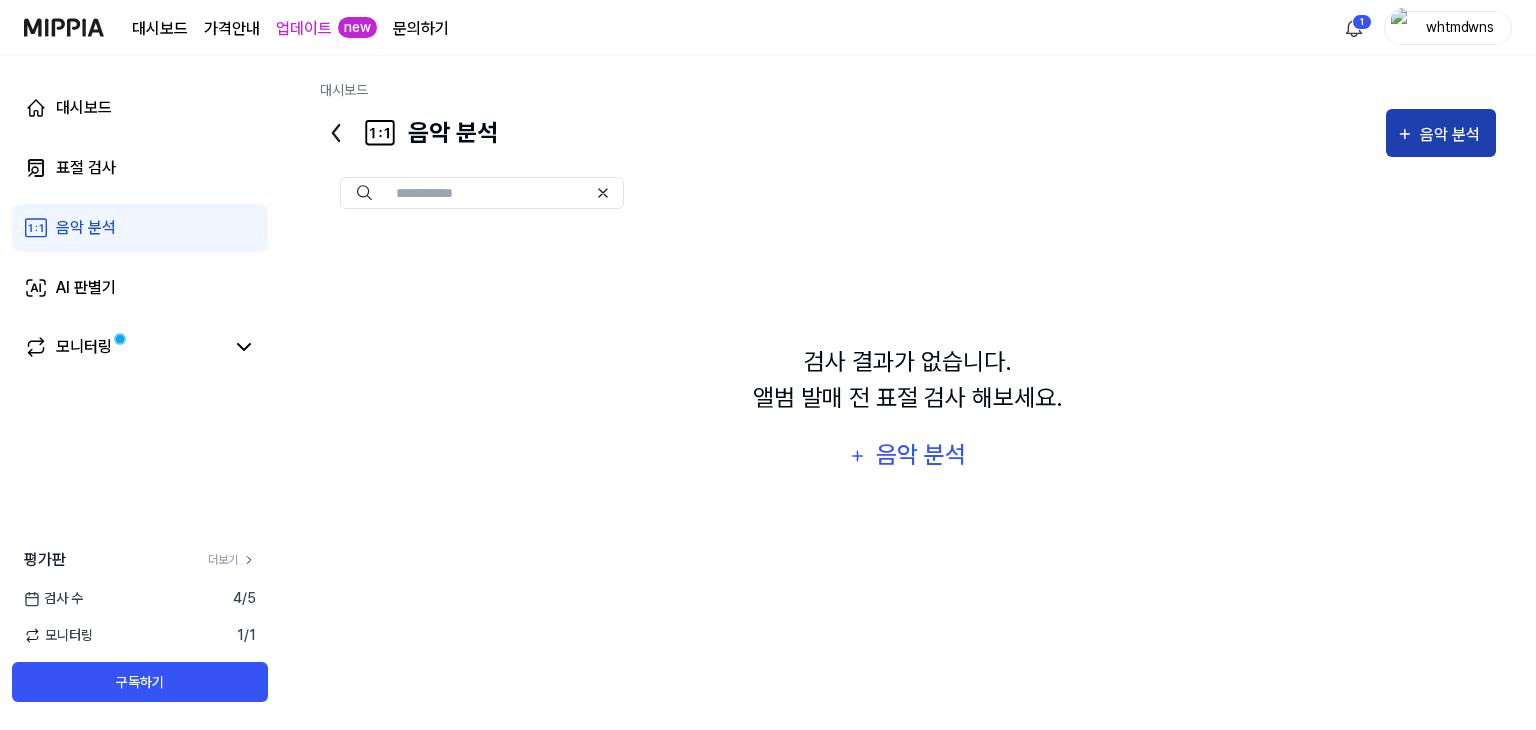 click on "음악 분석" at bounding box center (1441, 135) 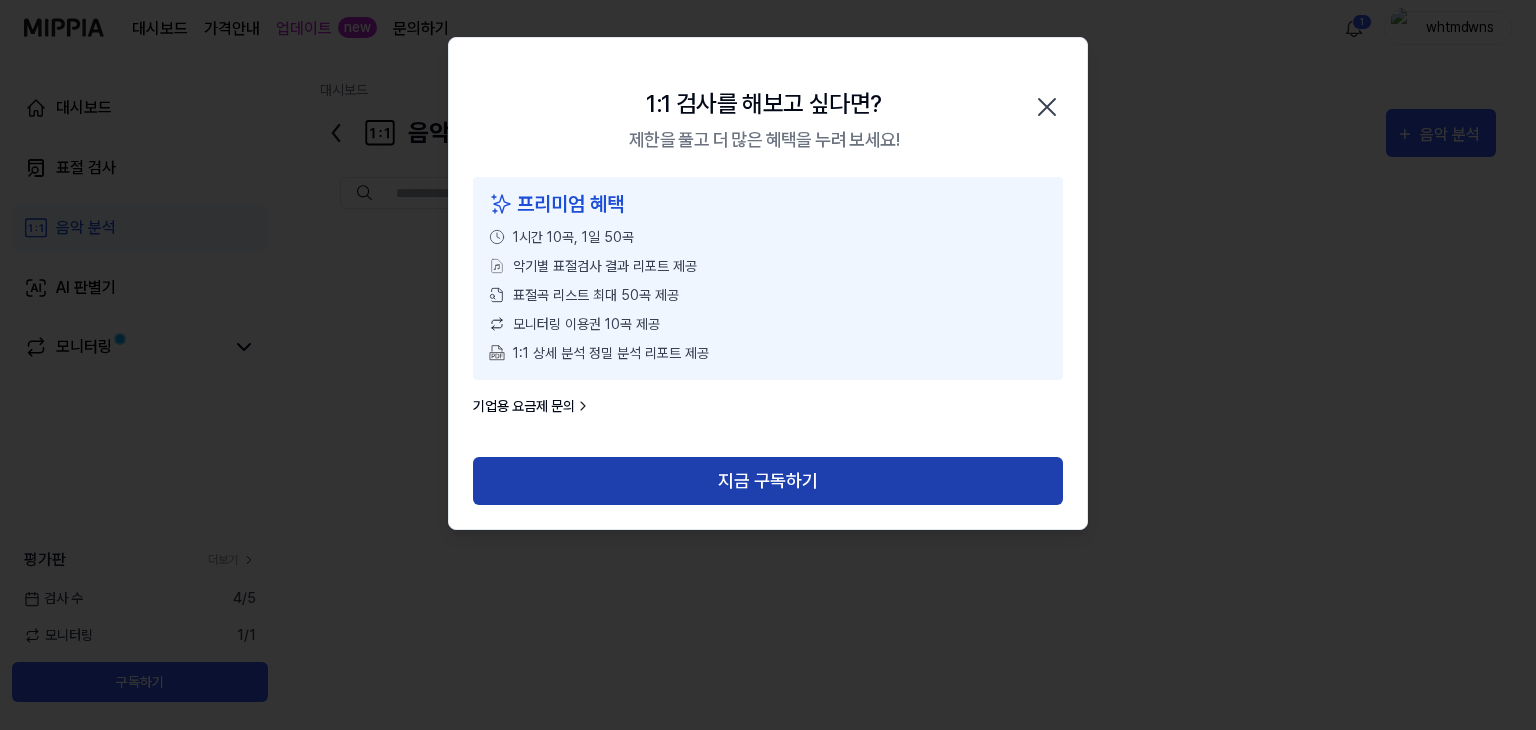 click on "지금 구독하기" at bounding box center [768, 481] 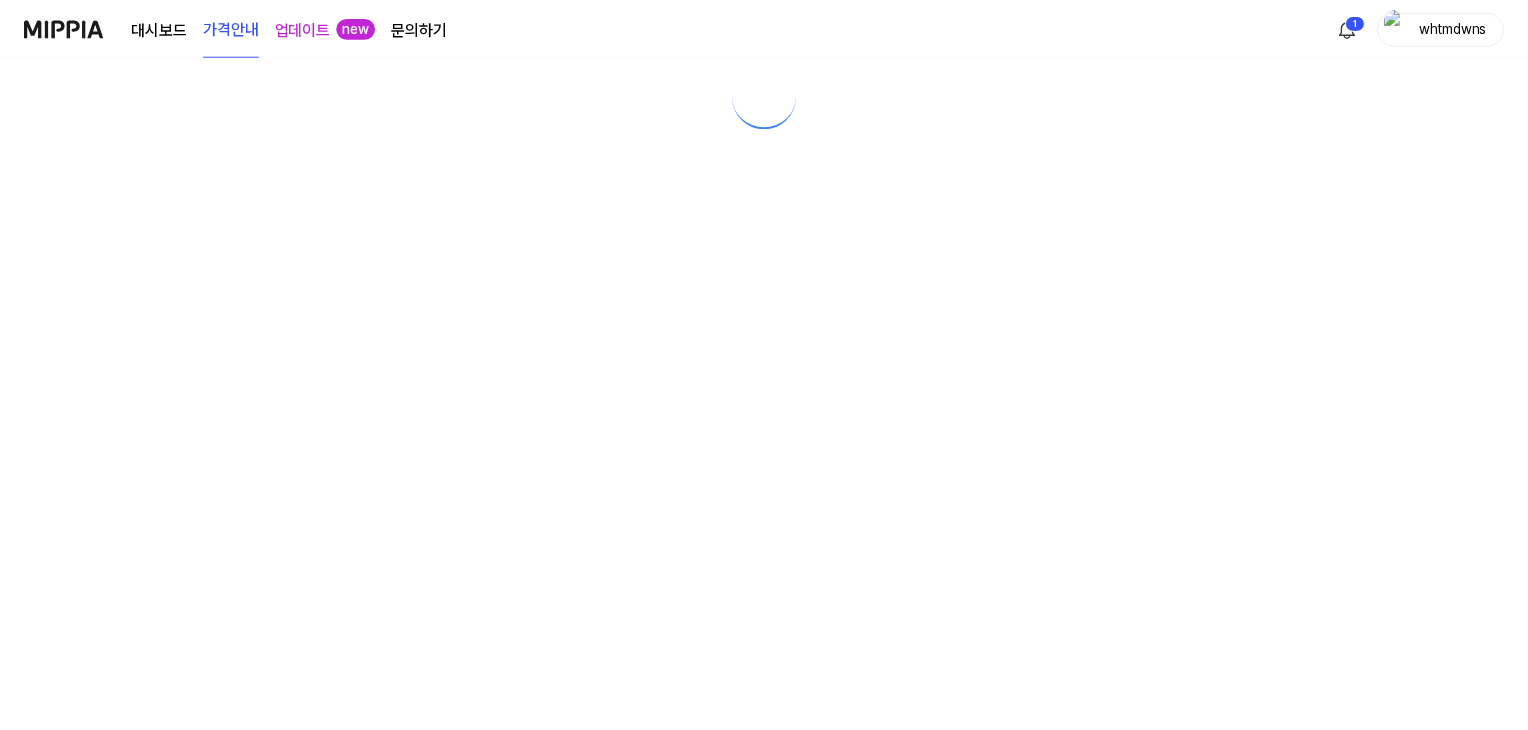 scroll, scrollTop: 0, scrollLeft: 0, axis: both 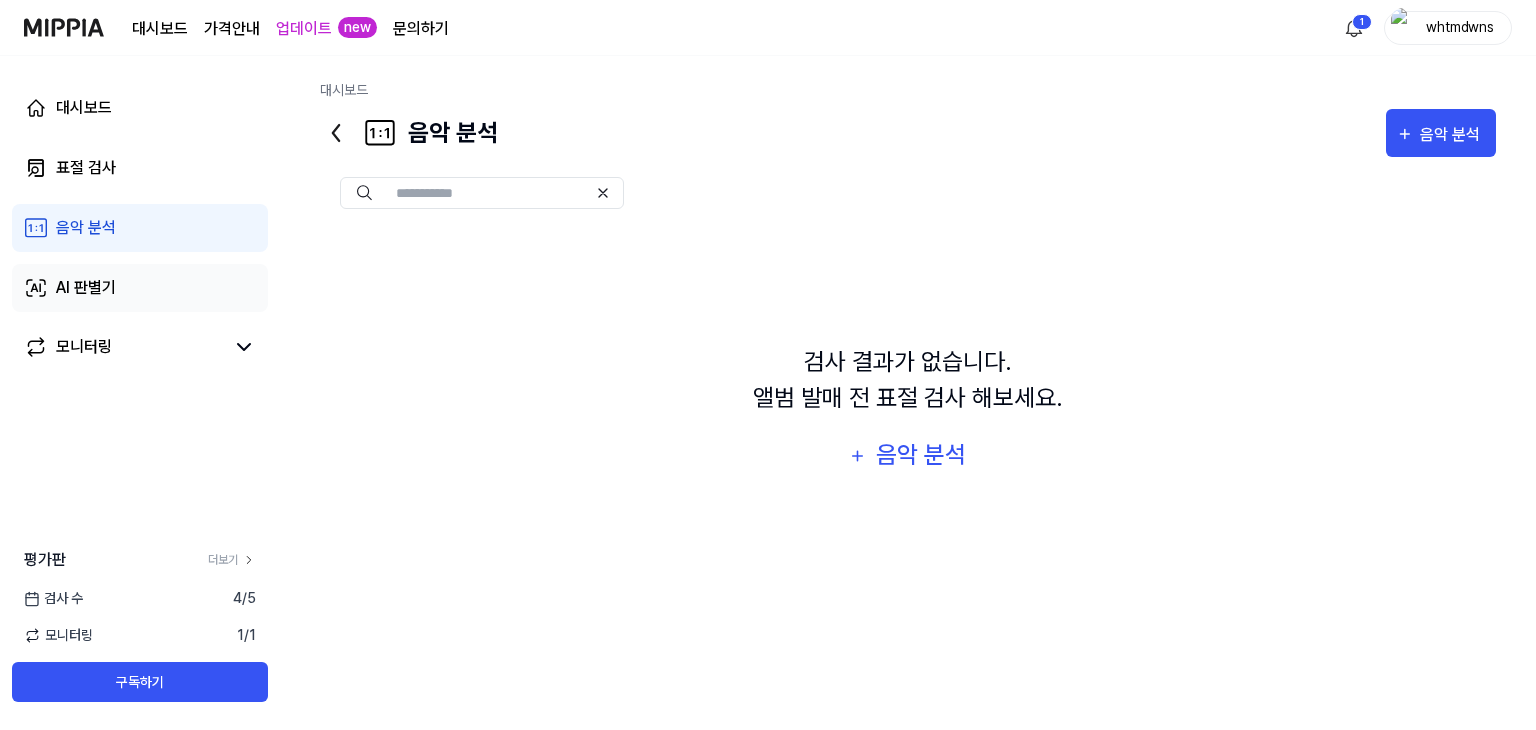 click on "AI 판별기" at bounding box center [86, 288] 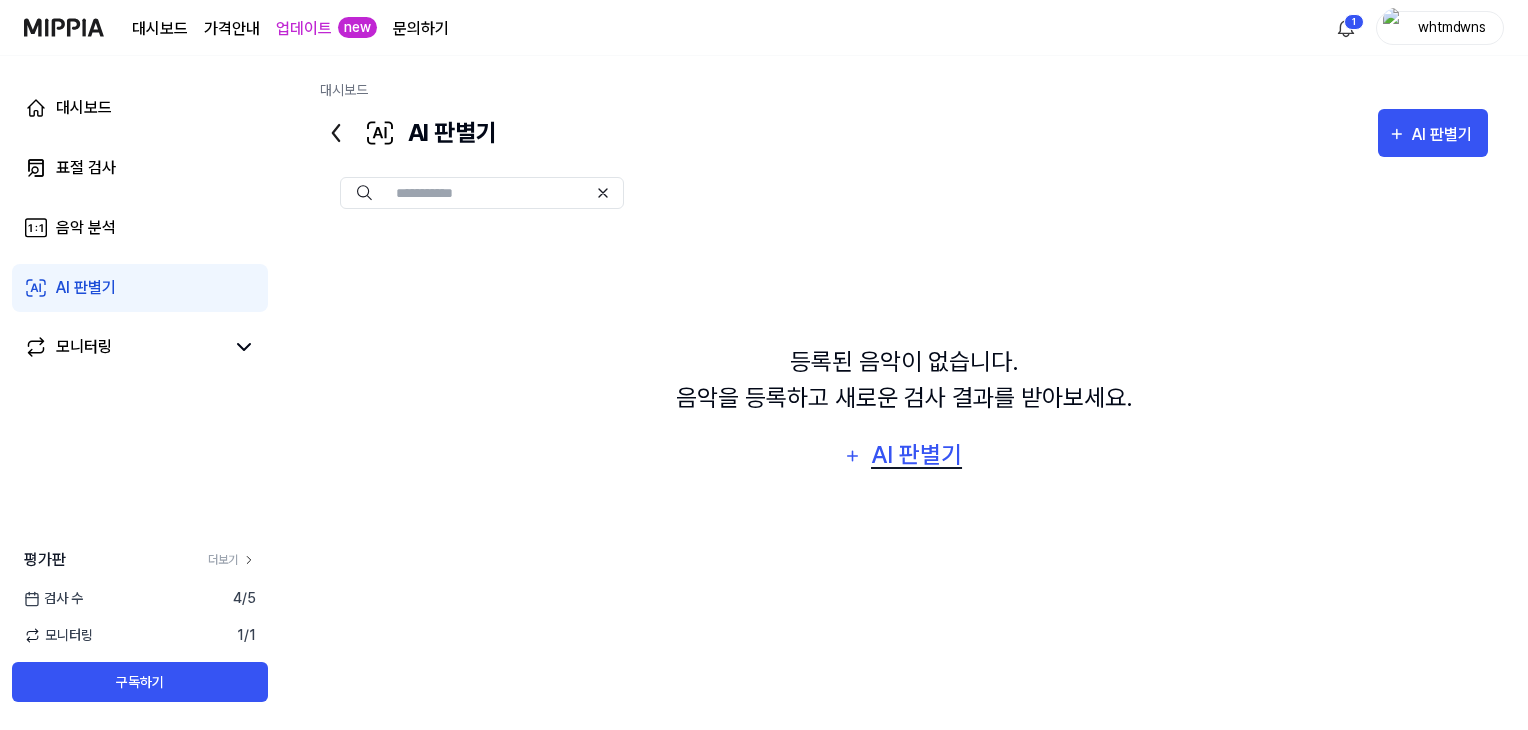 click on "AI 판별기" at bounding box center (917, 455) 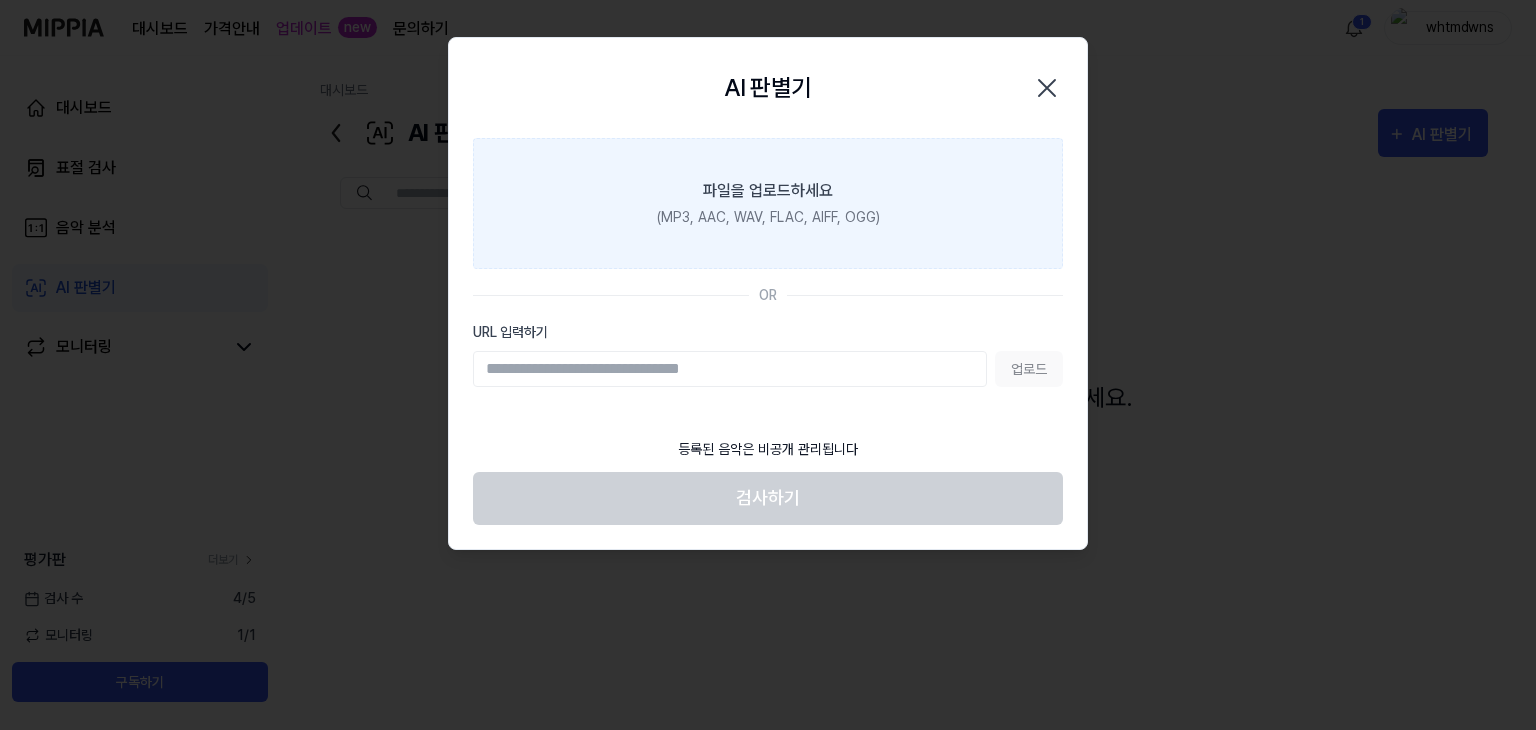 click on "(MP3, AAC, WAV, FLAC, AIFF, OGG)" at bounding box center (768, 217) 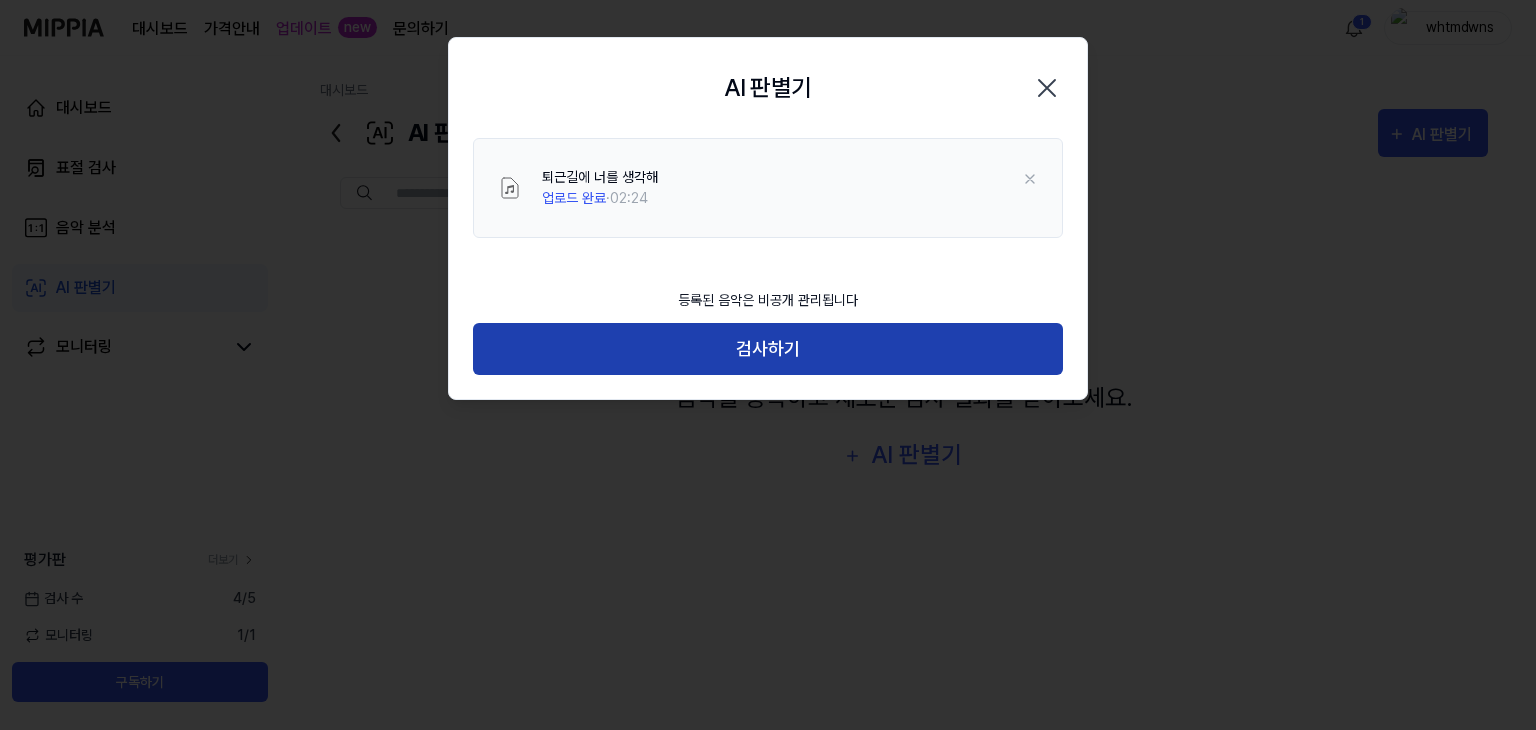 click on "검사하기" at bounding box center [768, 349] 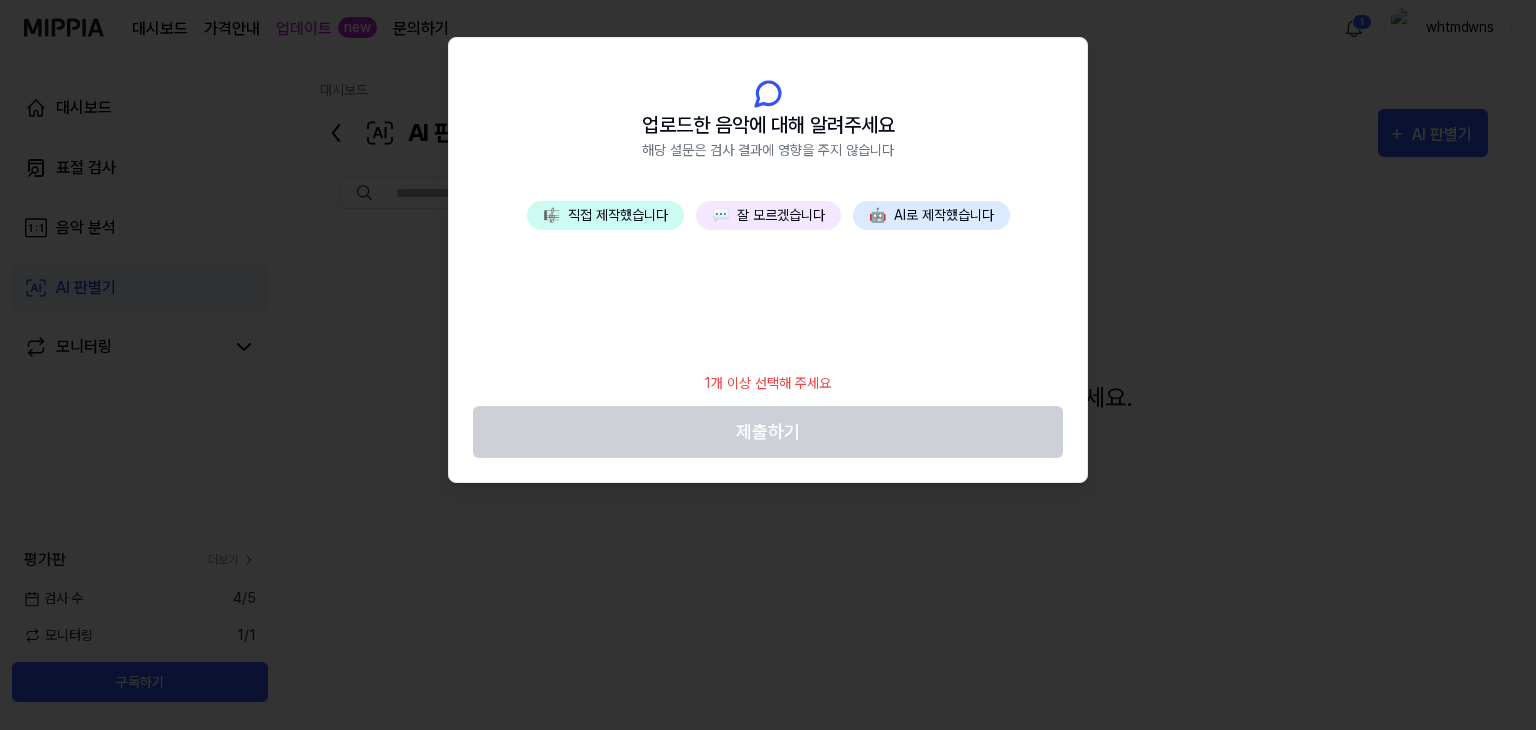 click on "🎼 직접 제작했습니다" at bounding box center (605, 215) 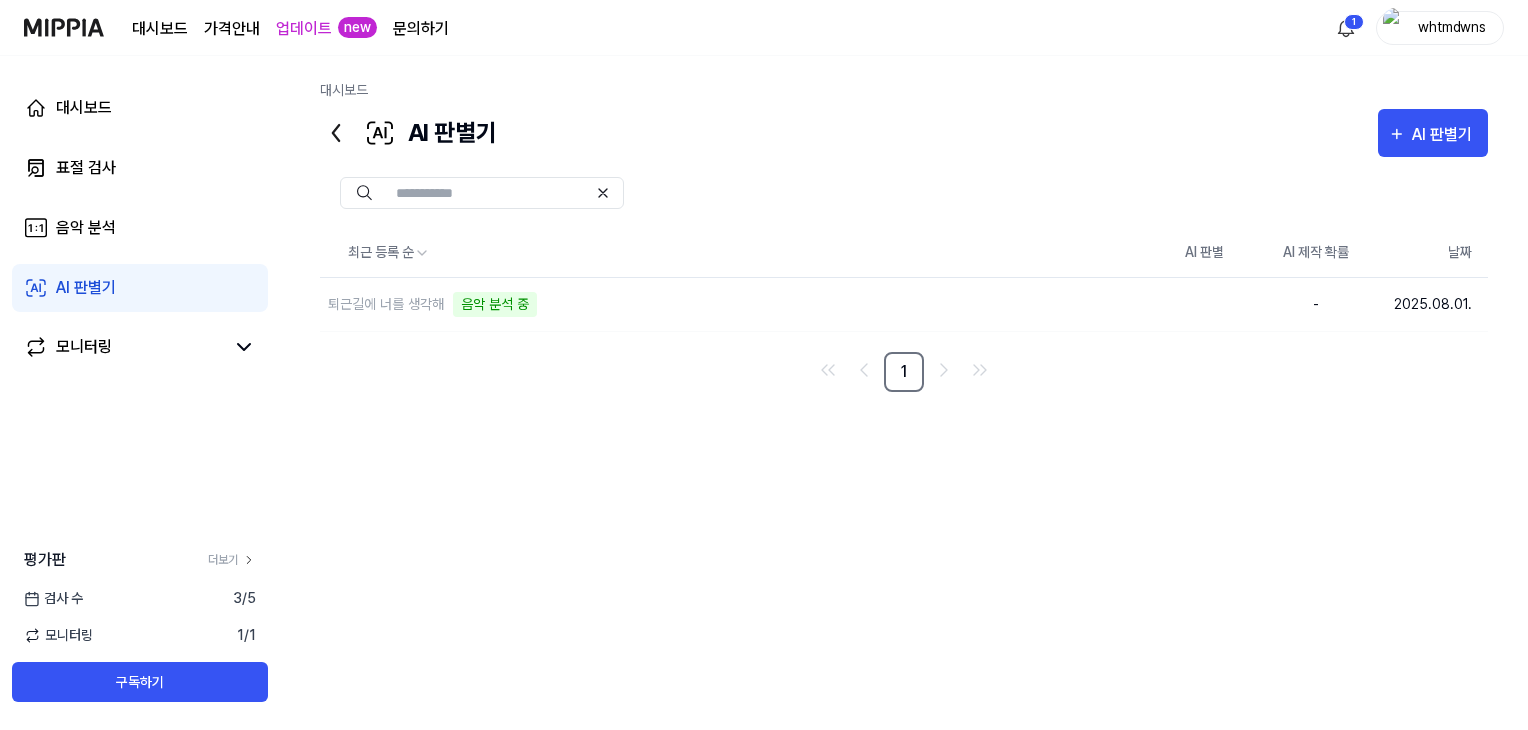 click at bounding box center [904, 193] 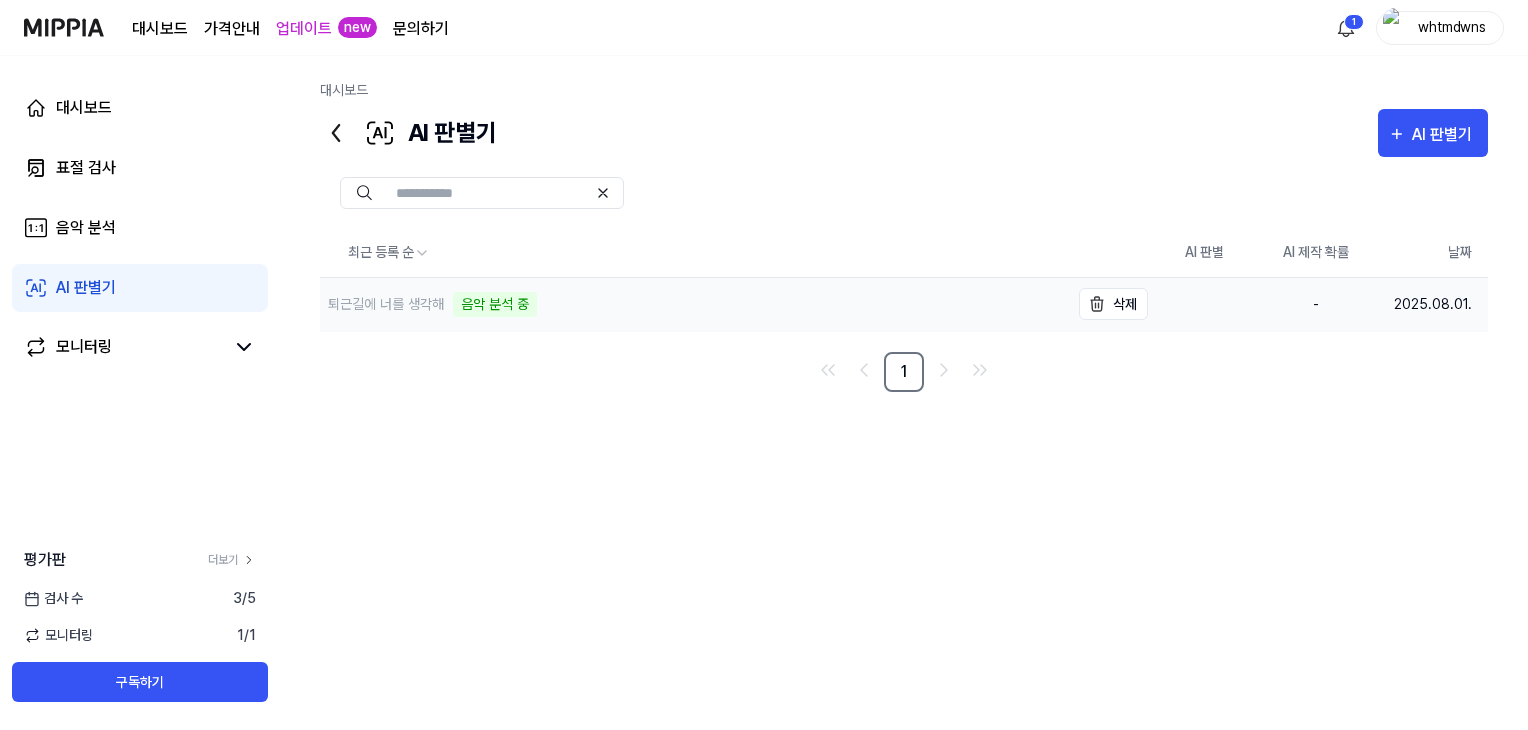 click on "퇴근길에 너를 생각해 음악 분석 중" at bounding box center (694, 304) 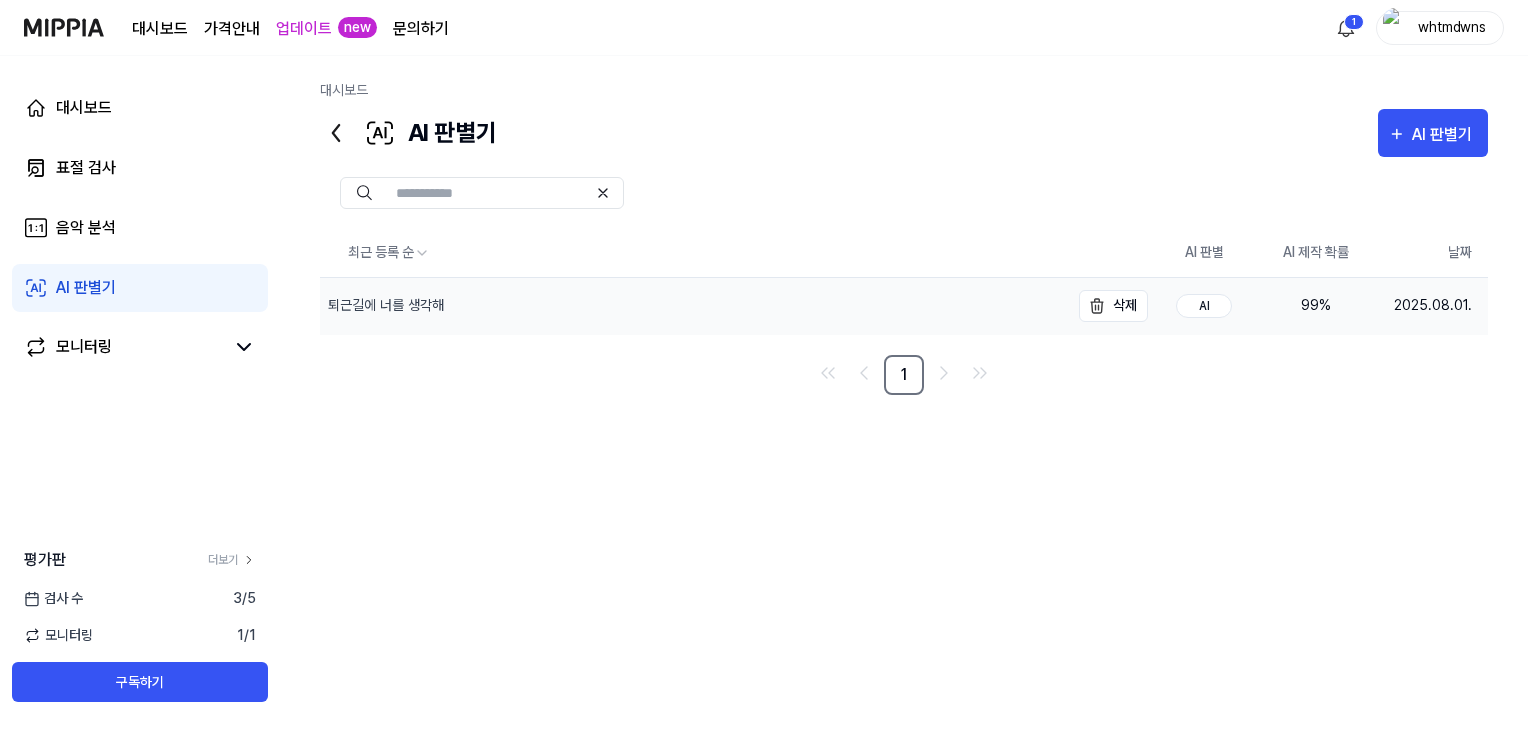 click on "퇴근길에 너를 생각해" at bounding box center [694, 306] 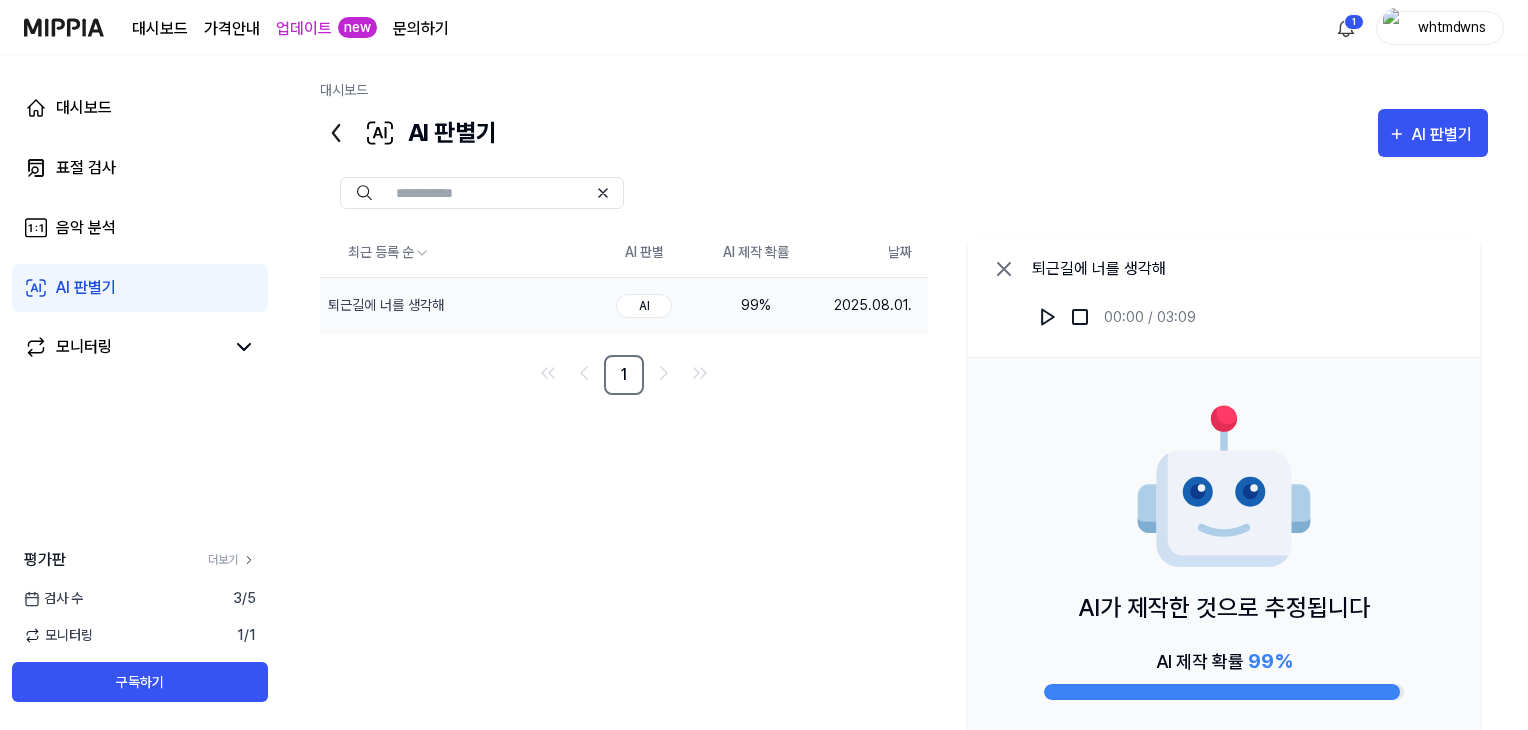 click on "AI" at bounding box center [644, 306] 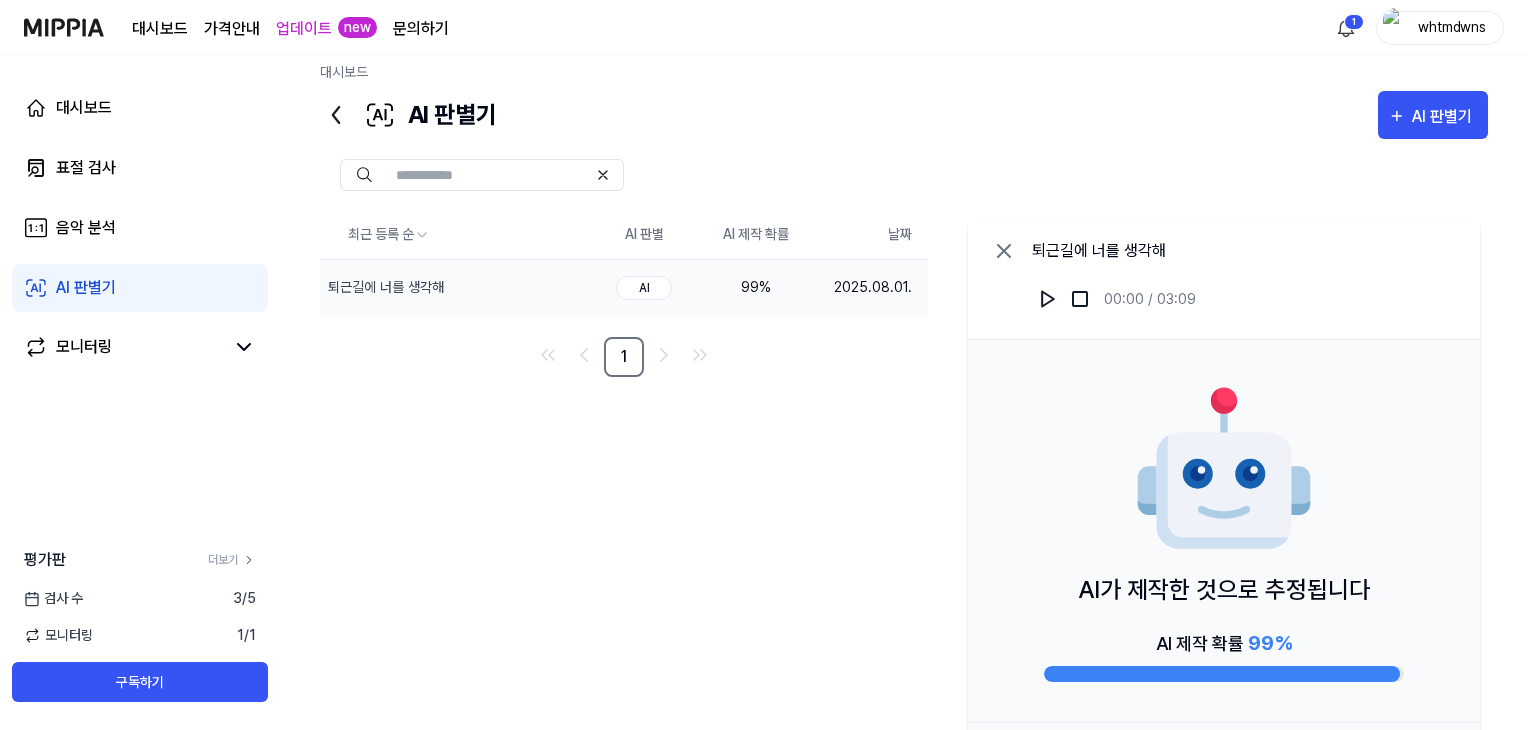 scroll, scrollTop: 110, scrollLeft: 0, axis: vertical 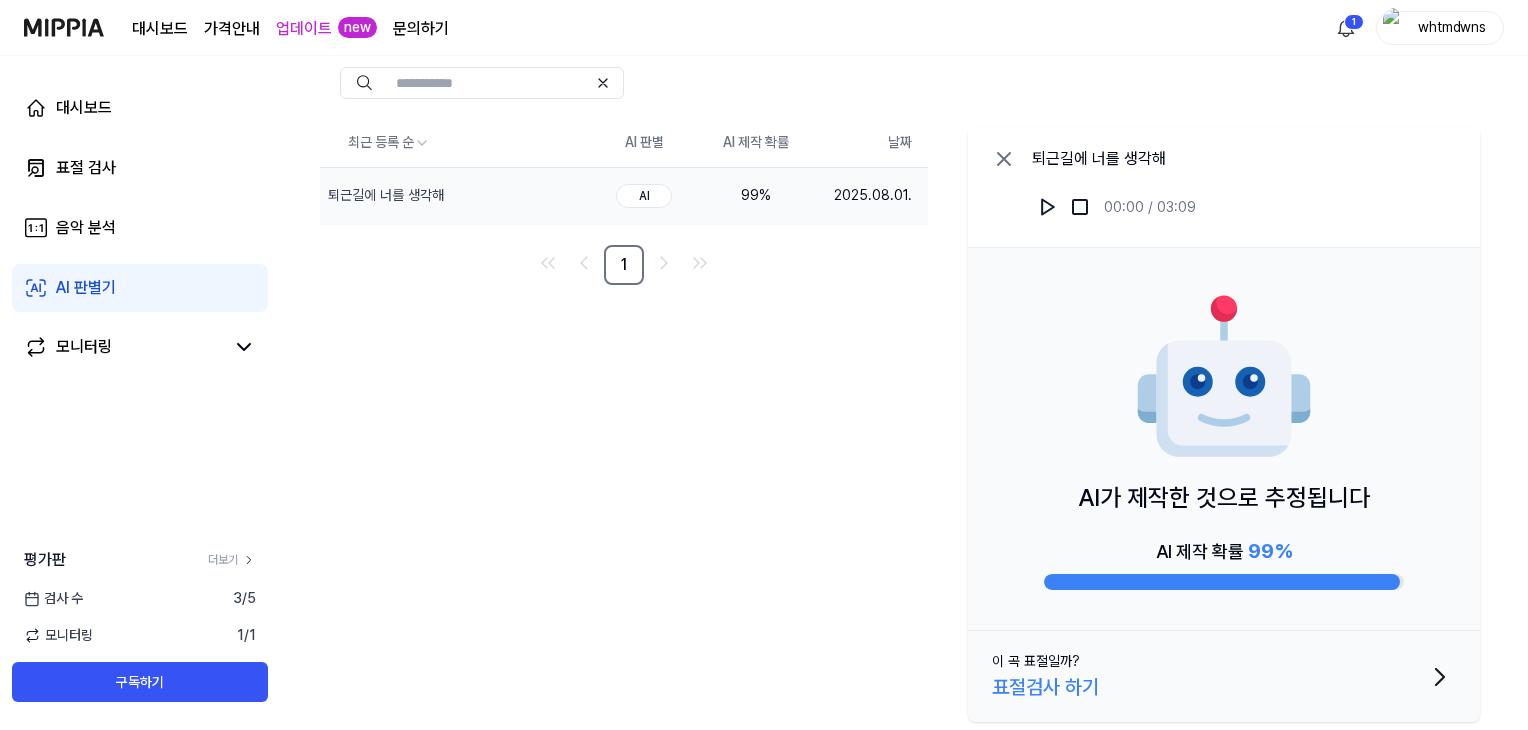 click on "표절검사 하기" at bounding box center [1045, 687] 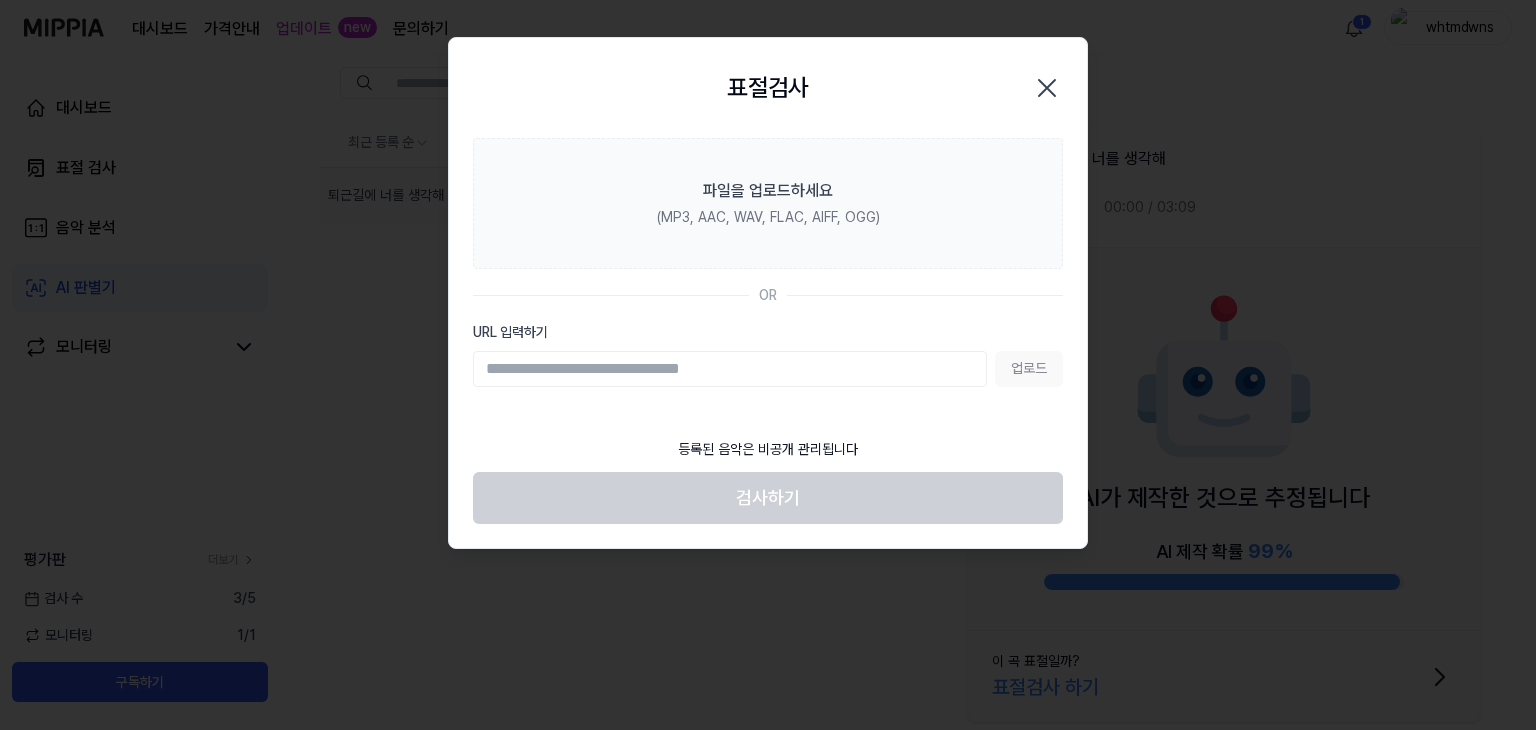 click 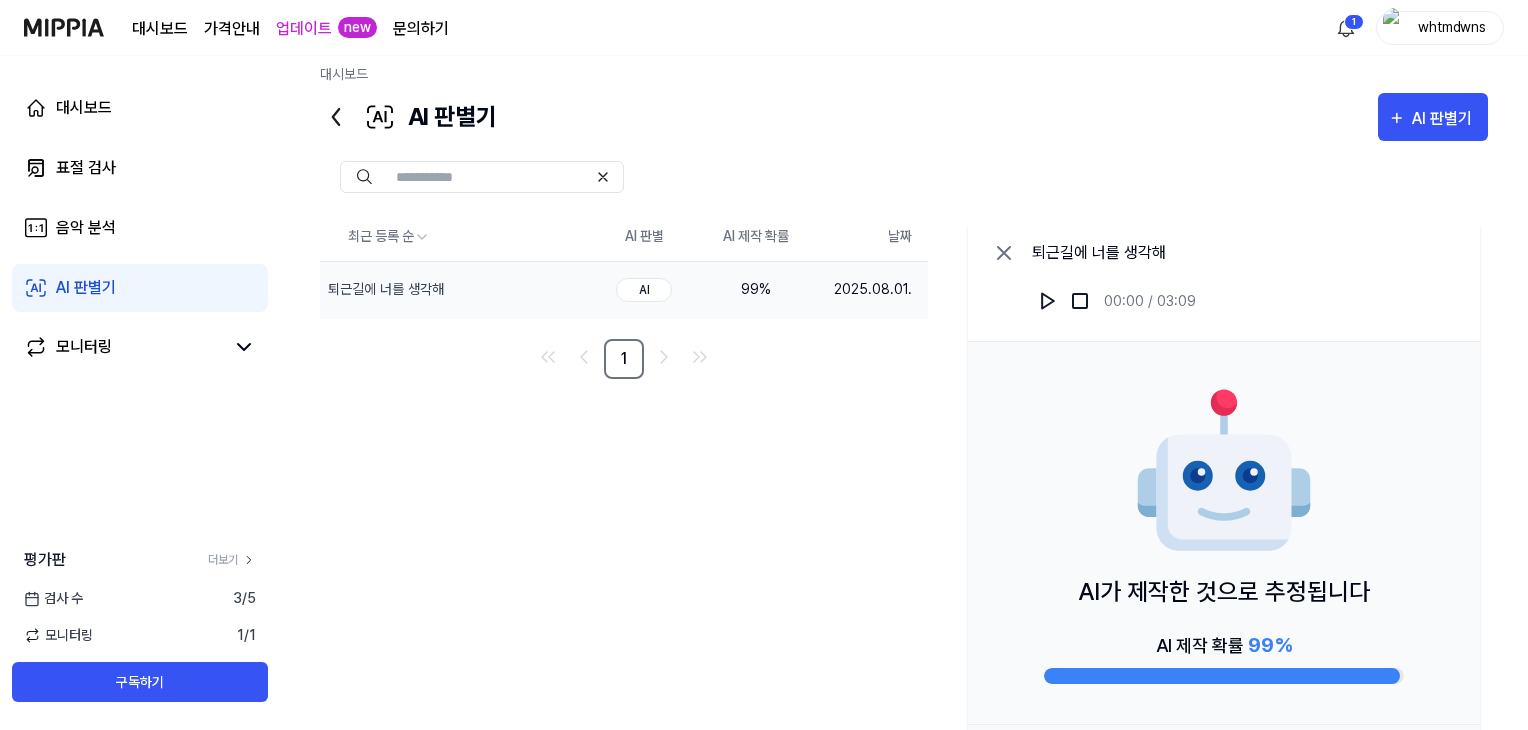scroll, scrollTop: 0, scrollLeft: 0, axis: both 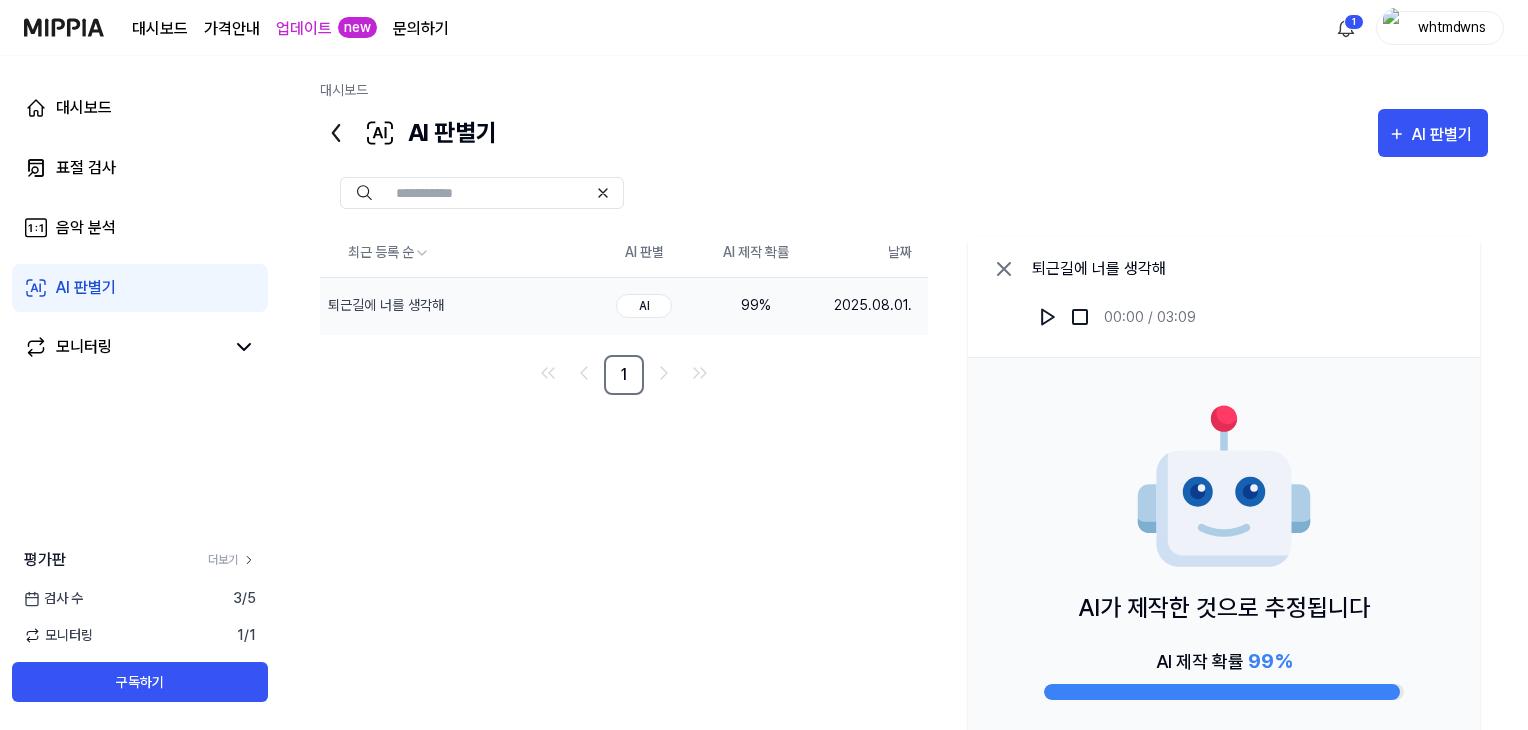 click on "AI 판별기" at bounding box center [140, 288] 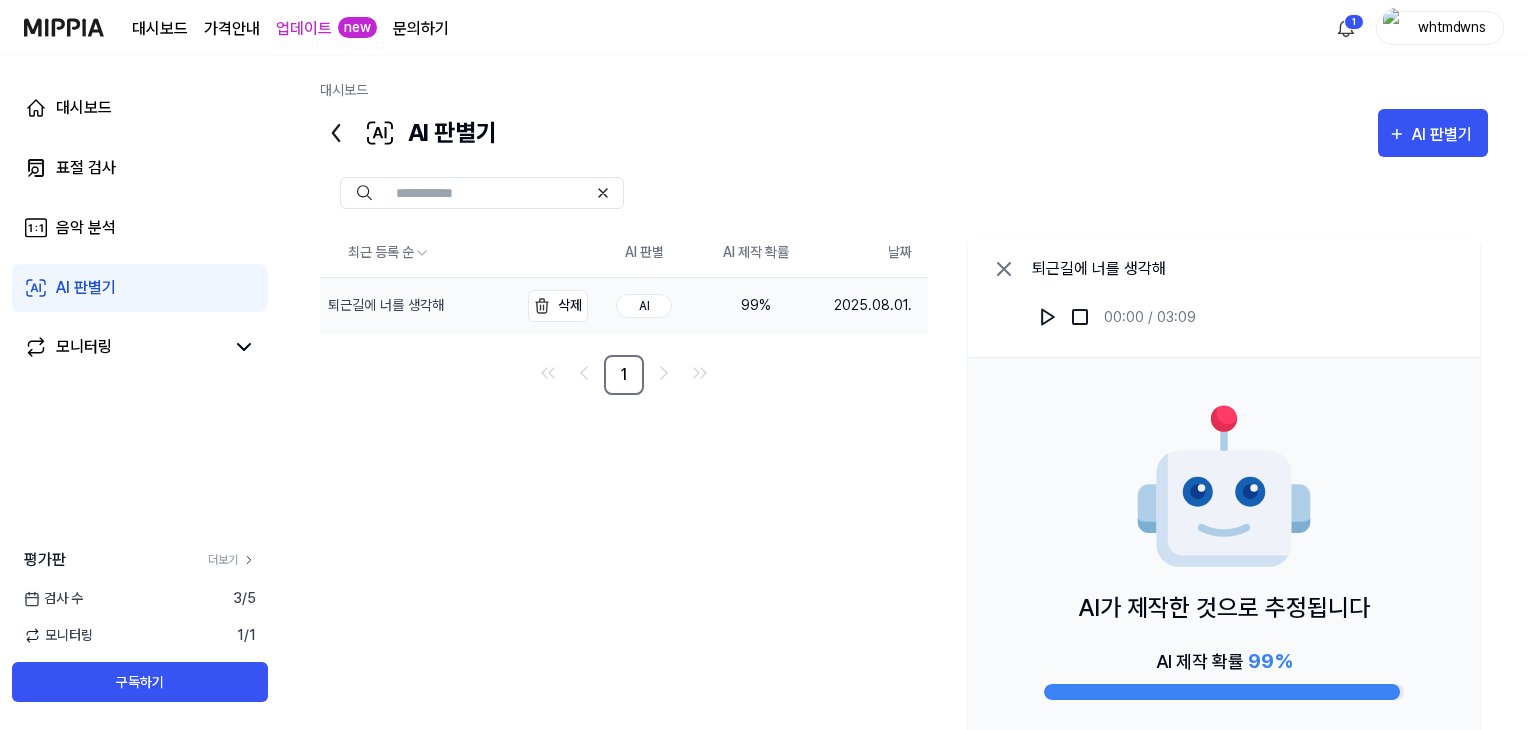click on "퇴근길에 너를 생각해" at bounding box center [386, 305] 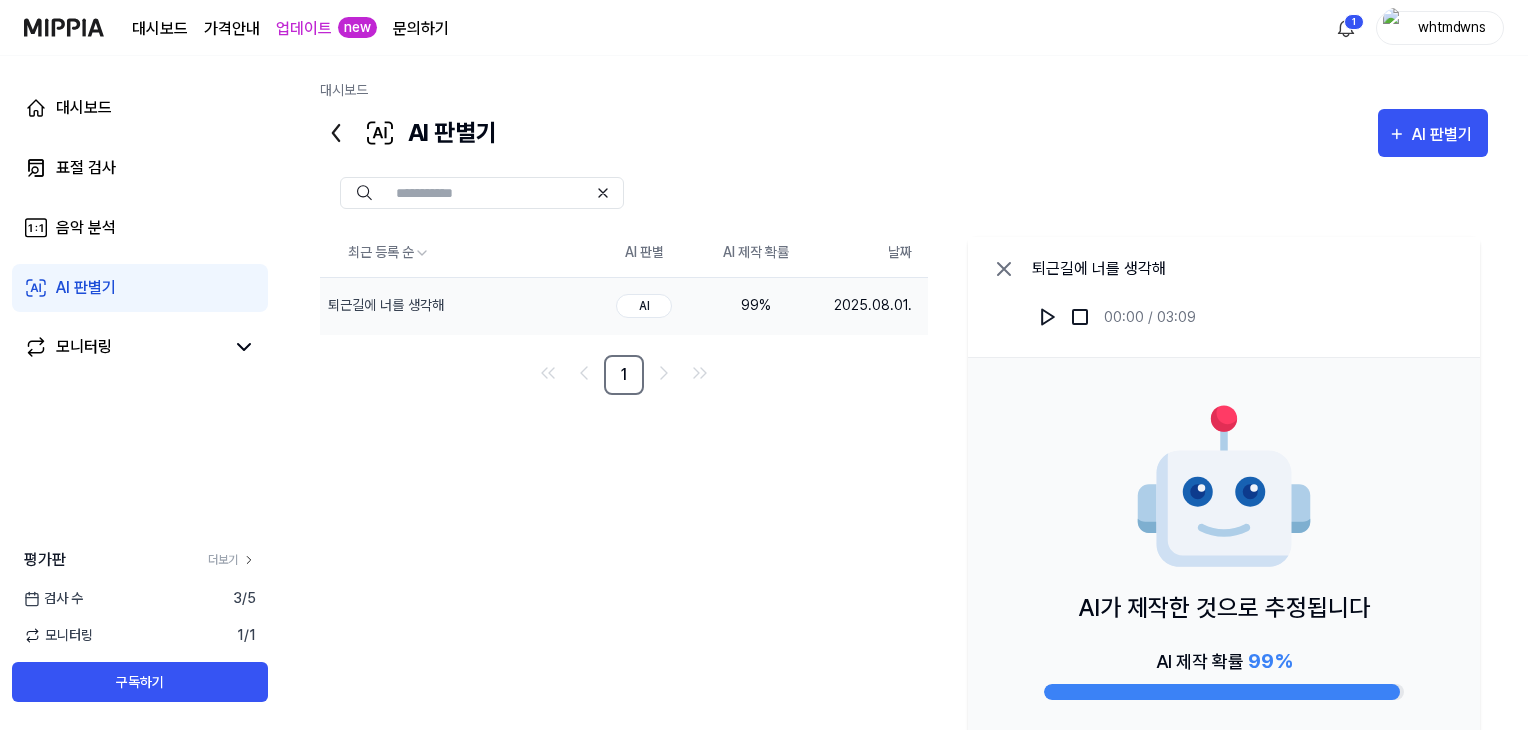 drag, startPoint x: 401, startPoint y: 308, endPoint x: 338, endPoint y: 472, distance: 175.68437 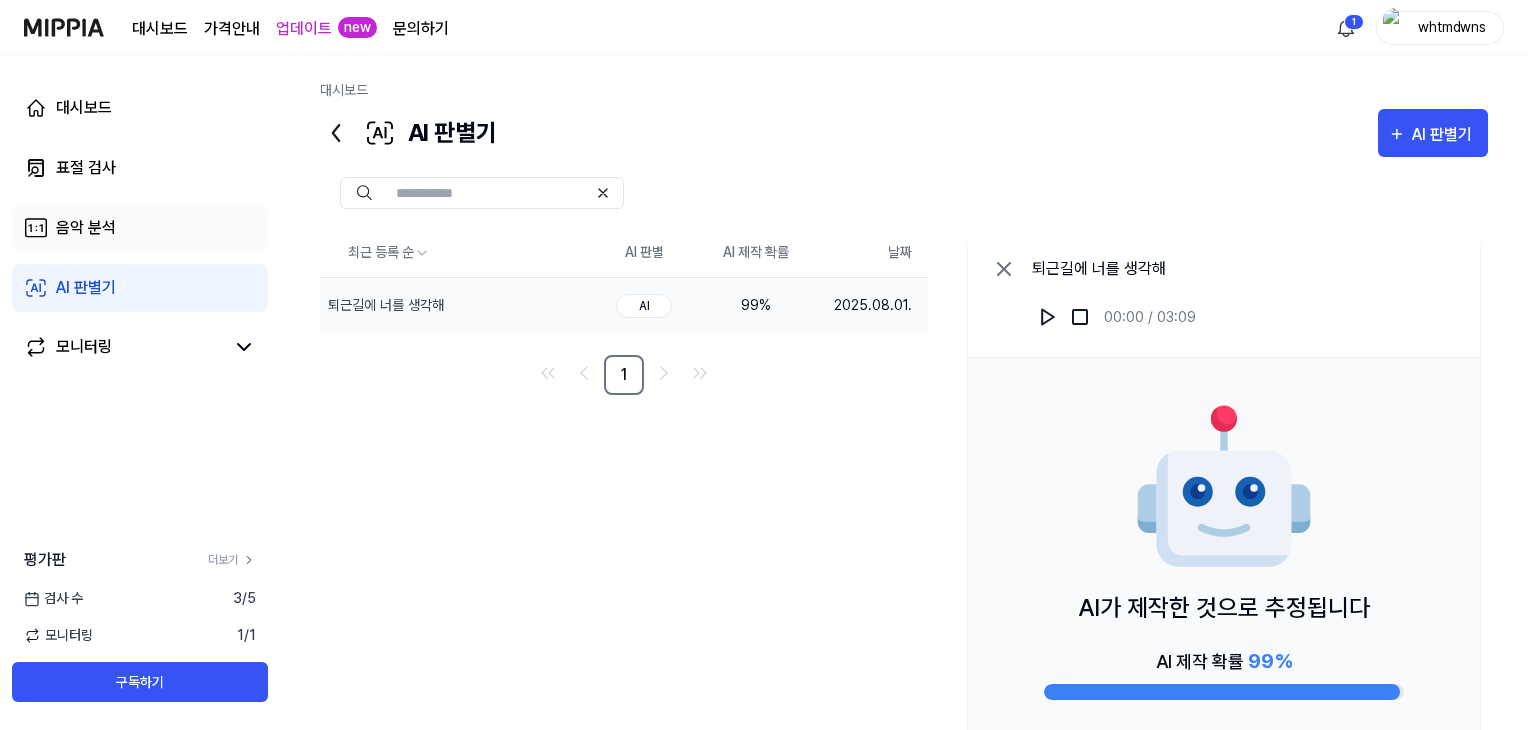 click on "음악 분석" at bounding box center (140, 228) 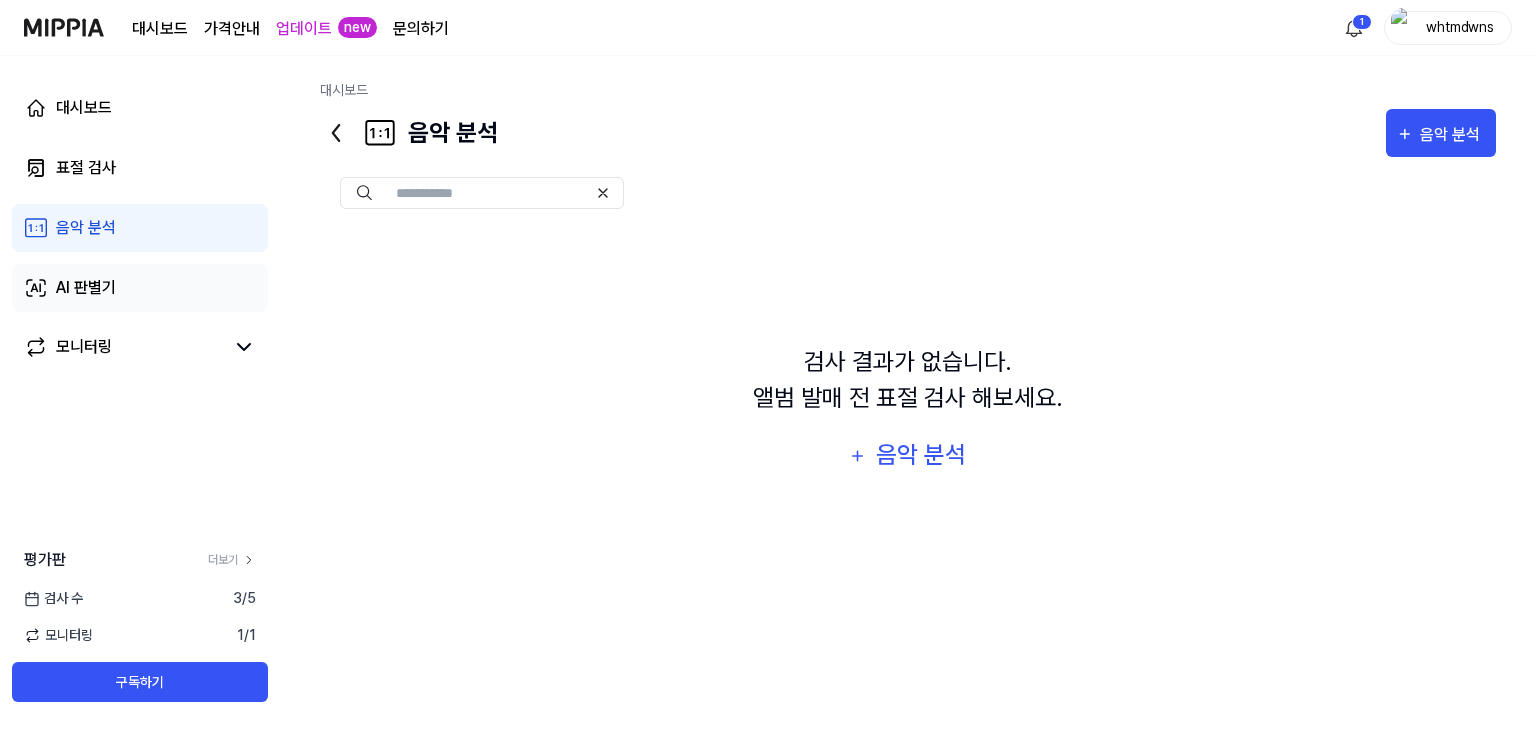 click on "AI 판별기" at bounding box center [86, 288] 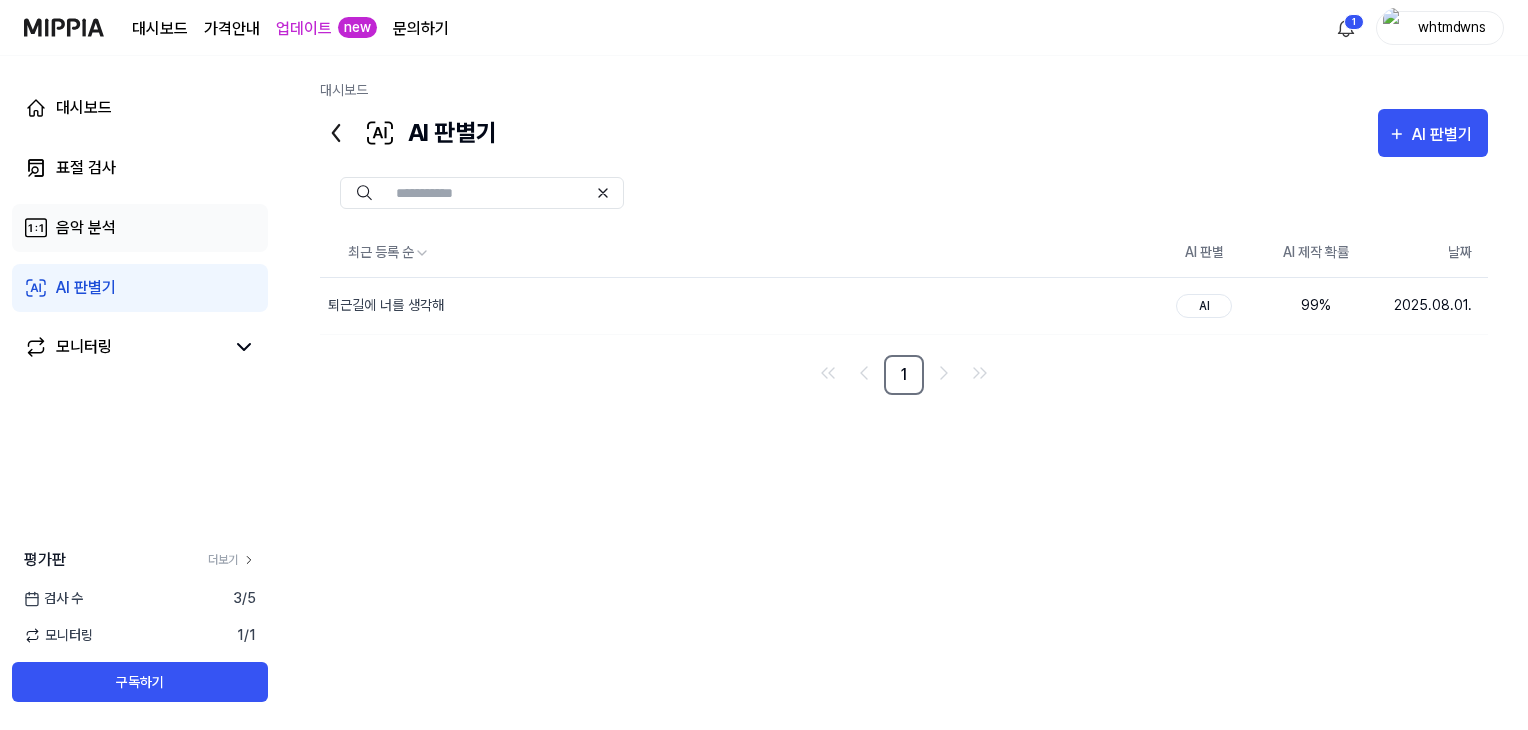 click on "음악 분석" at bounding box center (140, 228) 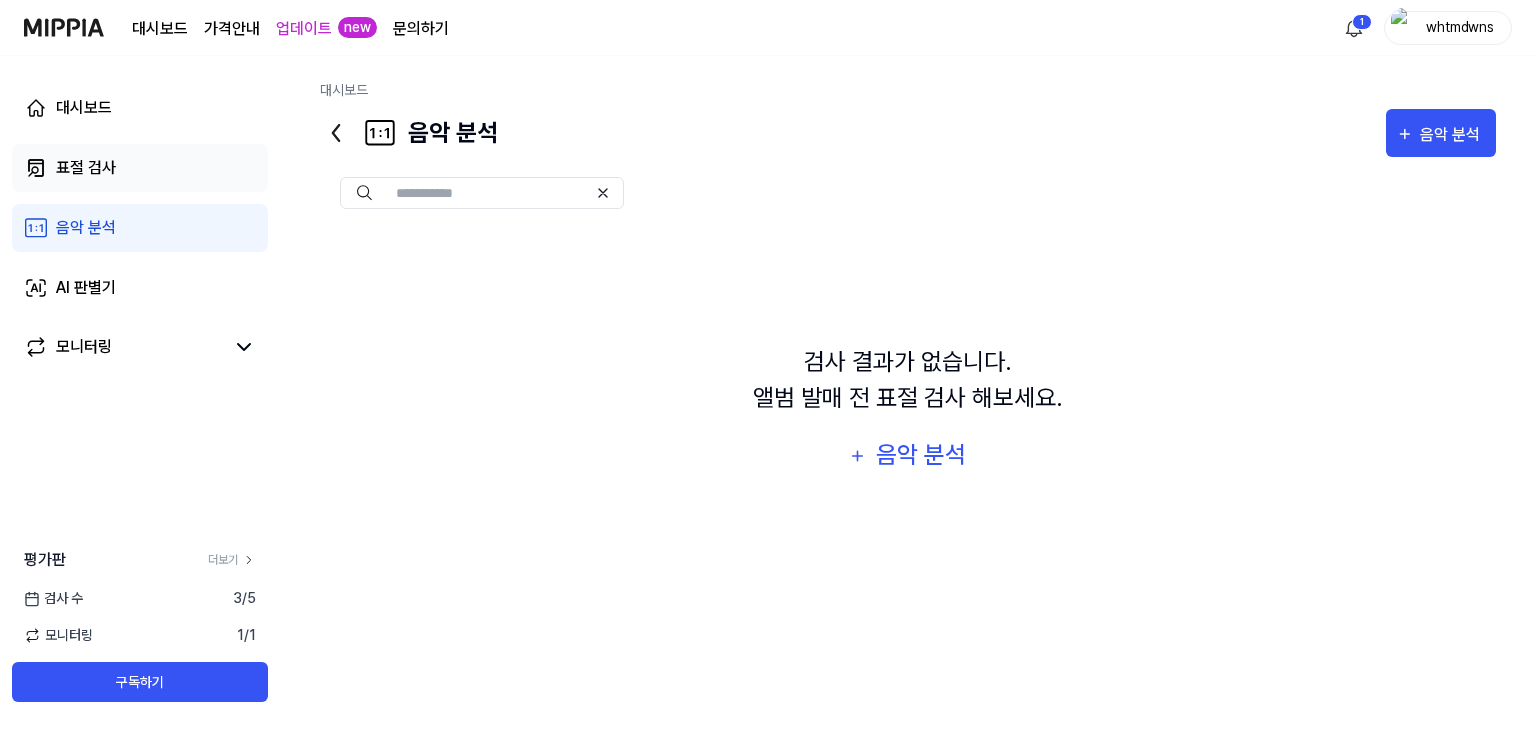 click on "표절 검사" at bounding box center [140, 168] 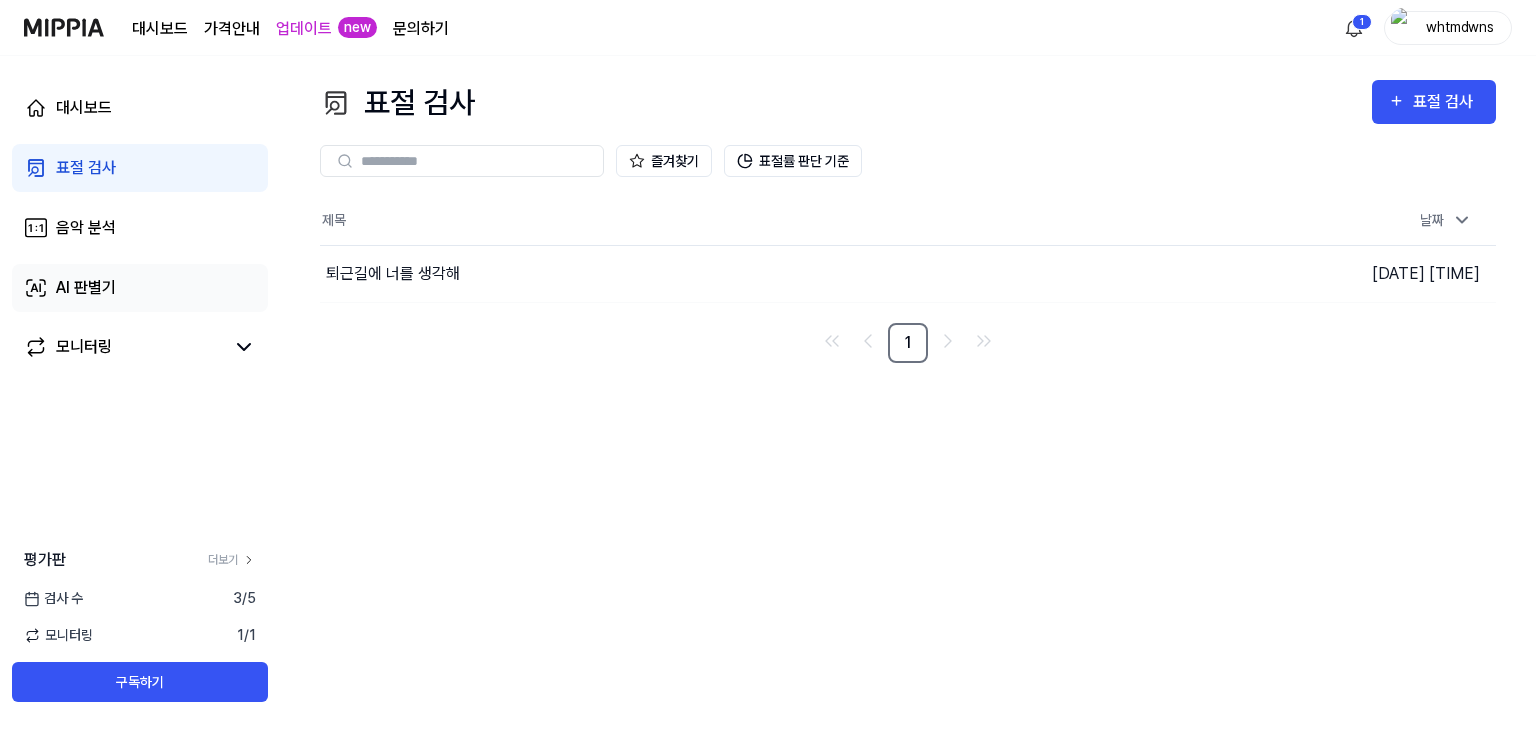 click on "AI 판별기" at bounding box center [140, 288] 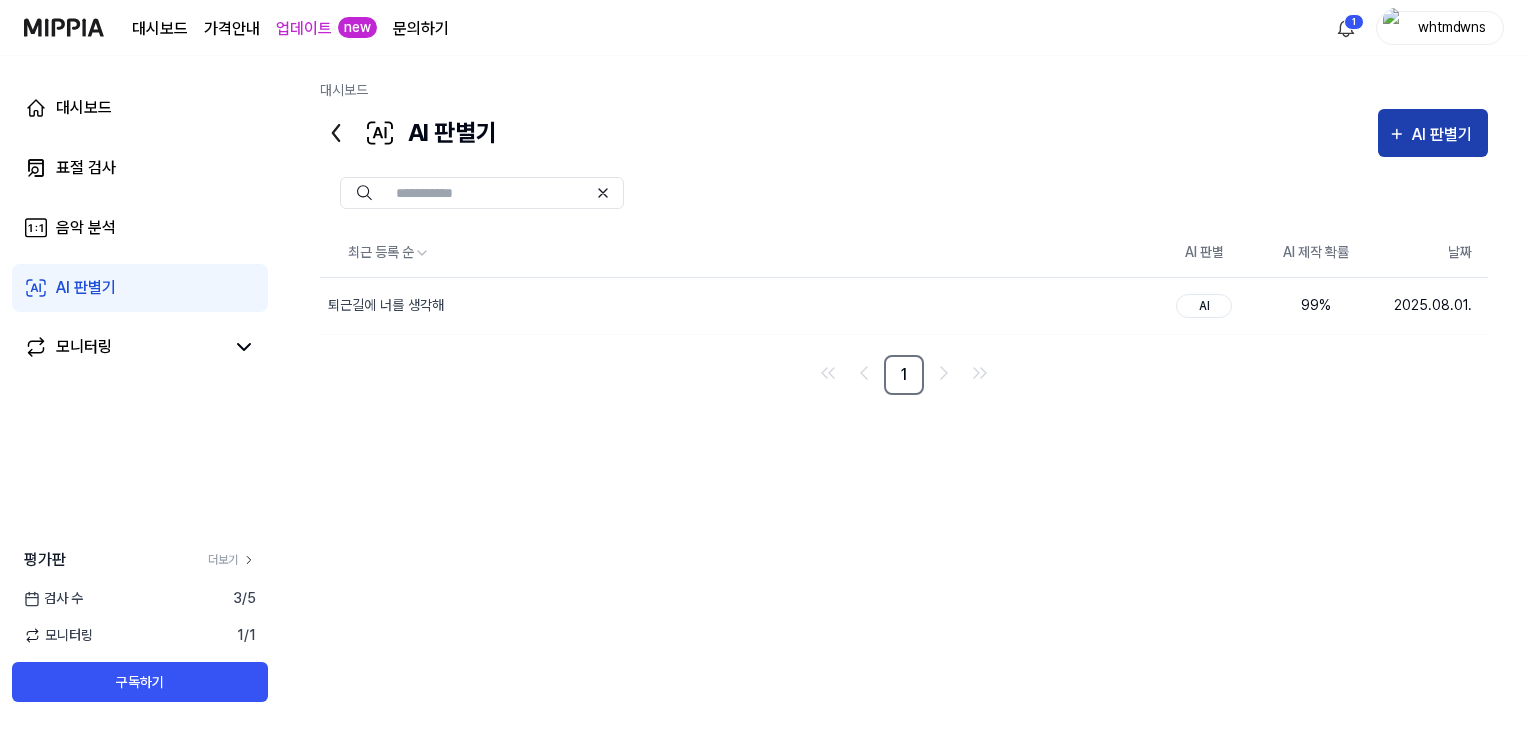 click on "AI 판별기" at bounding box center (1433, 133) 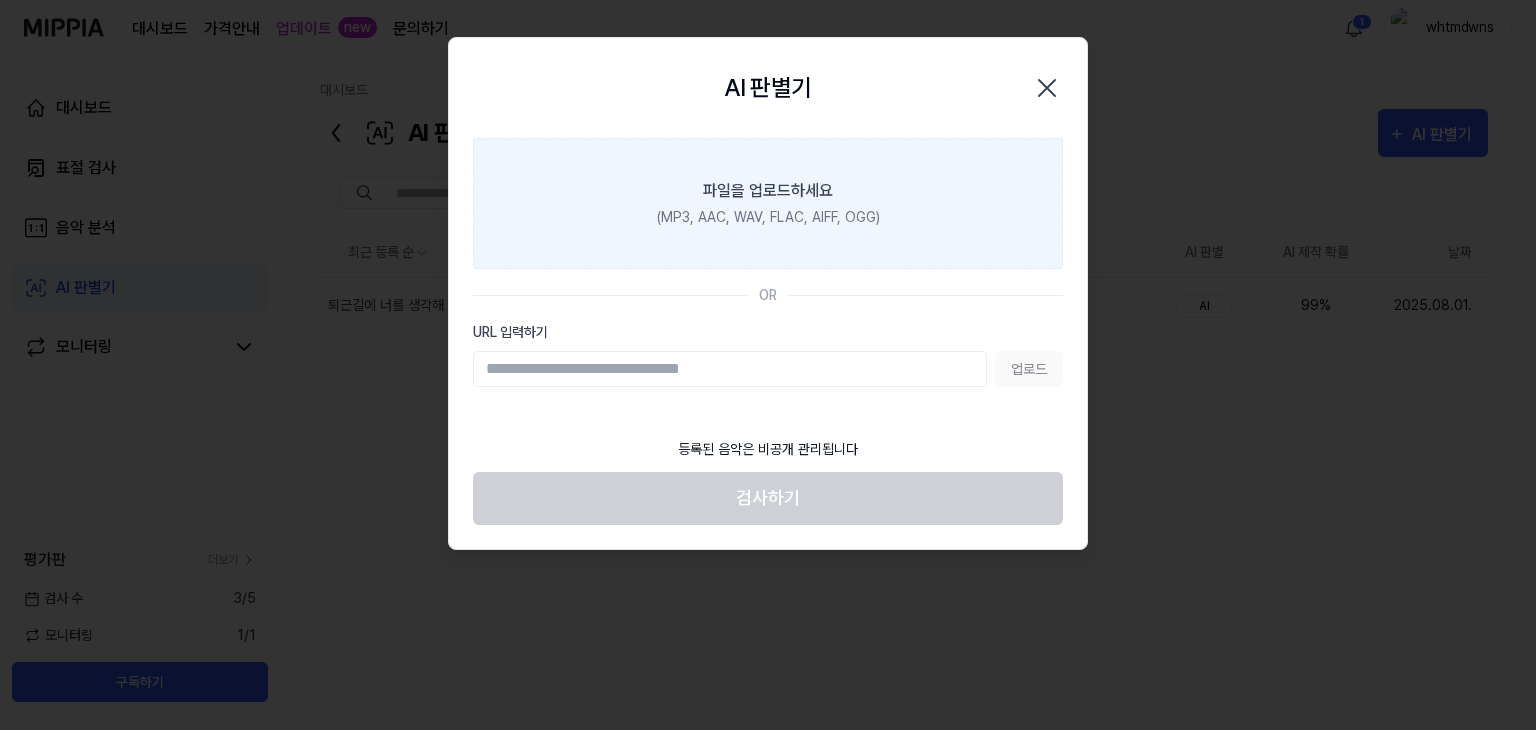 click on "파일을 업로드하세요 (MP3, AAC, WAV, FLAC, AIFF, OGG)" at bounding box center (768, 203) 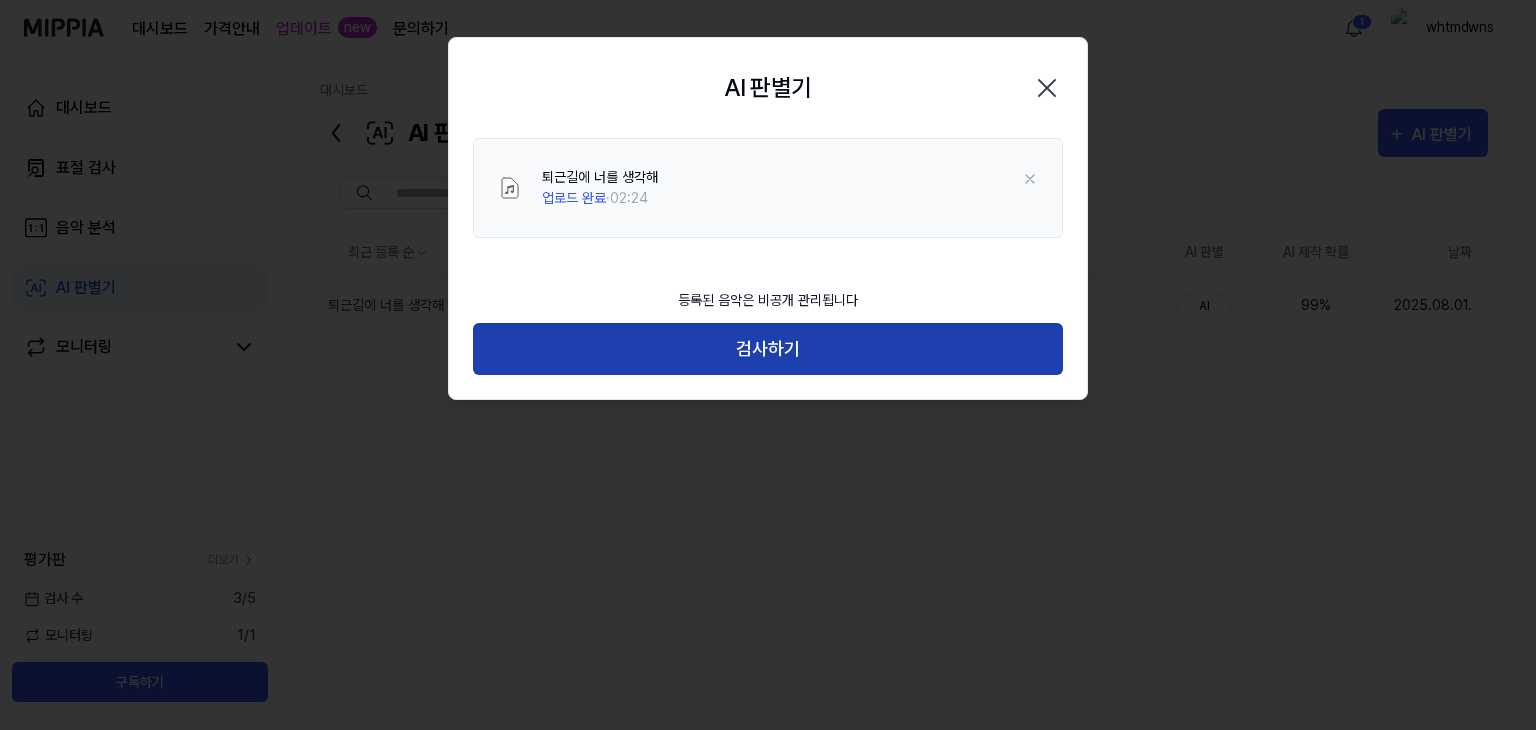 click on "검사하기" at bounding box center (768, 349) 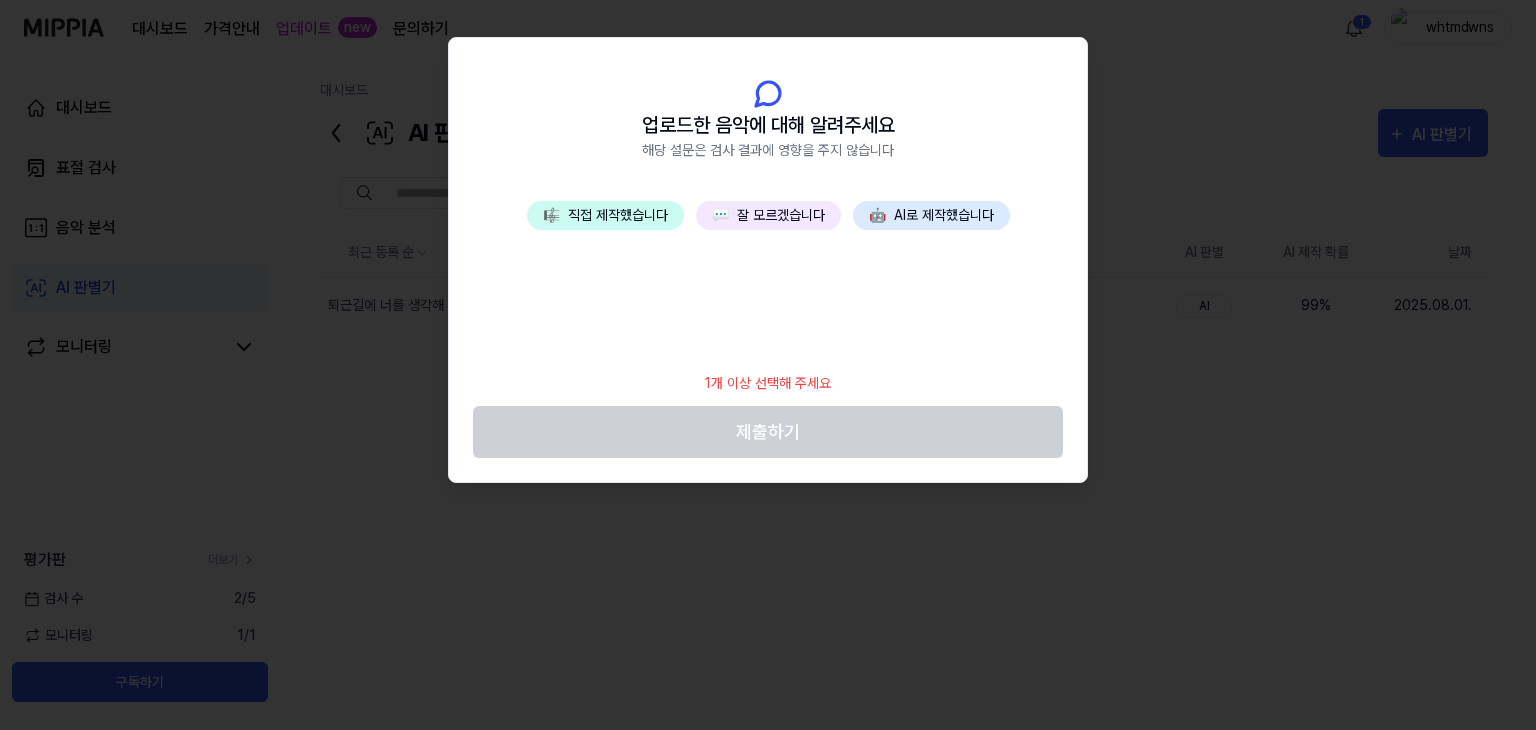 click on "💬 잘 모르겠습니다" at bounding box center (768, 215) 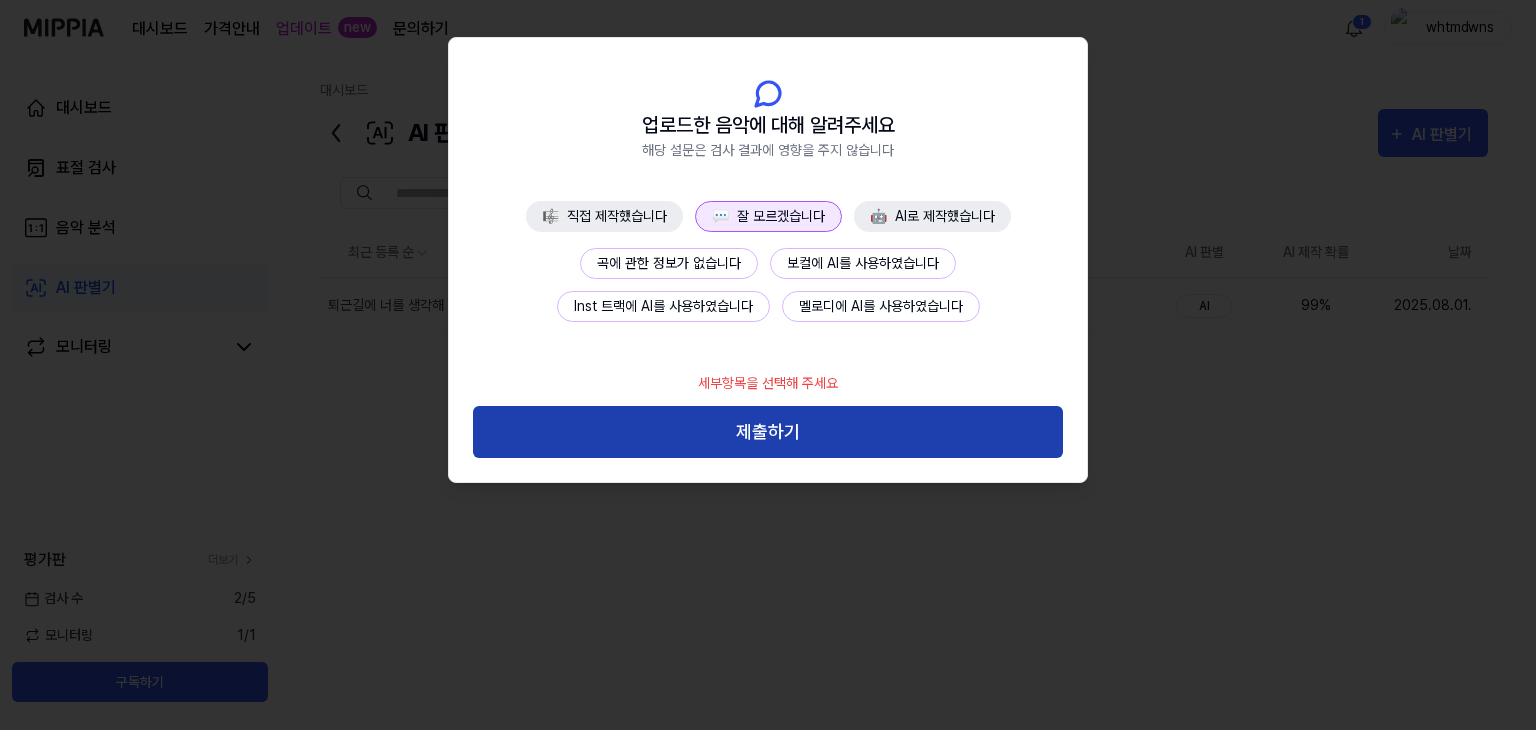 click on "제출하기" at bounding box center [768, 432] 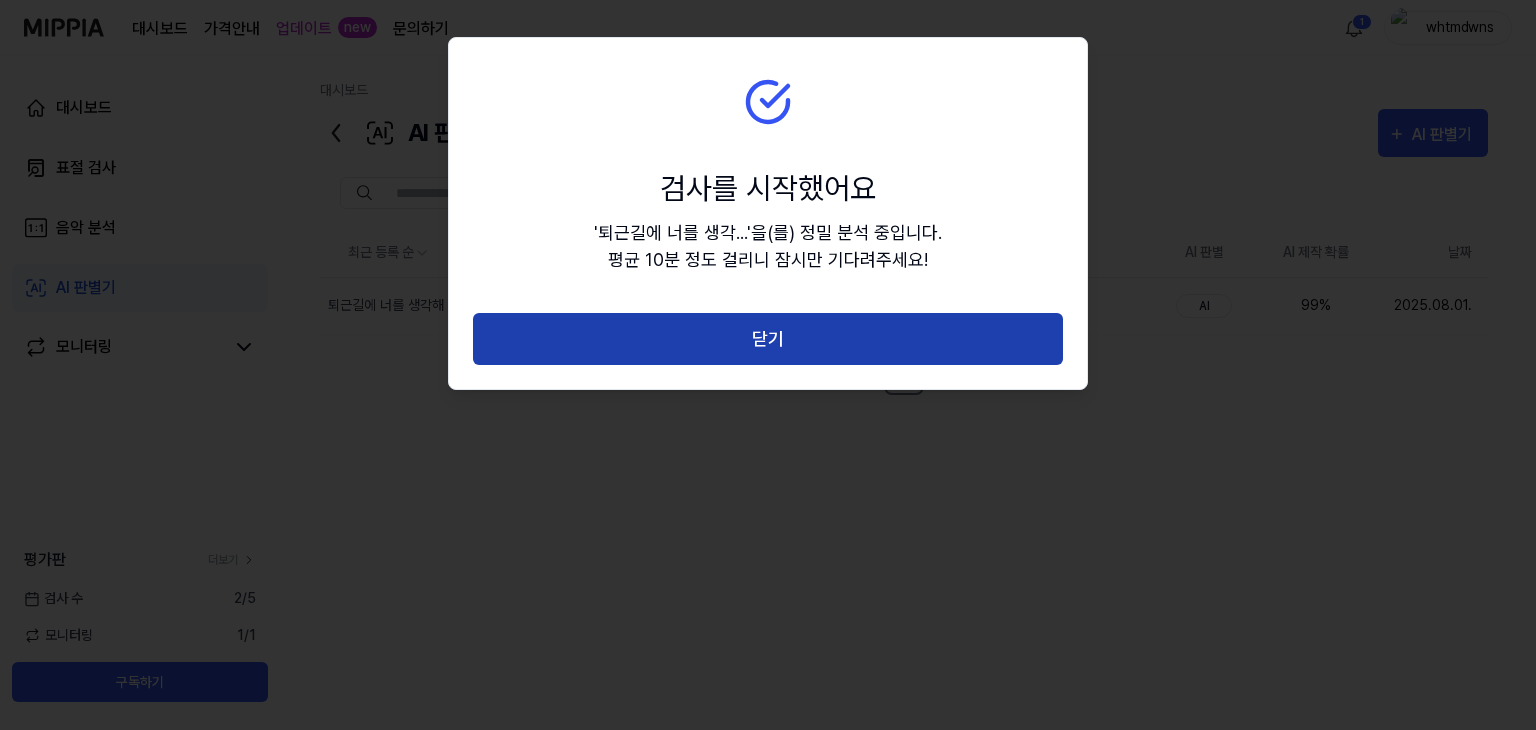 click on "닫기" at bounding box center (768, 339) 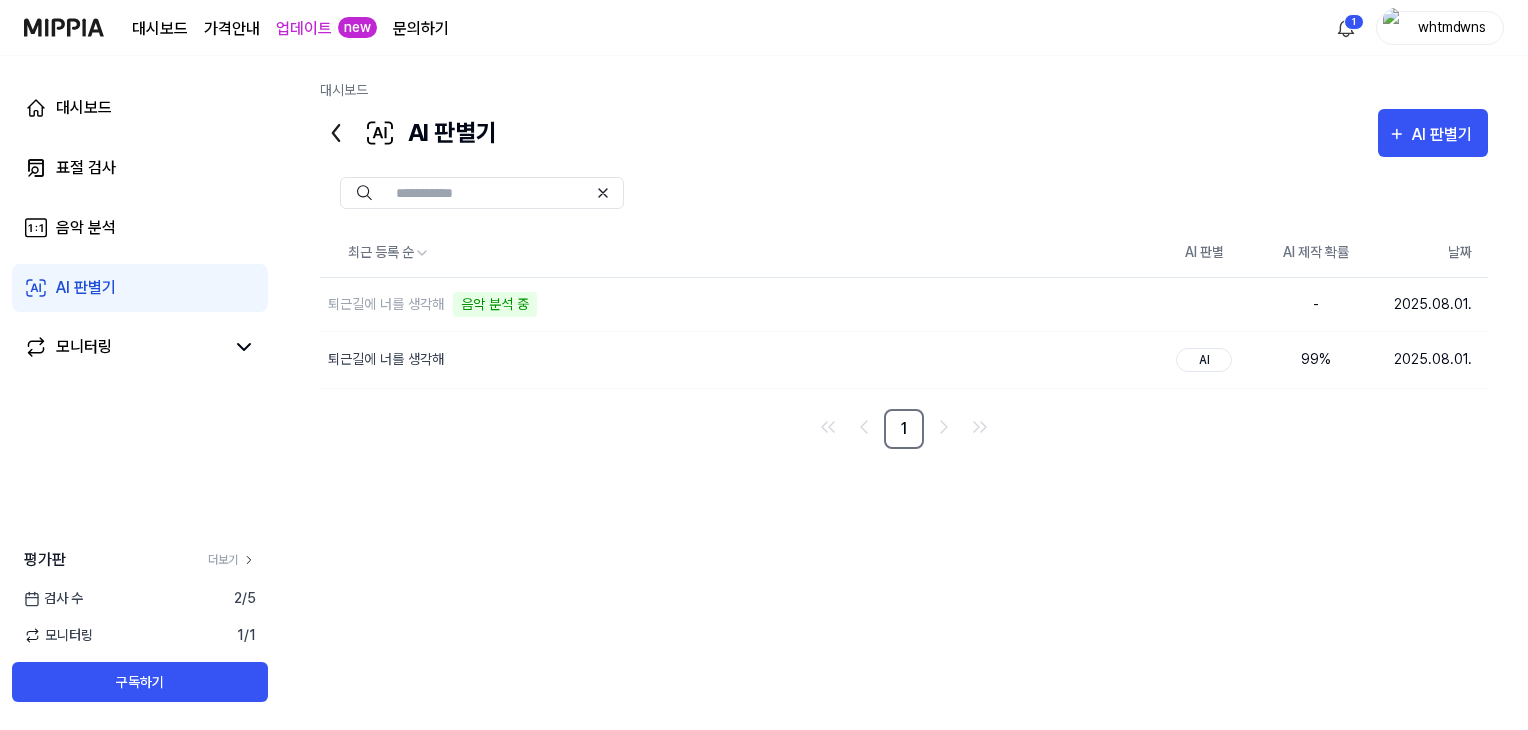 drag, startPoint x: 696, startPoint y: 401, endPoint x: 636, endPoint y: 537, distance: 148.64723 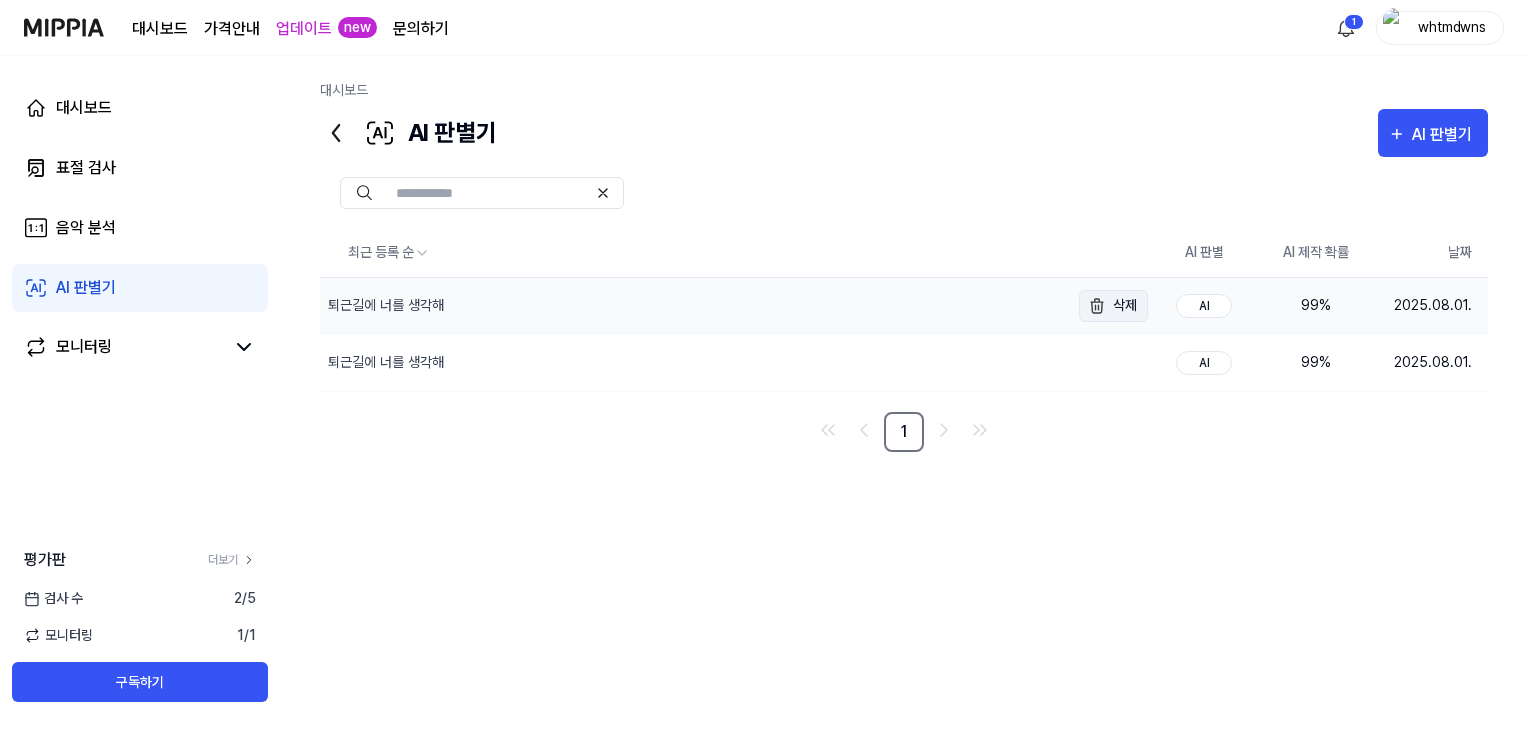 click on "삭제" at bounding box center [1113, 306] 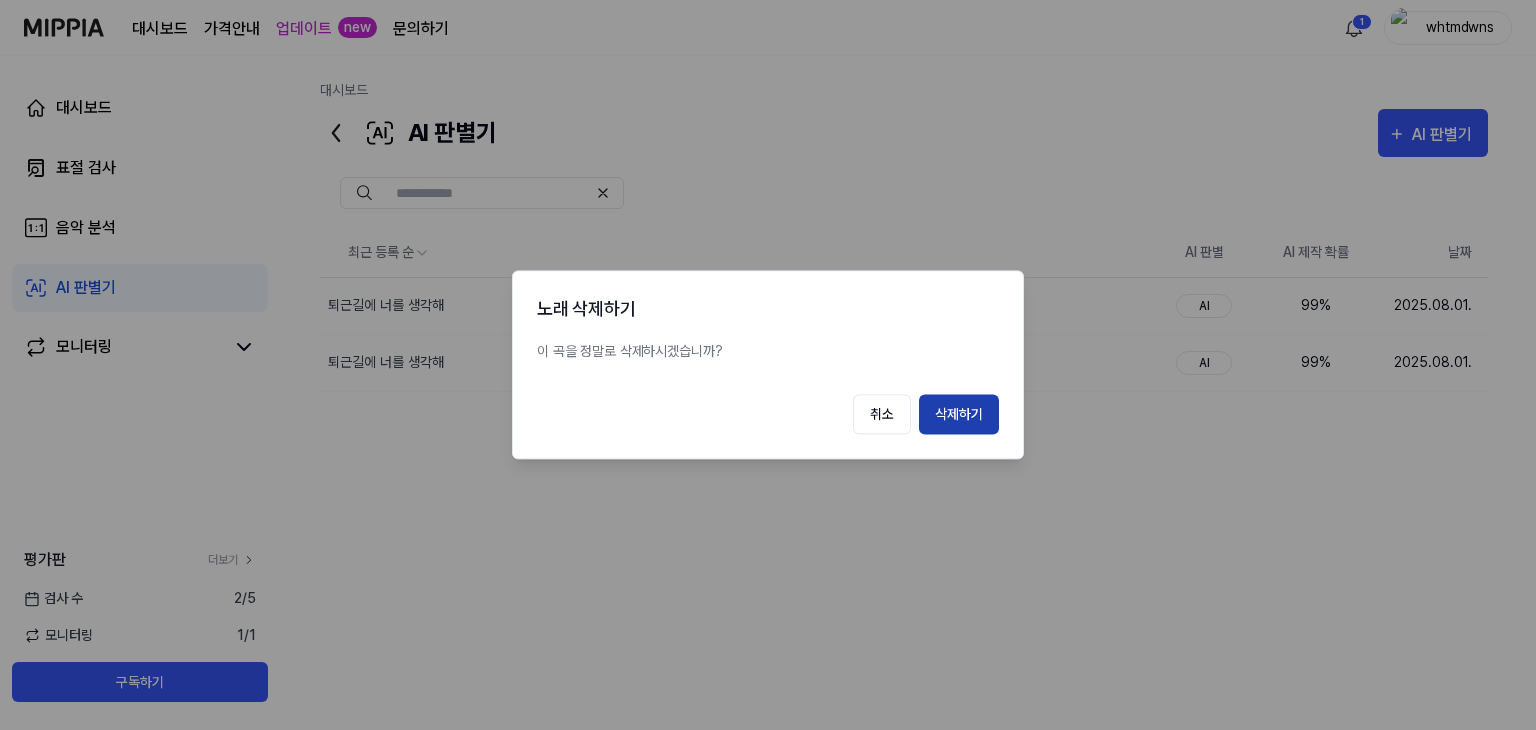 click on "삭제하기" at bounding box center [959, 415] 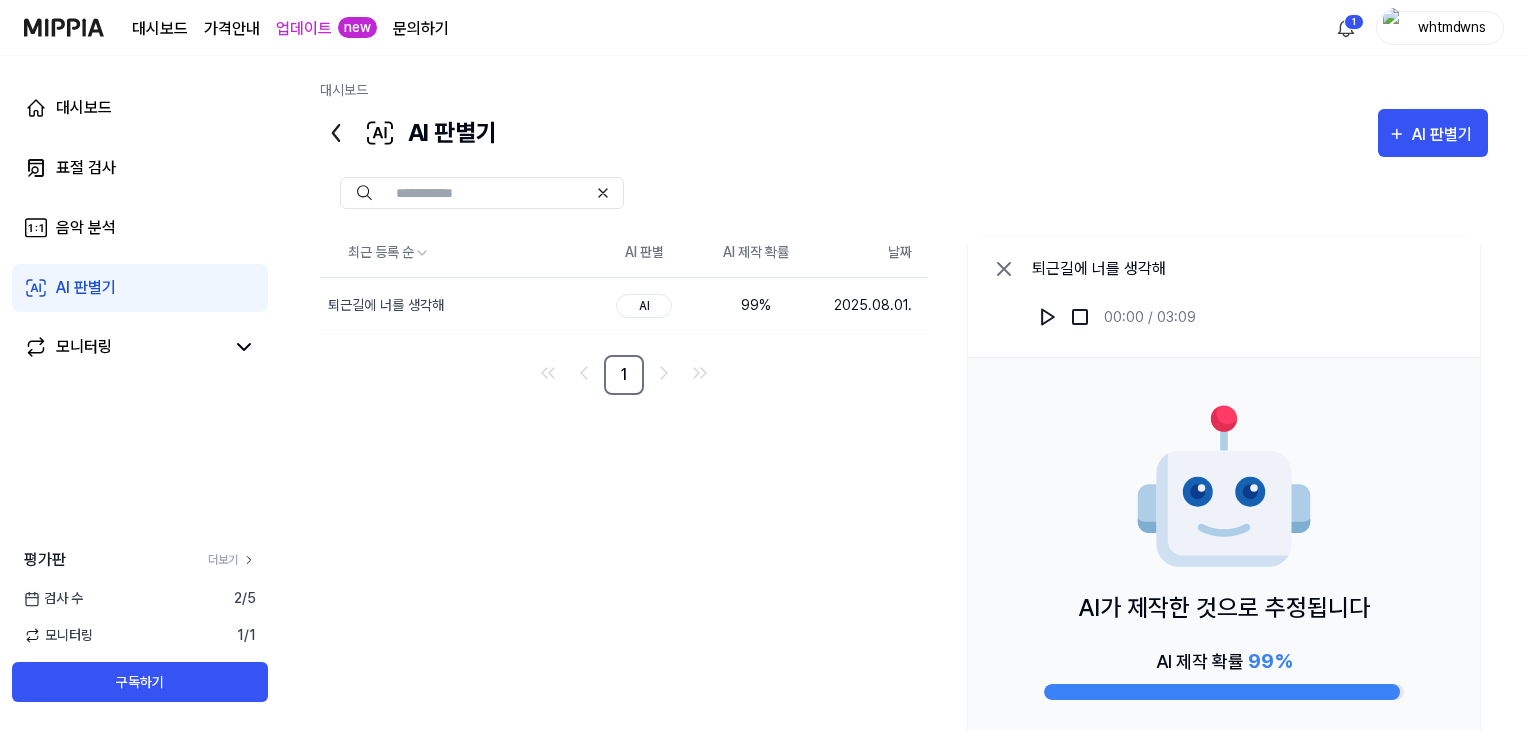 drag, startPoint x: 412, startPoint y: 306, endPoint x: 357, endPoint y: 400, distance: 108.90822 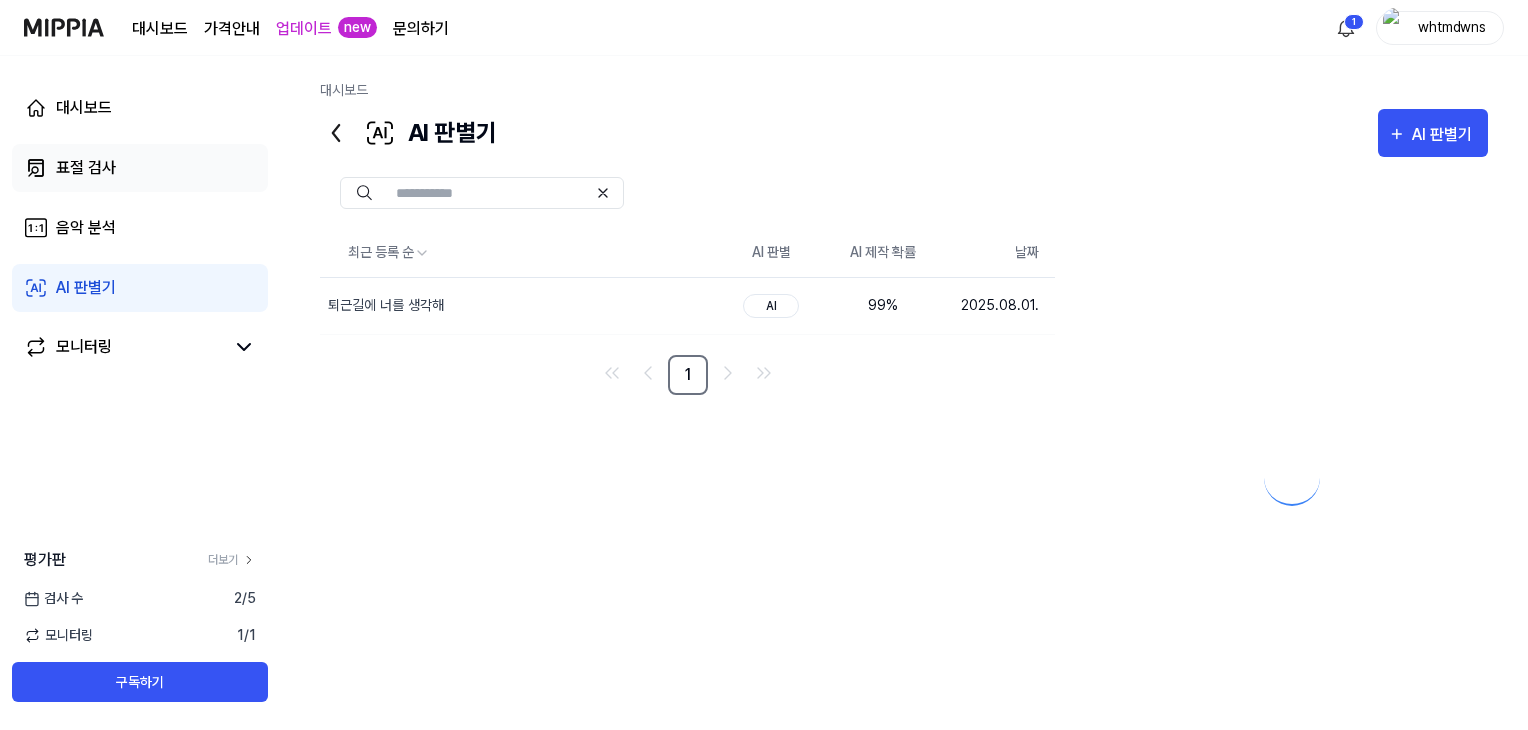 click on "표절 검사" at bounding box center (140, 168) 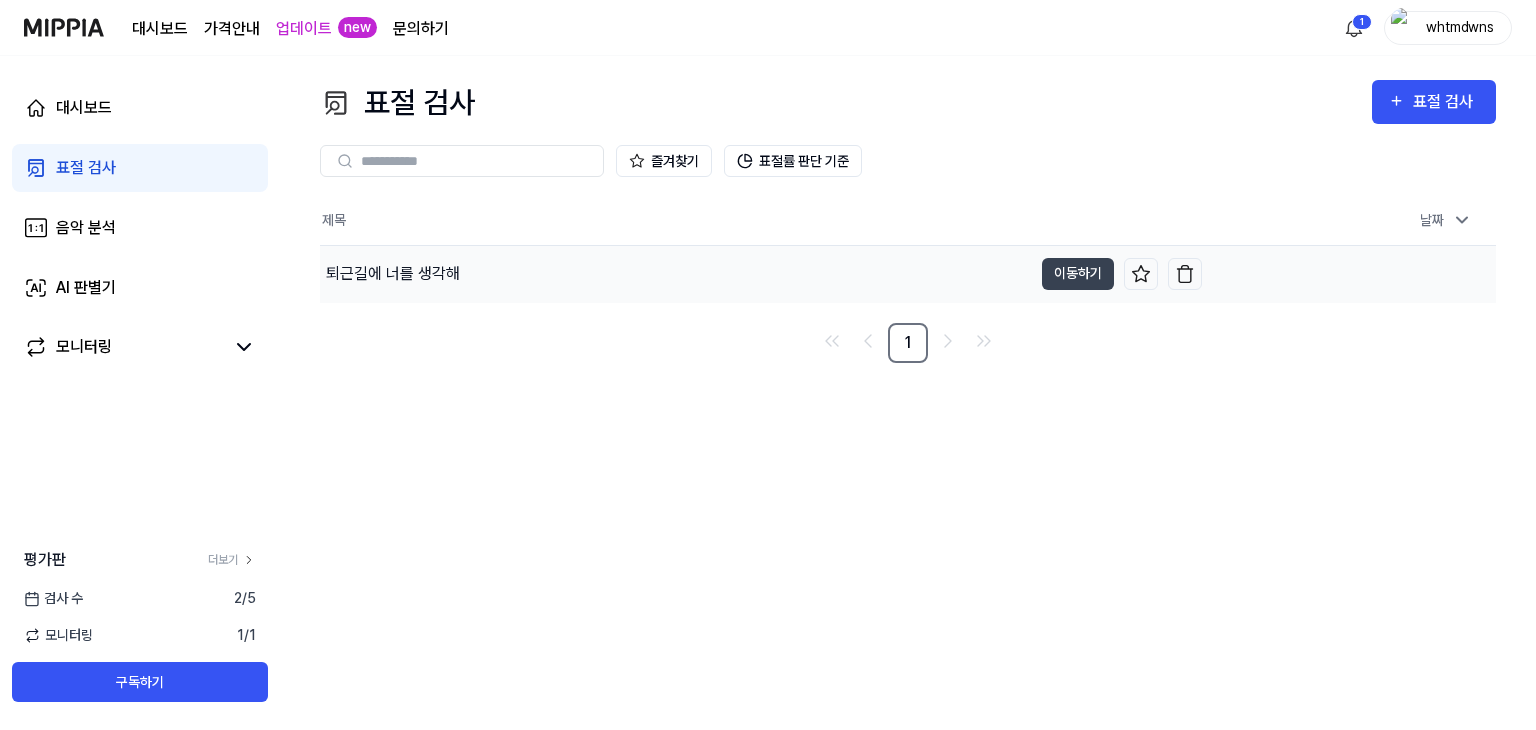 click on "퇴근길에 너를 생각해" at bounding box center [393, 274] 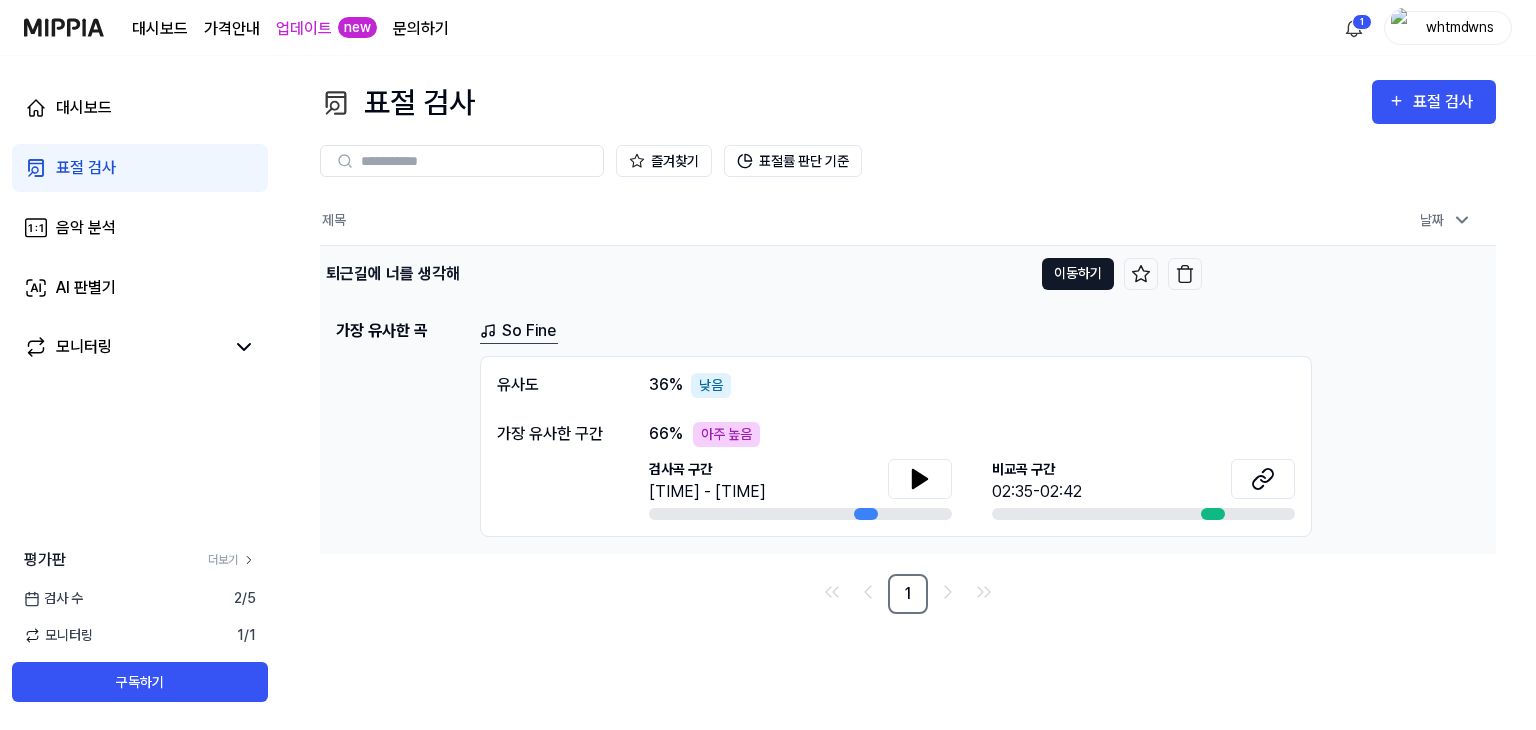 click on "이동하기" at bounding box center (1078, 274) 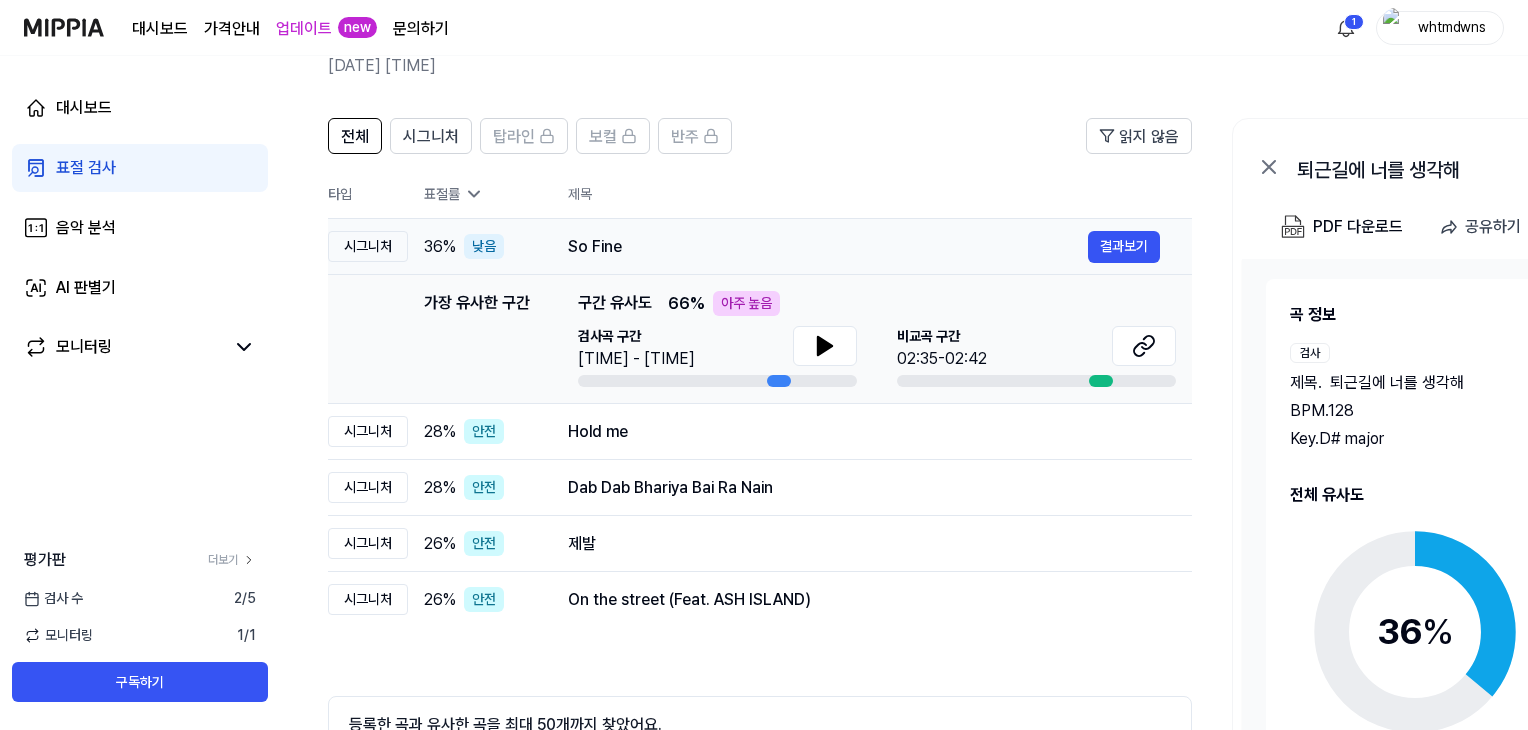 scroll, scrollTop: 78, scrollLeft: 0, axis: vertical 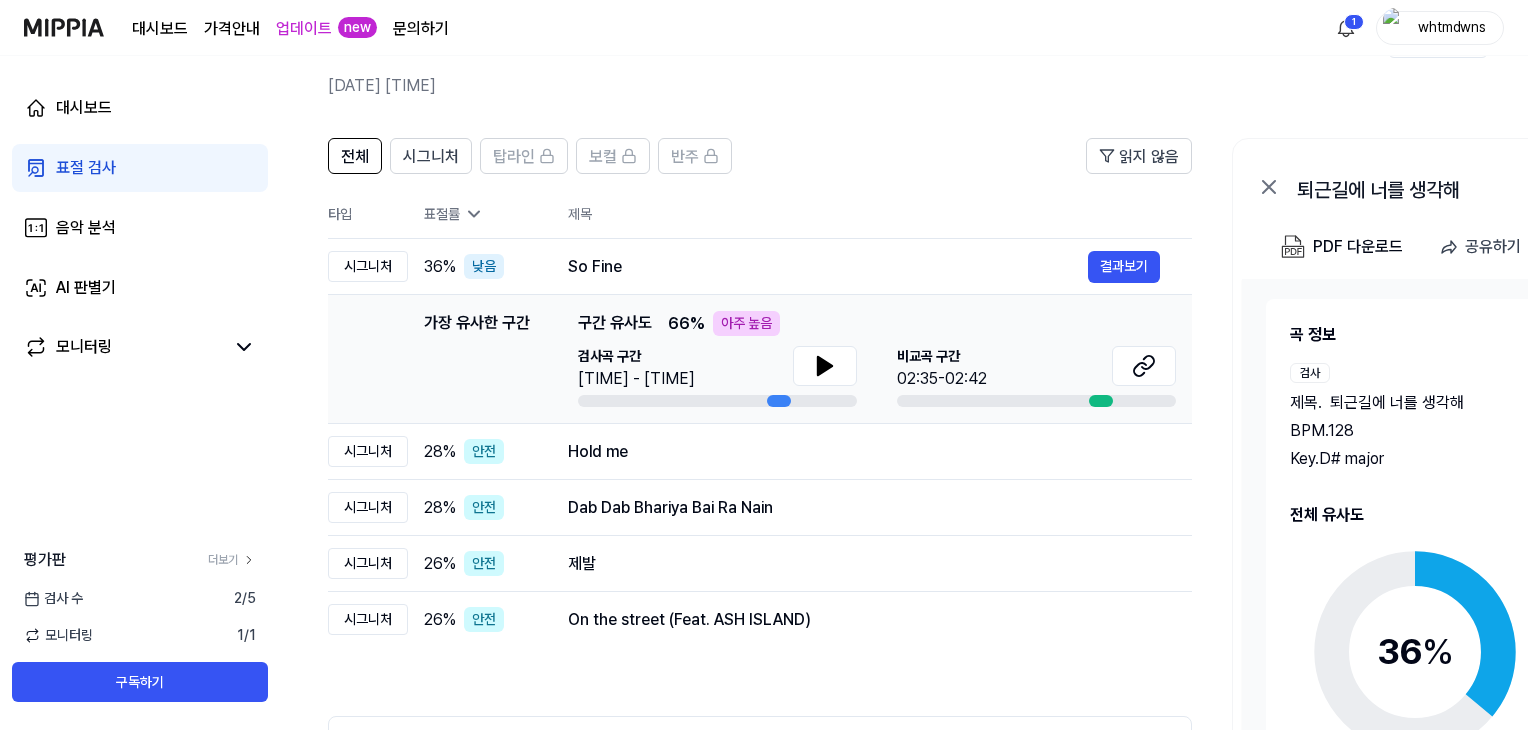 click 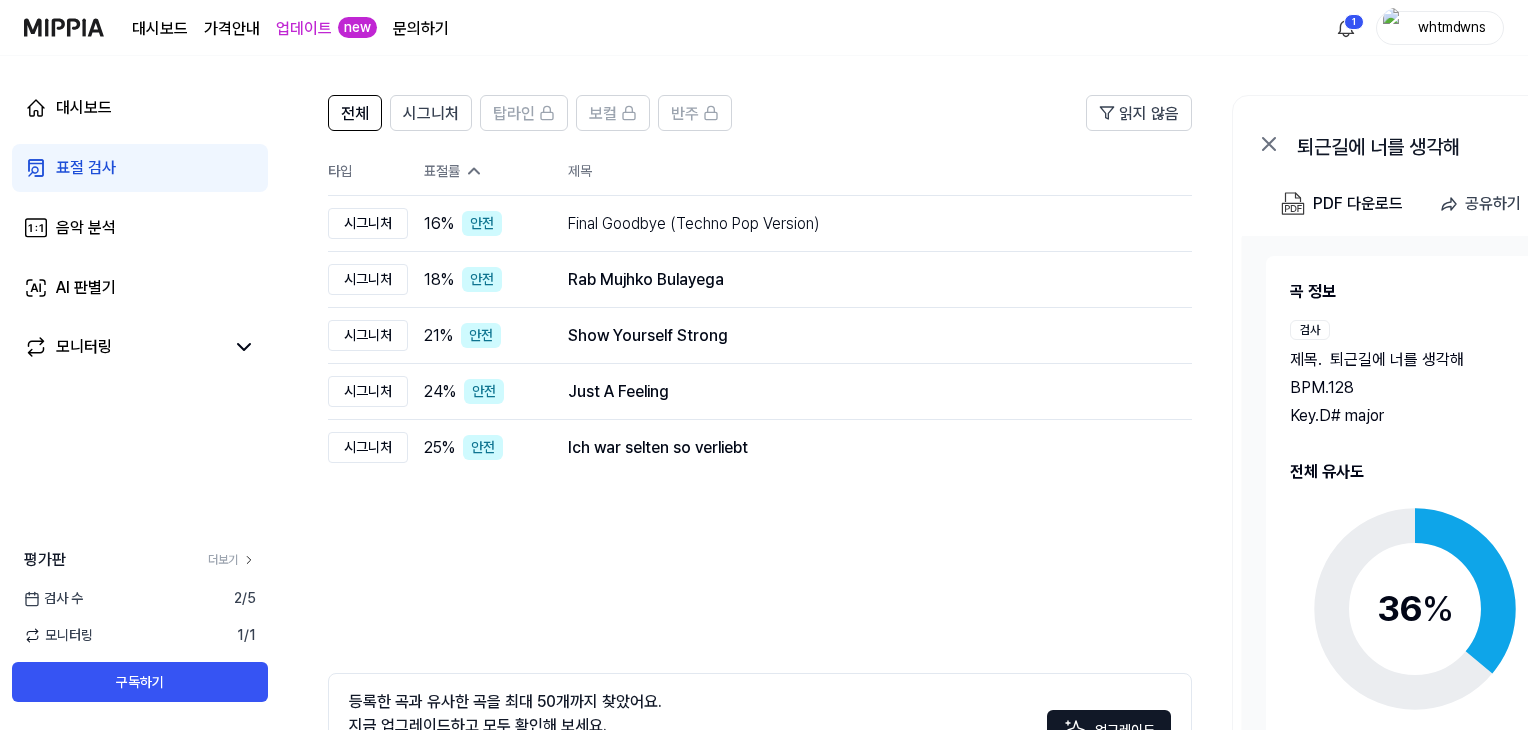 scroll, scrollTop: 178, scrollLeft: 0, axis: vertical 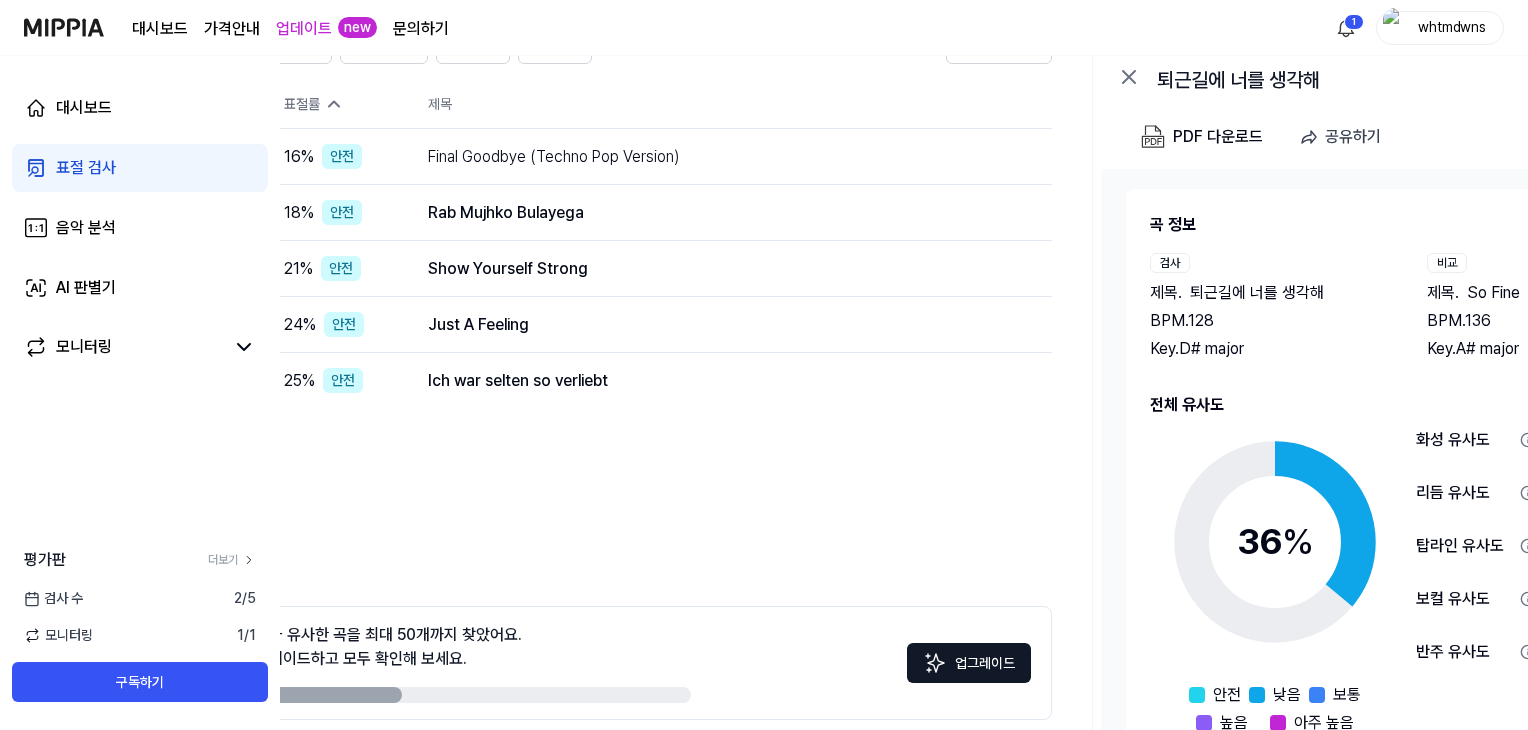 drag, startPoint x: 1392, startPoint y: 357, endPoint x: 1251, endPoint y: 352, distance: 141.08862 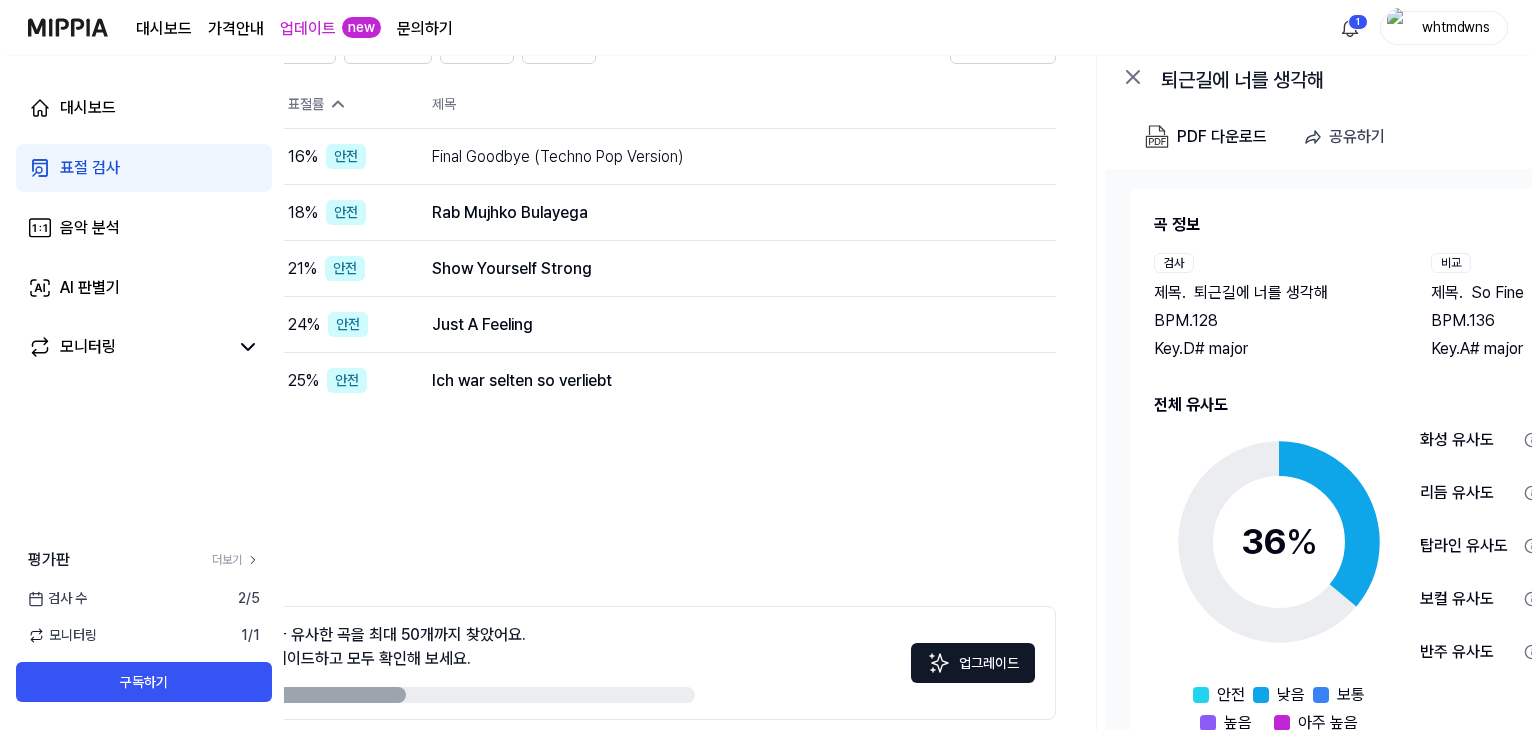 scroll, scrollTop: 0, scrollLeft: 0, axis: both 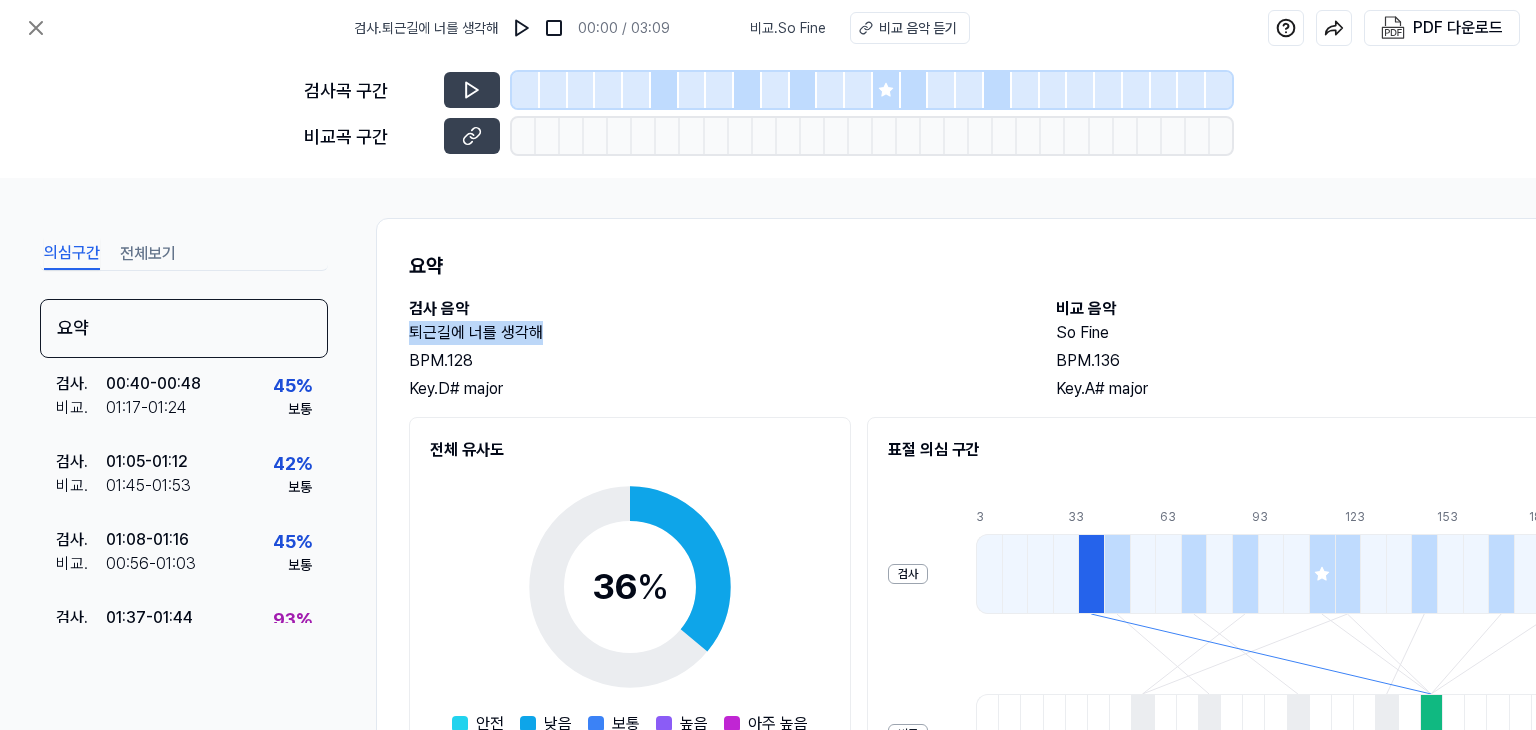 drag, startPoint x: 571, startPoint y: 332, endPoint x: 361, endPoint y: 332, distance: 210 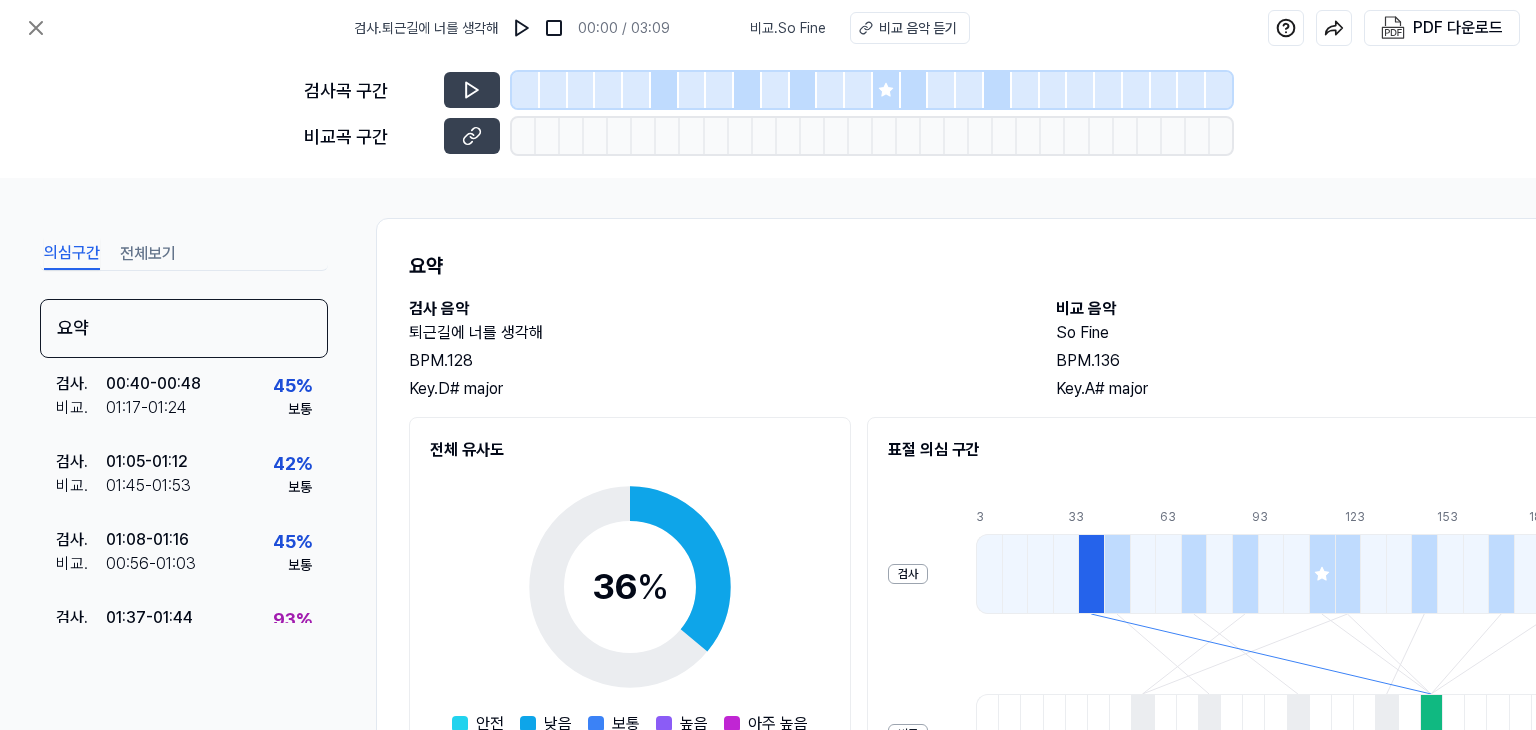 click on "Key.  D# major" at bounding box center [712, 389] 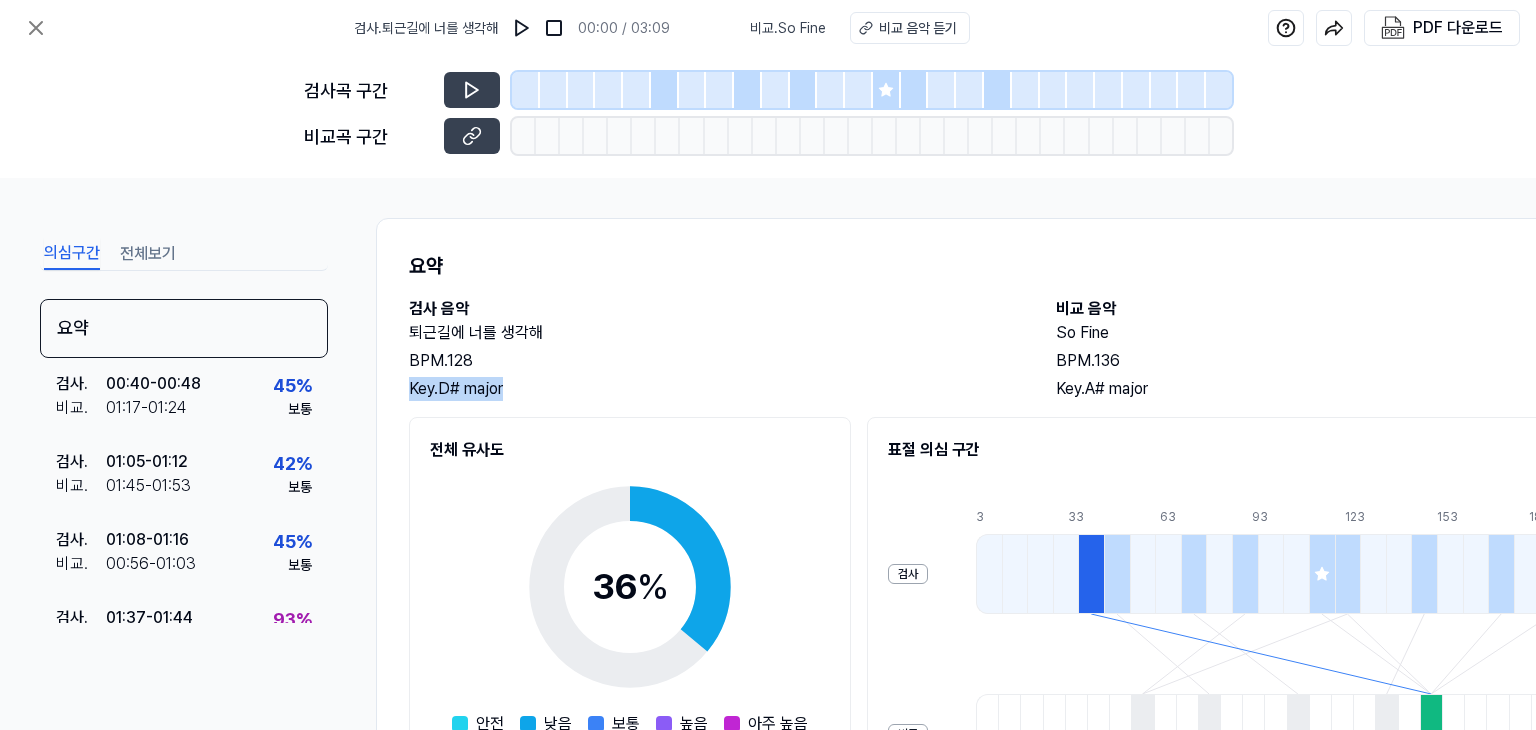 drag, startPoint x: 484, startPoint y: 389, endPoint x: 388, endPoint y: 394, distance: 96.13012 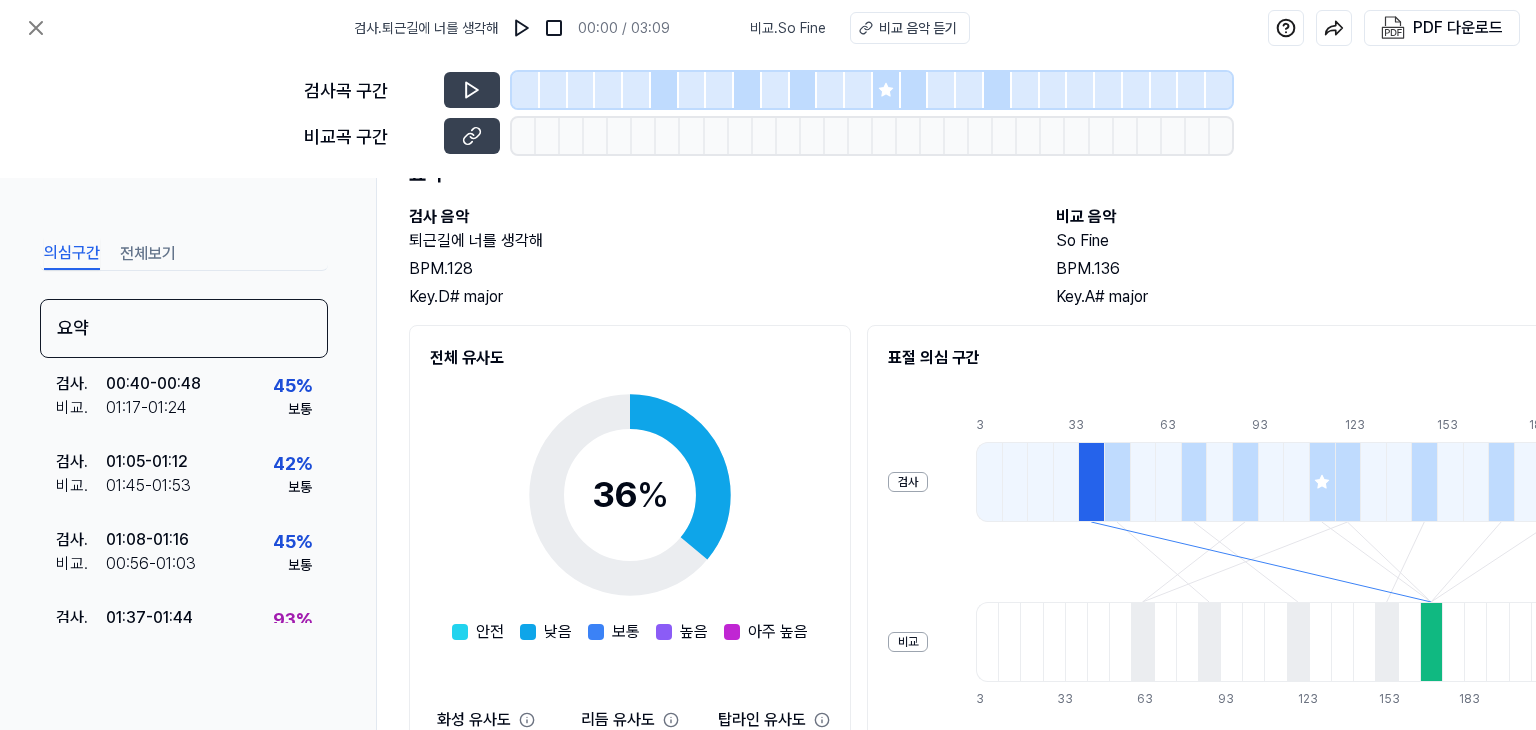 scroll, scrollTop: 100, scrollLeft: 0, axis: vertical 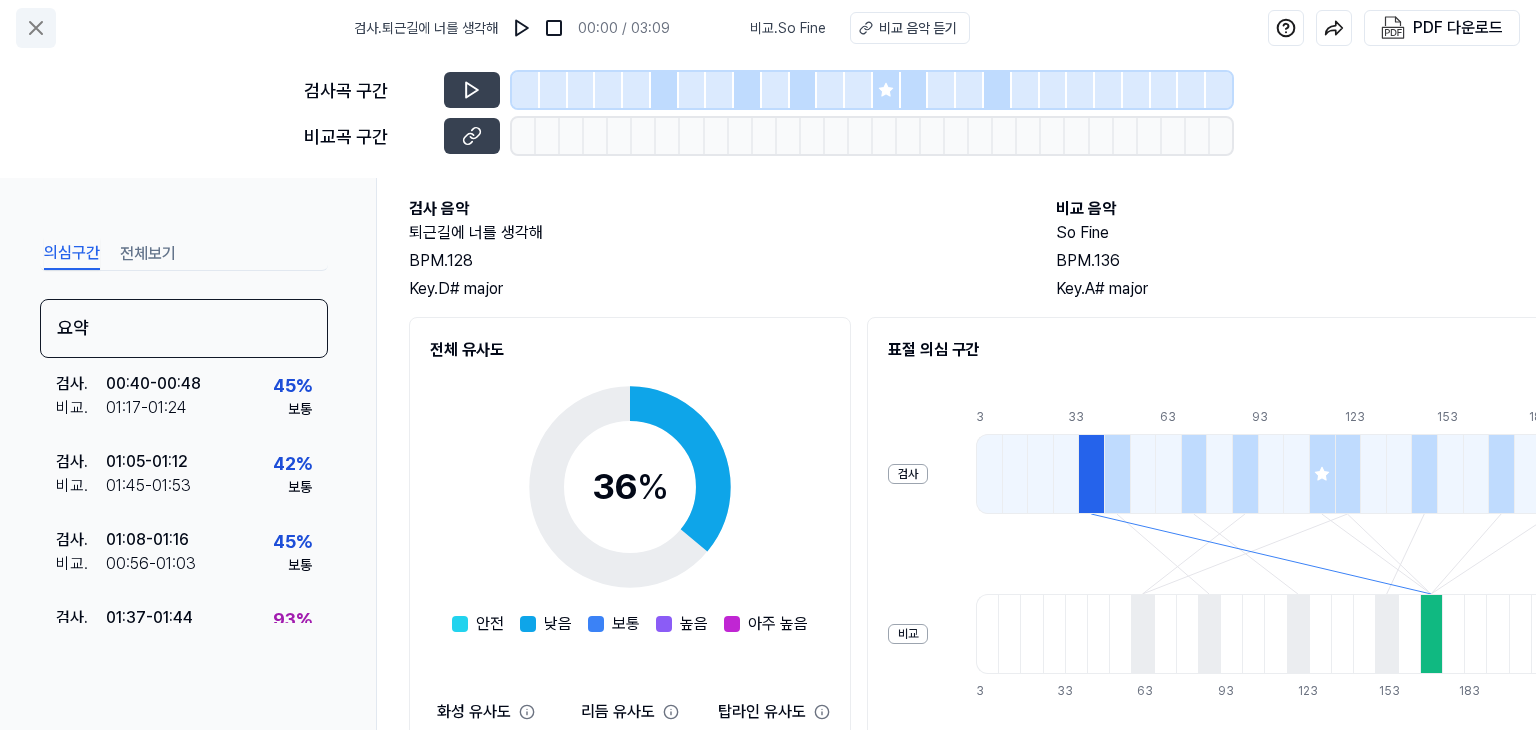 click at bounding box center [36, 28] 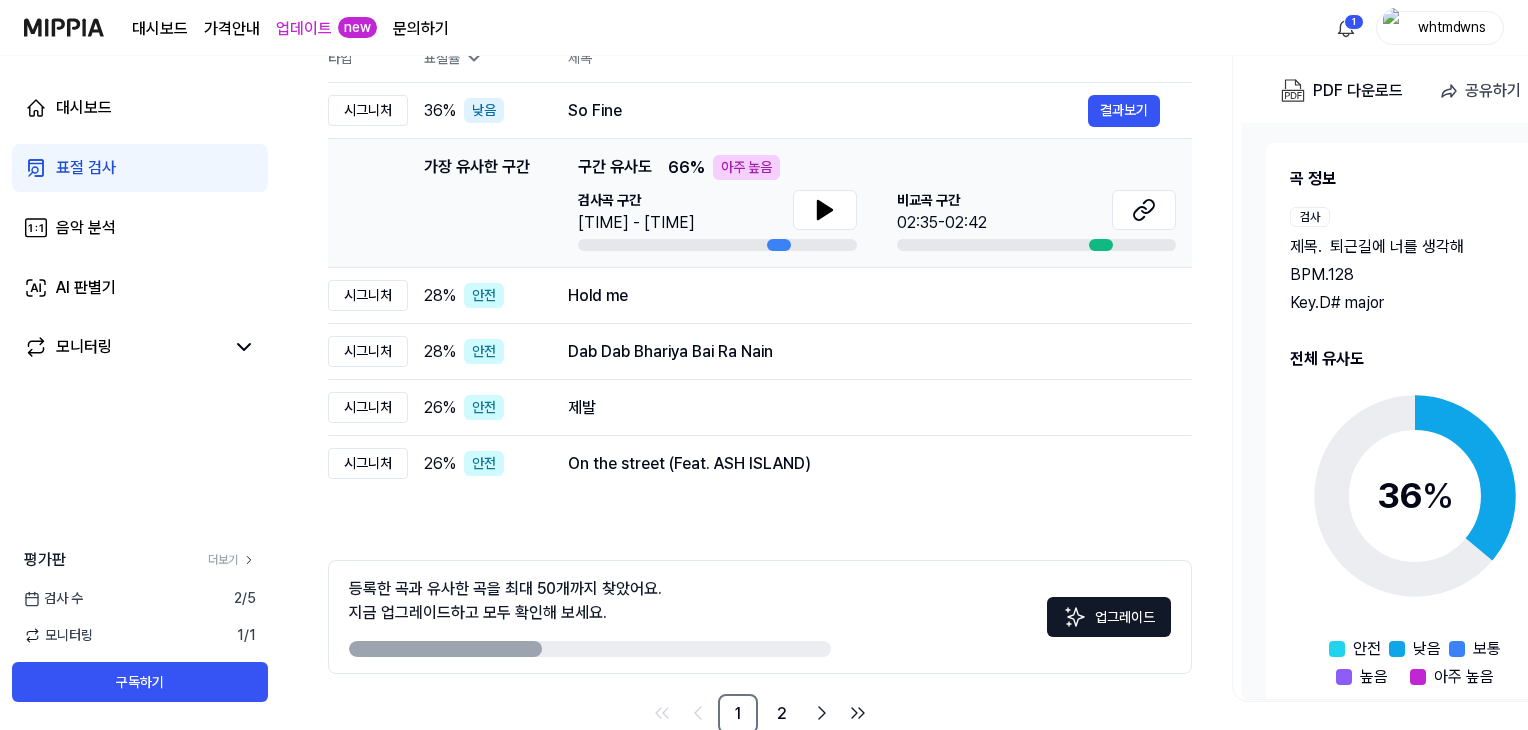 scroll, scrollTop: 78, scrollLeft: 0, axis: vertical 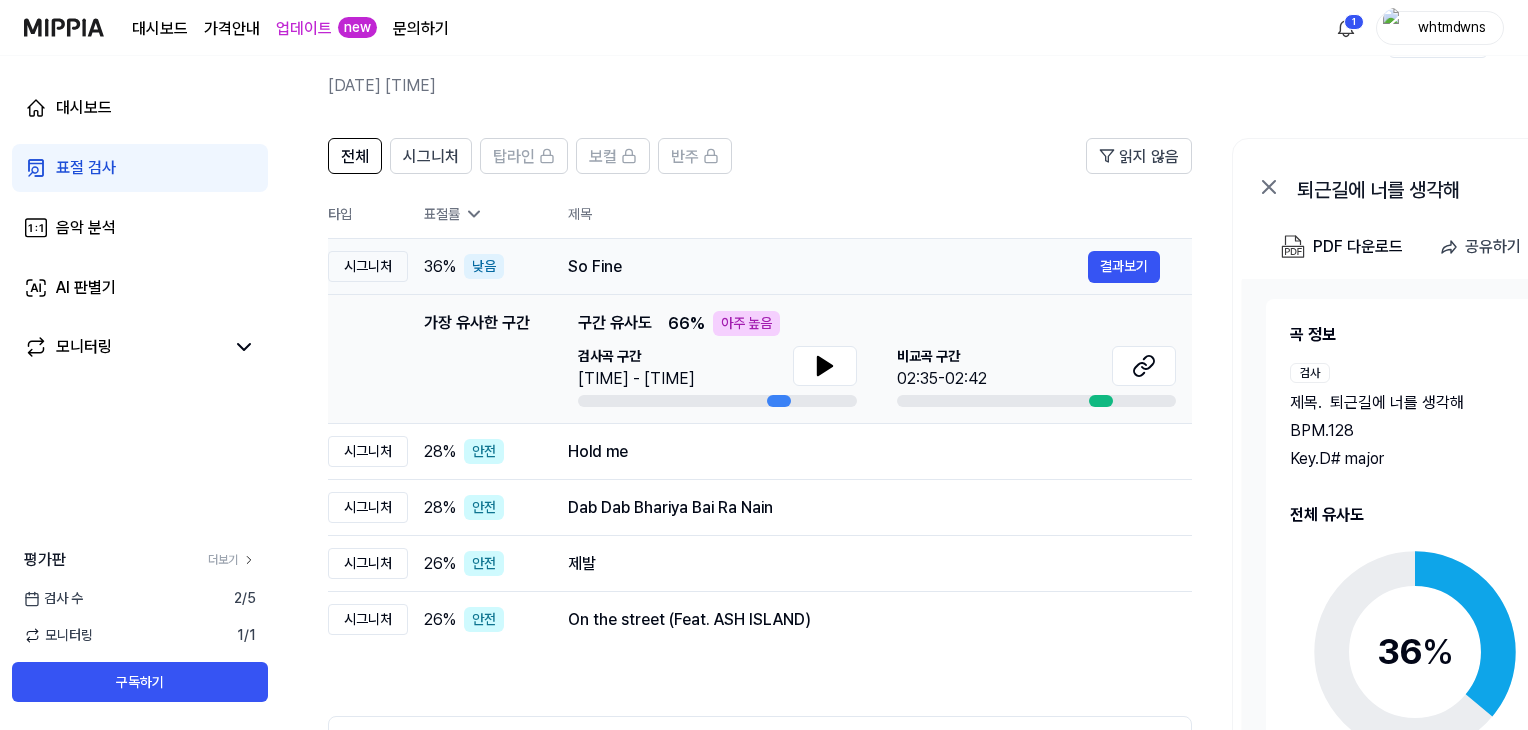 click on "So Fine" at bounding box center [828, 267] 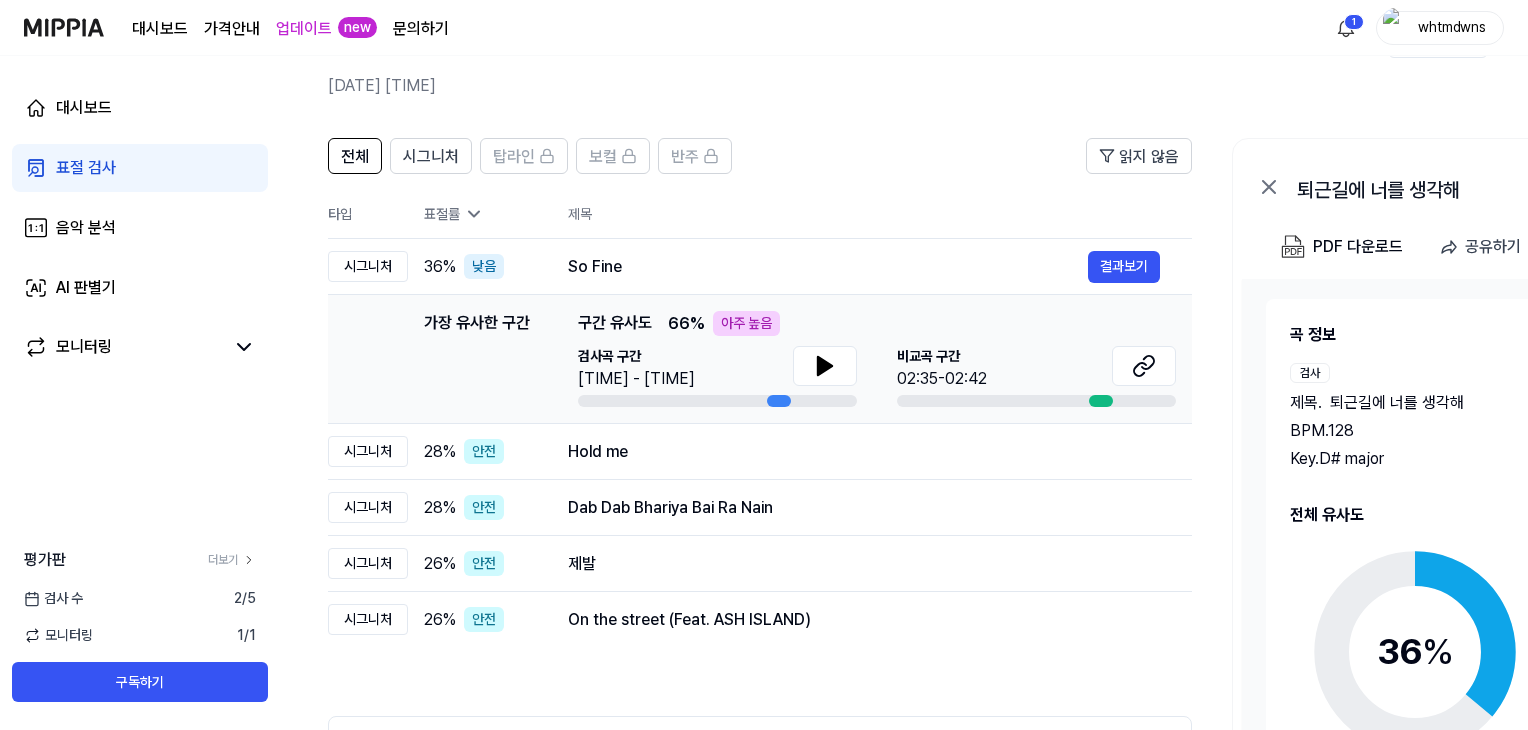 click 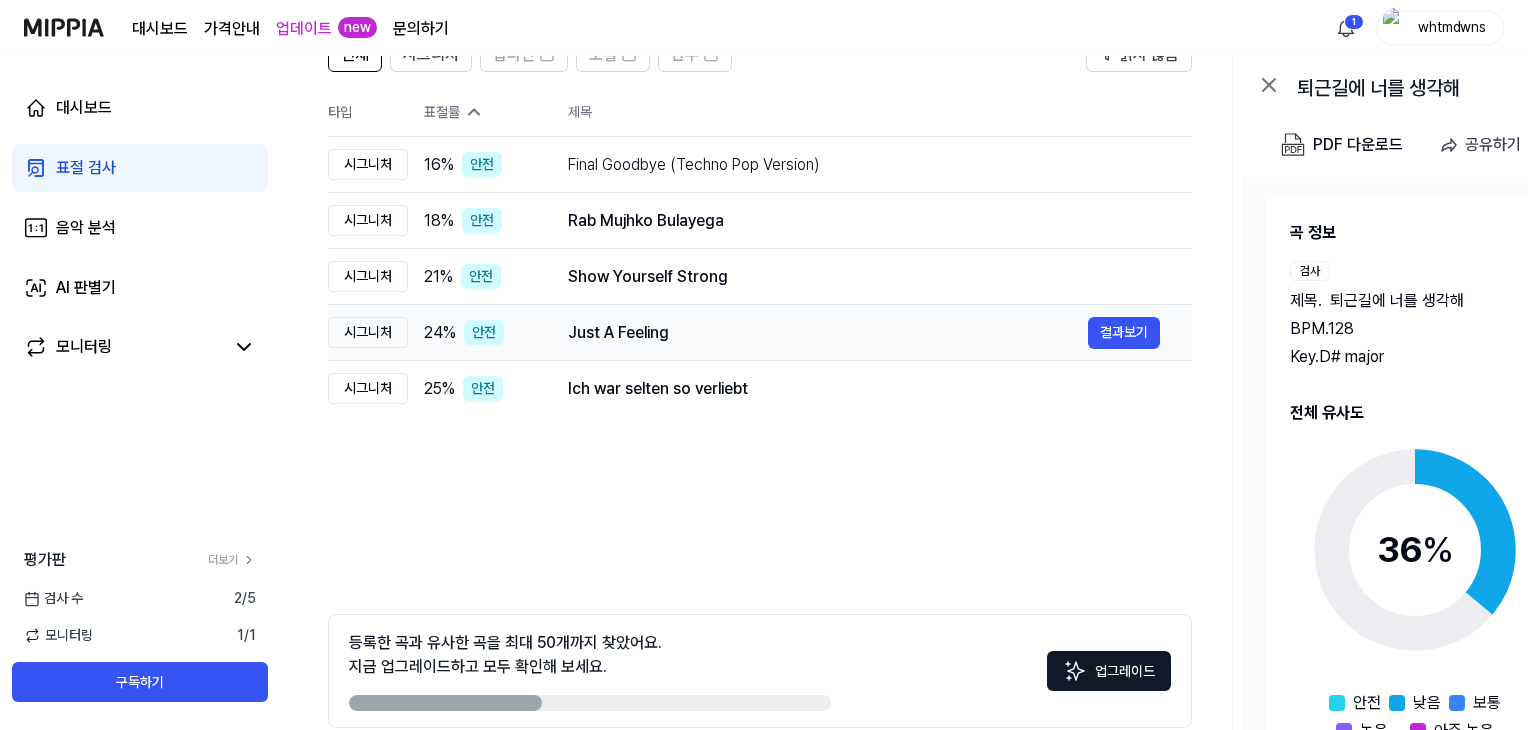 scroll, scrollTop: 178, scrollLeft: 0, axis: vertical 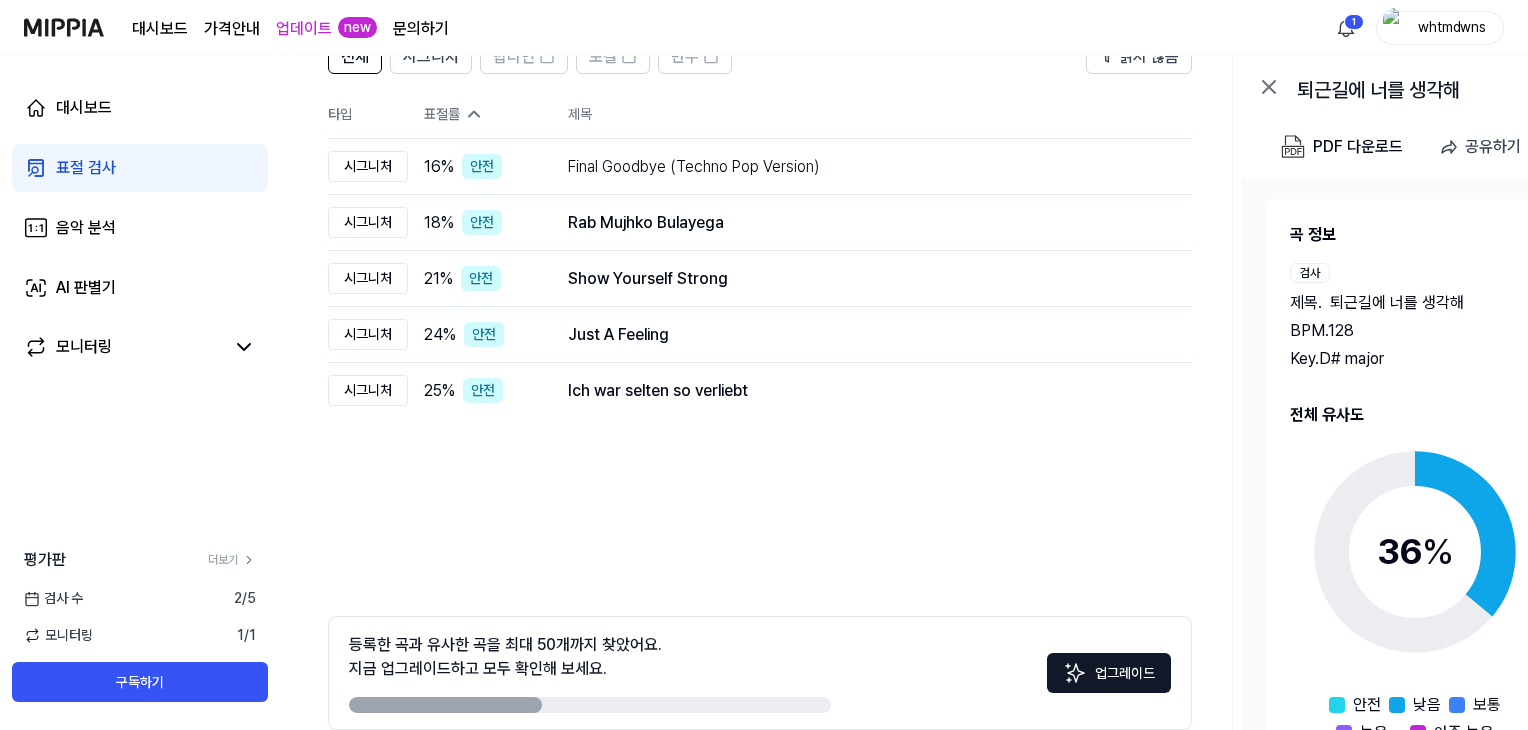 click on "제목 . 퇴근길에 너를 생각해 BPM.  128 Key.  D# major" at bounding box center (1408, 331) 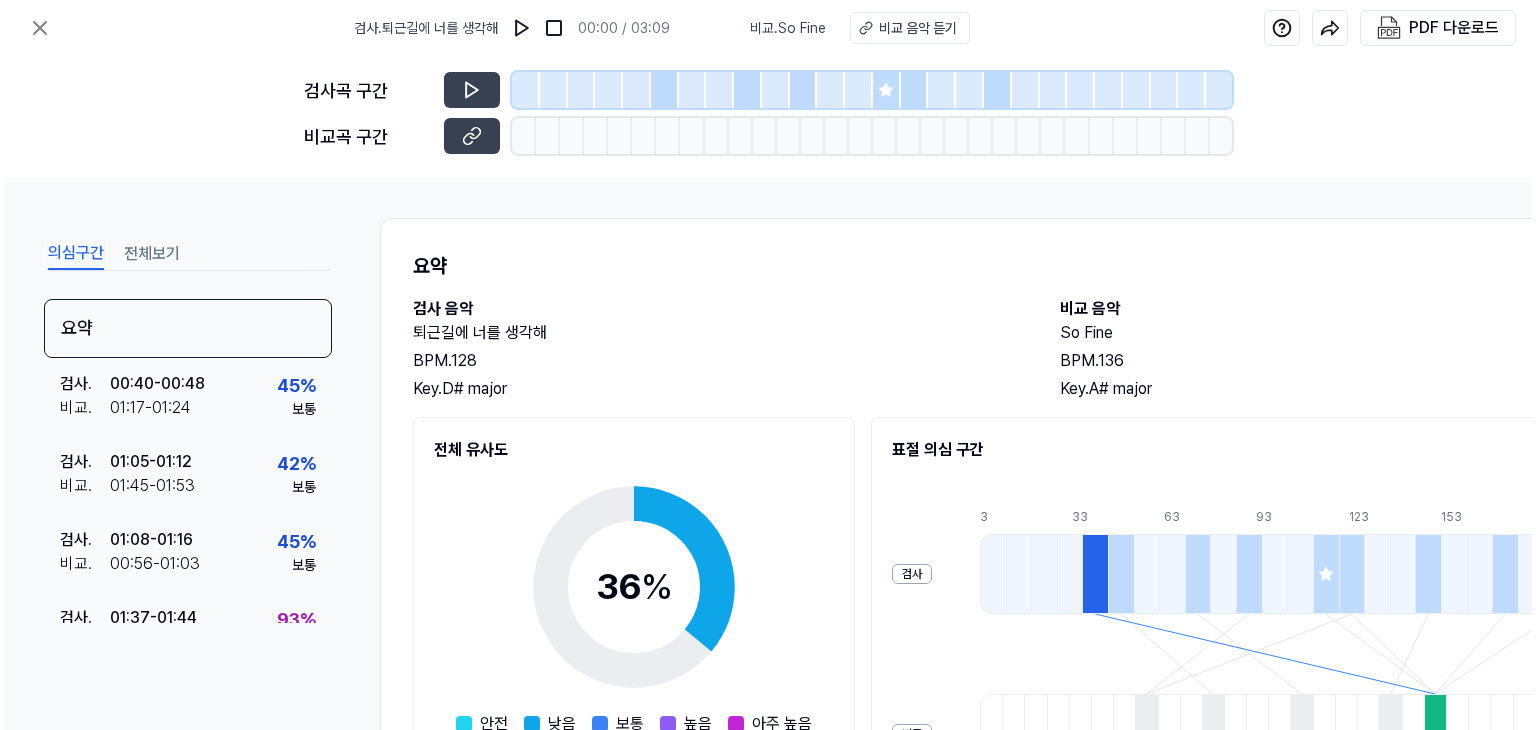 scroll, scrollTop: 0, scrollLeft: 0, axis: both 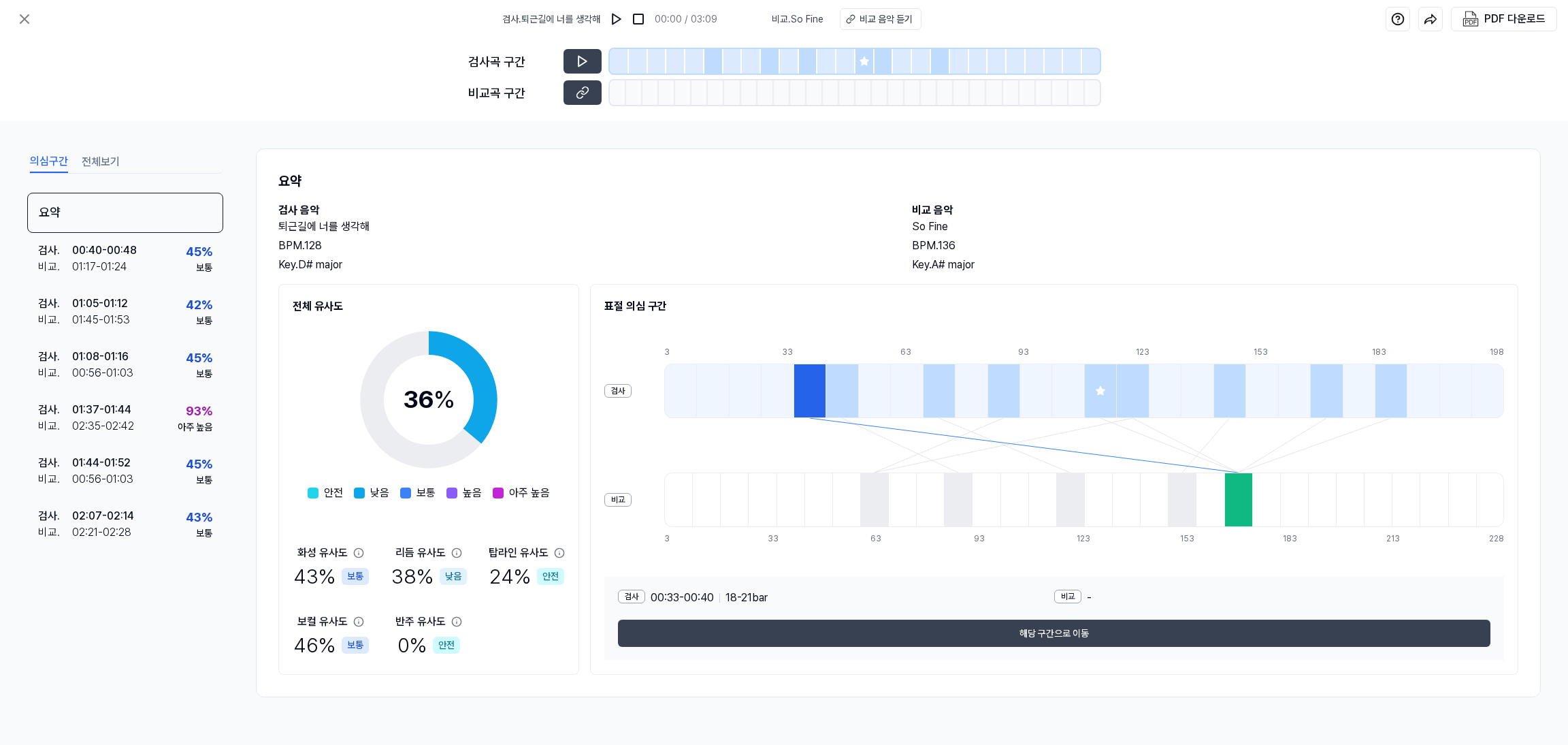drag, startPoint x: 1031, startPoint y: 2, endPoint x: 549, endPoint y: 721, distance: 865.6125 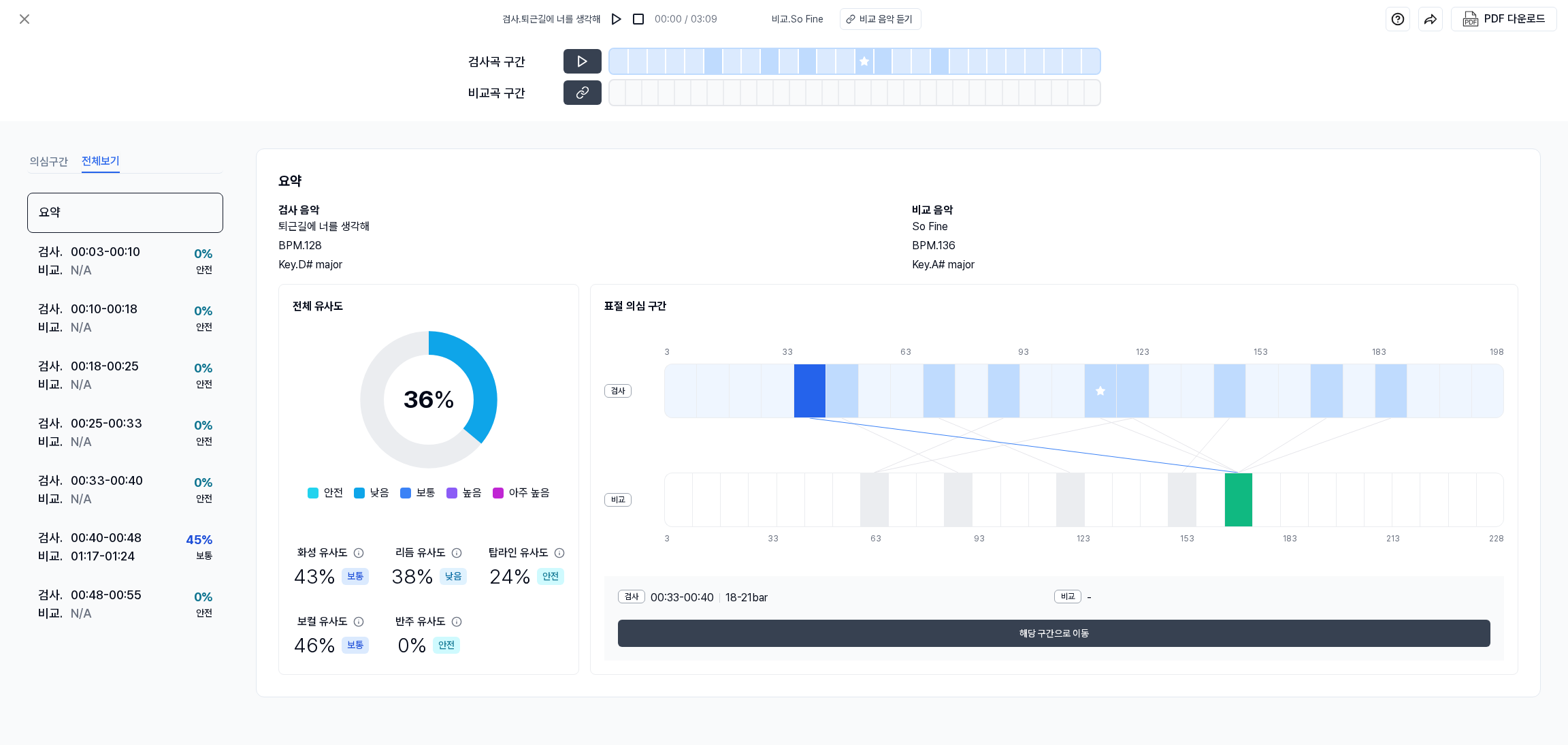 click on "전체보기" at bounding box center (101, 162) 